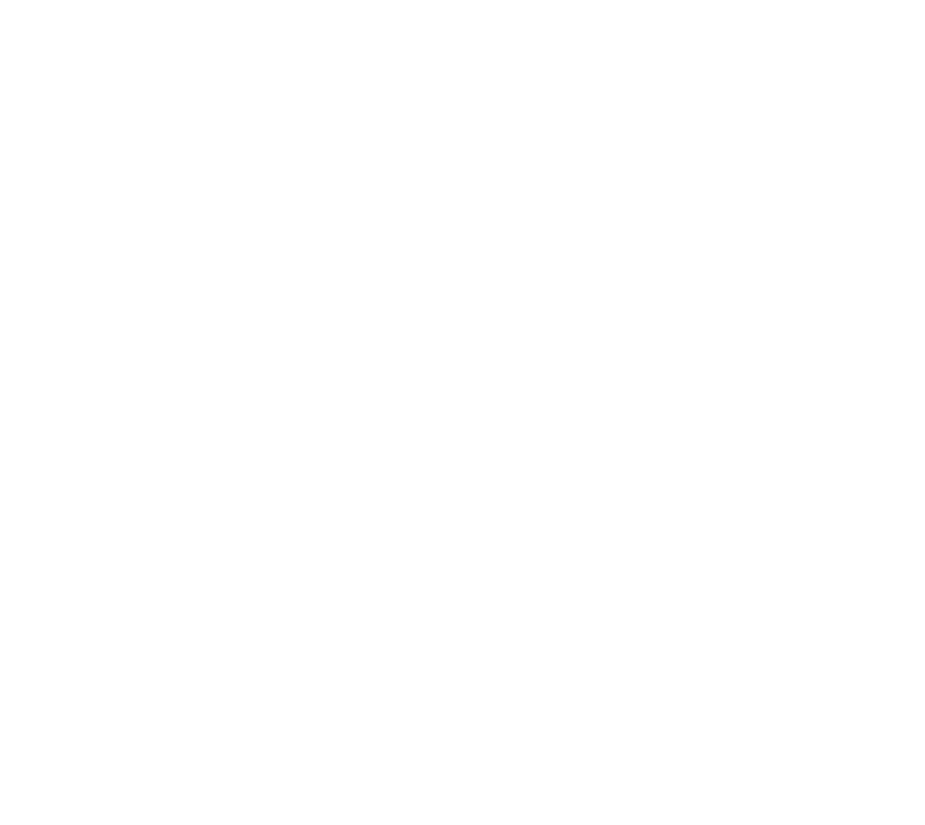 scroll, scrollTop: 0, scrollLeft: 0, axis: both 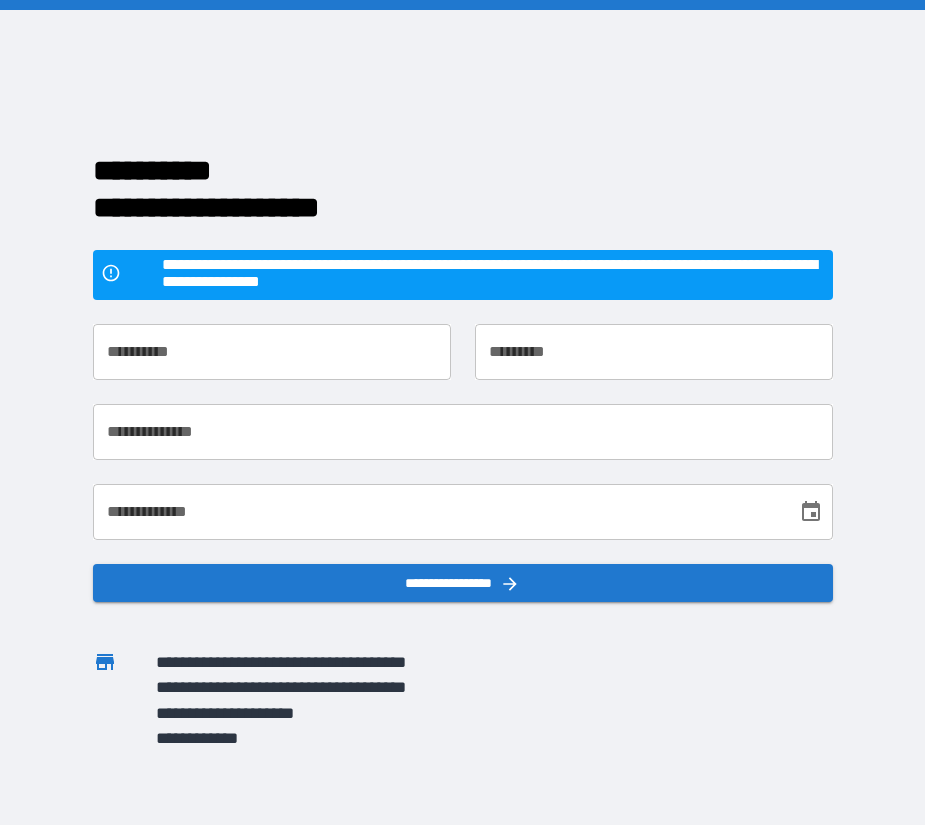 click on "**********" at bounding box center (272, 352) 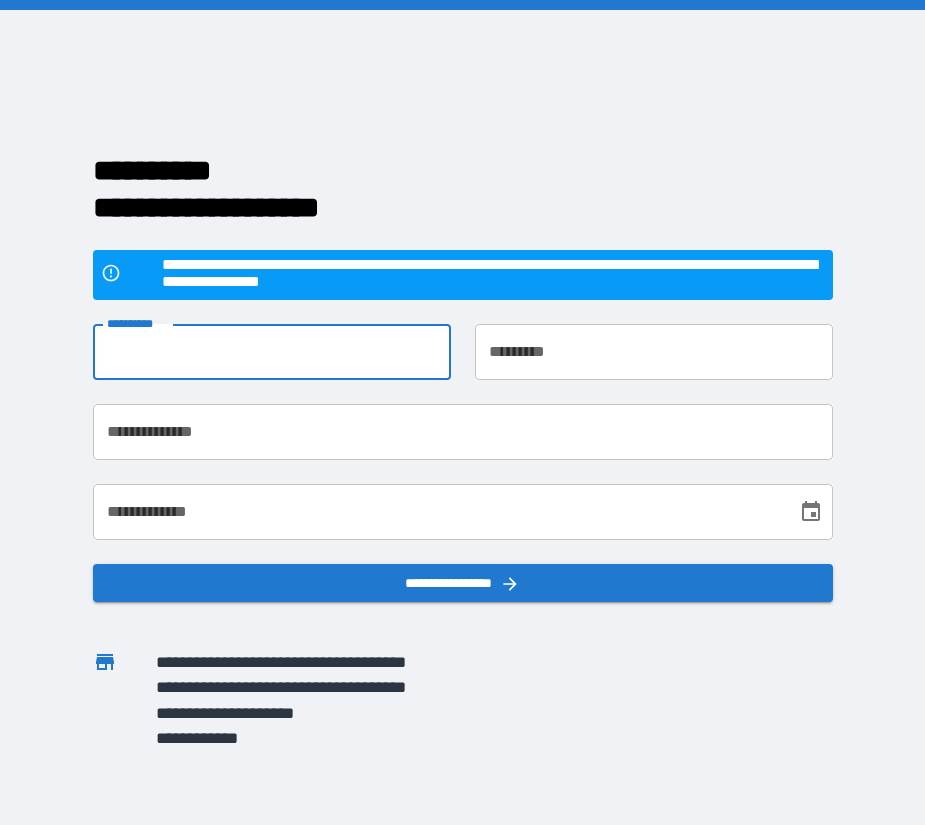 type on "******" 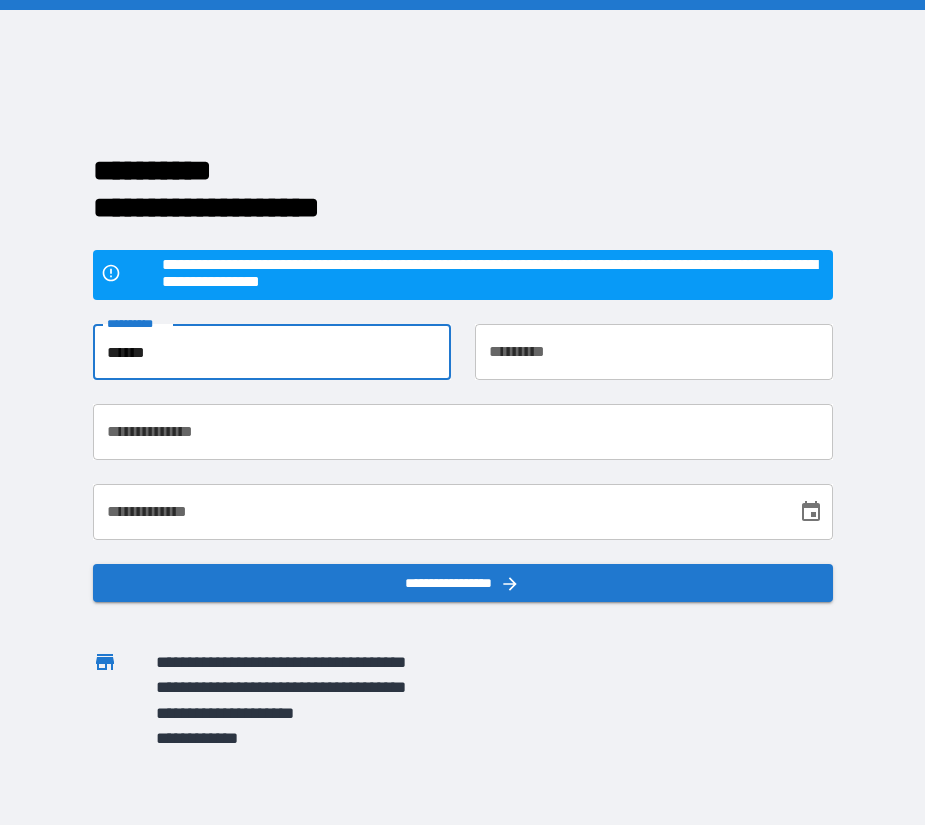 type on "******" 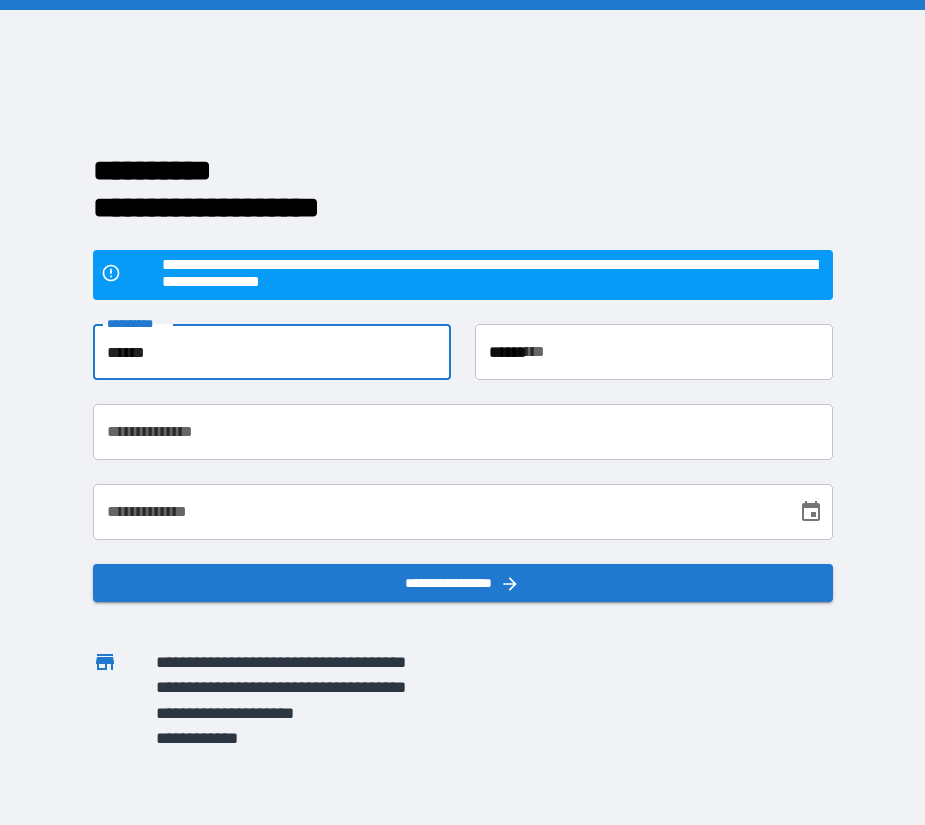 type on "**********" 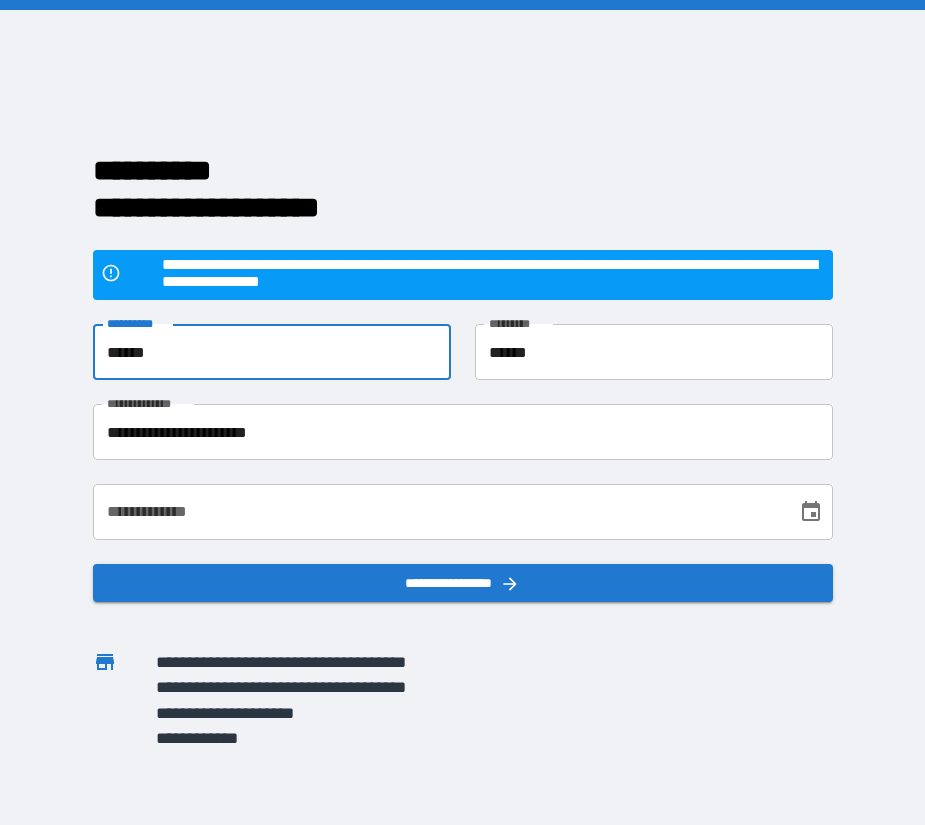 click on "**********" at bounding box center (438, 512) 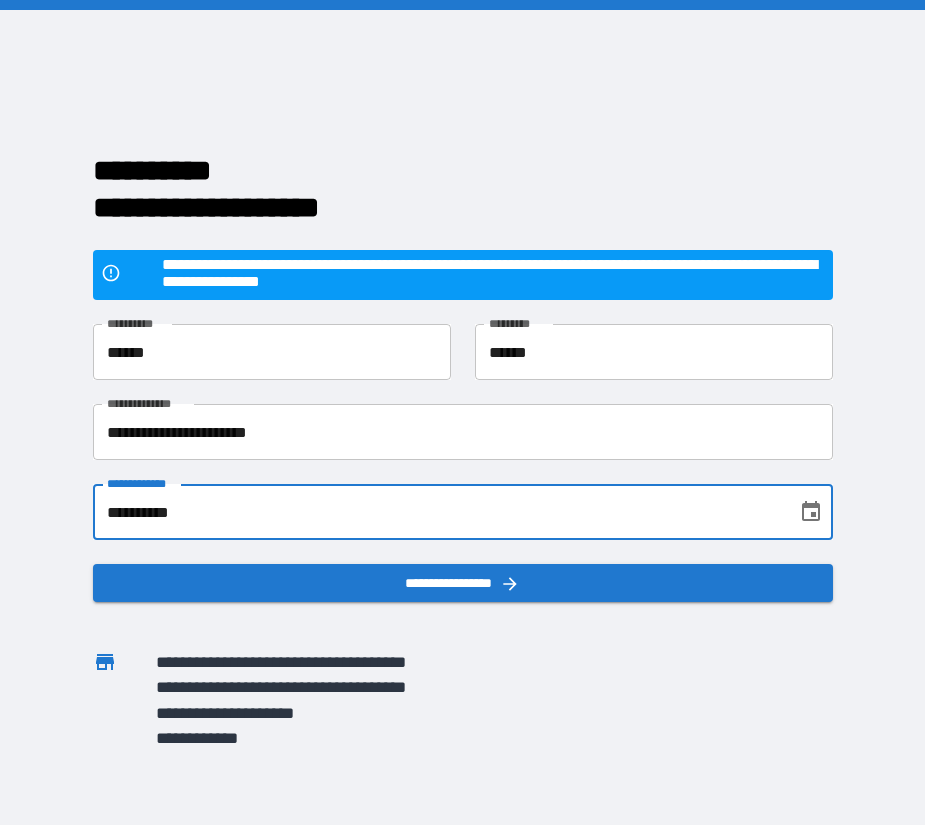 type on "**********" 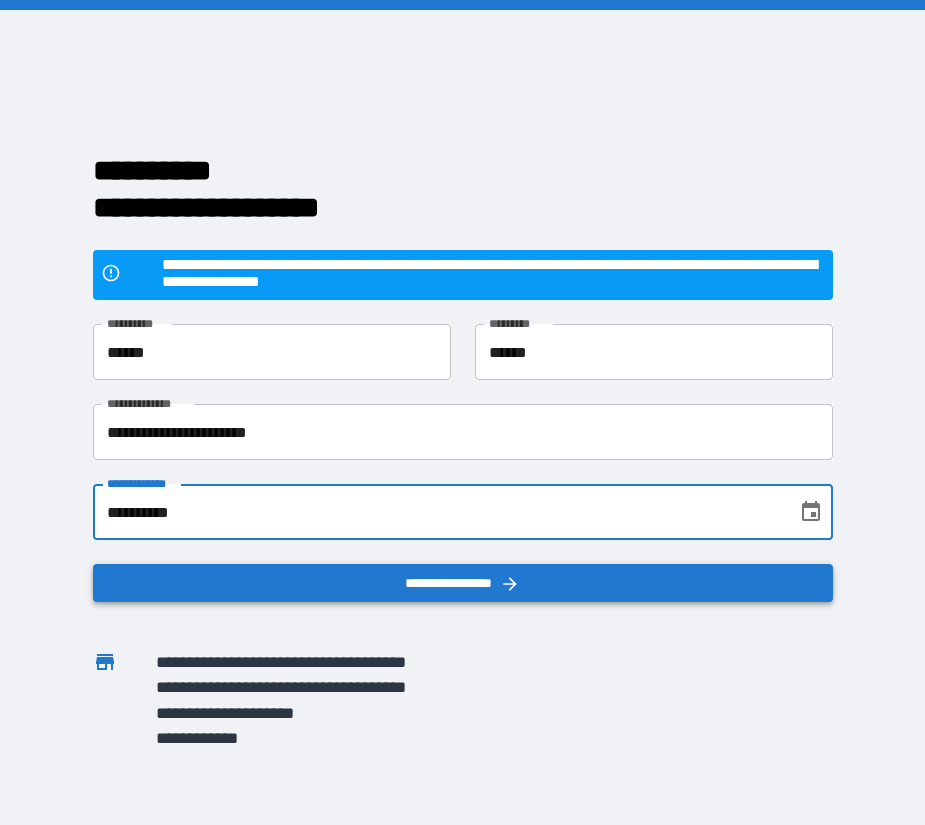 click on "**********" at bounding box center (463, 583) 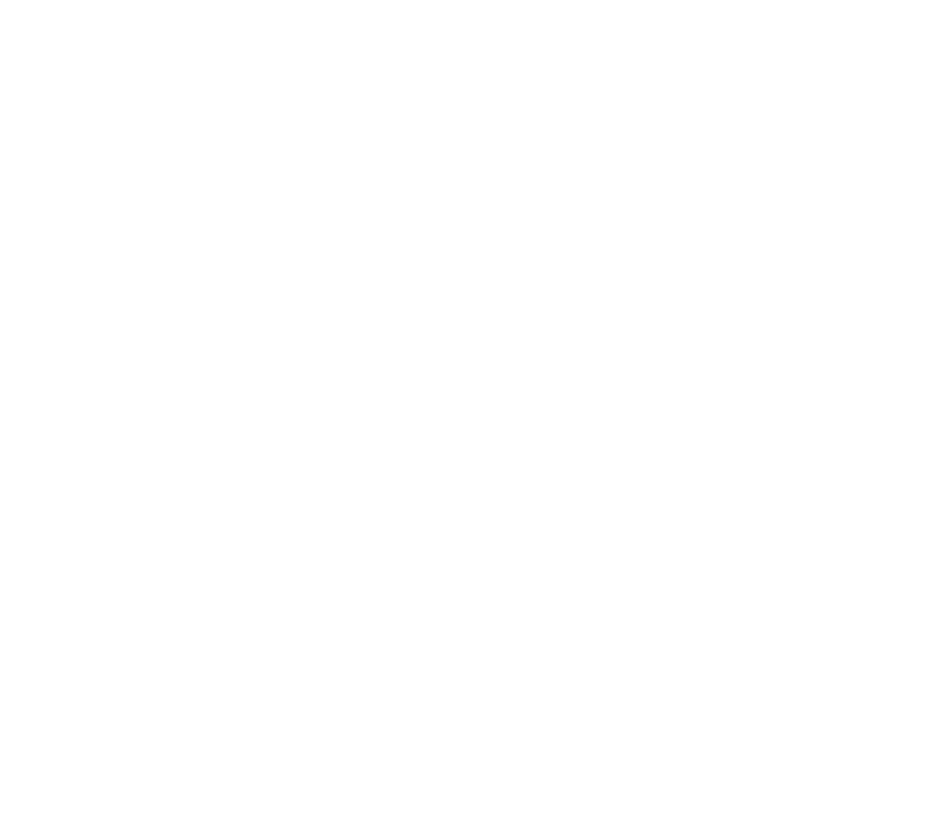 scroll, scrollTop: 0, scrollLeft: 0, axis: both 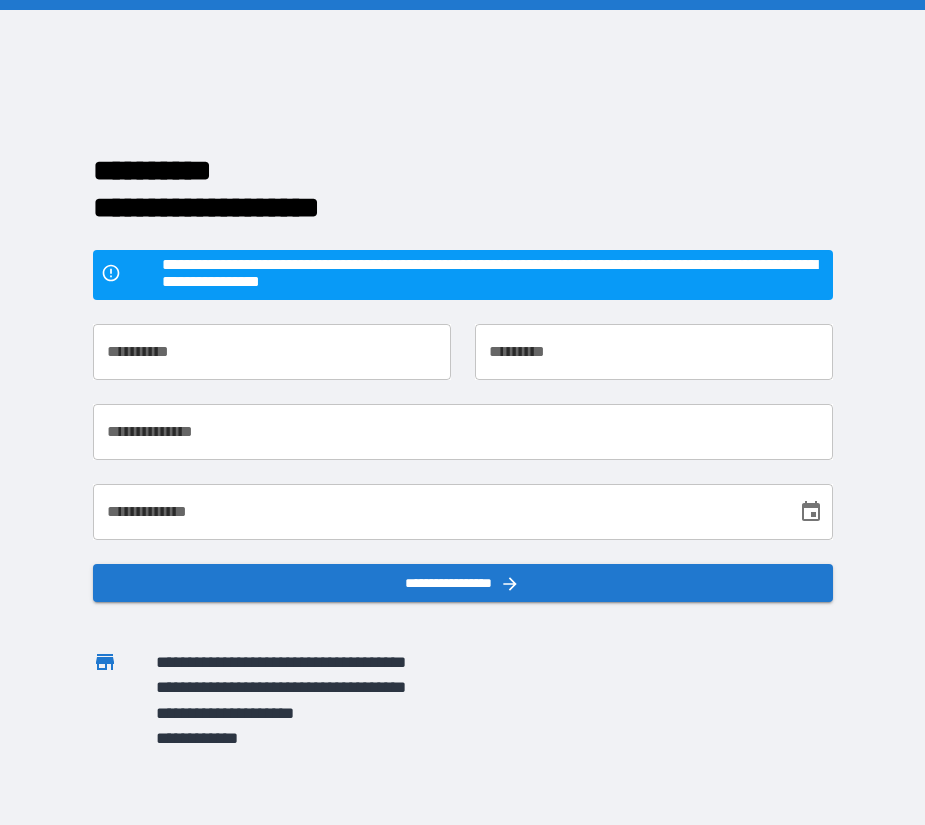 click on "**********" at bounding box center [272, 352] 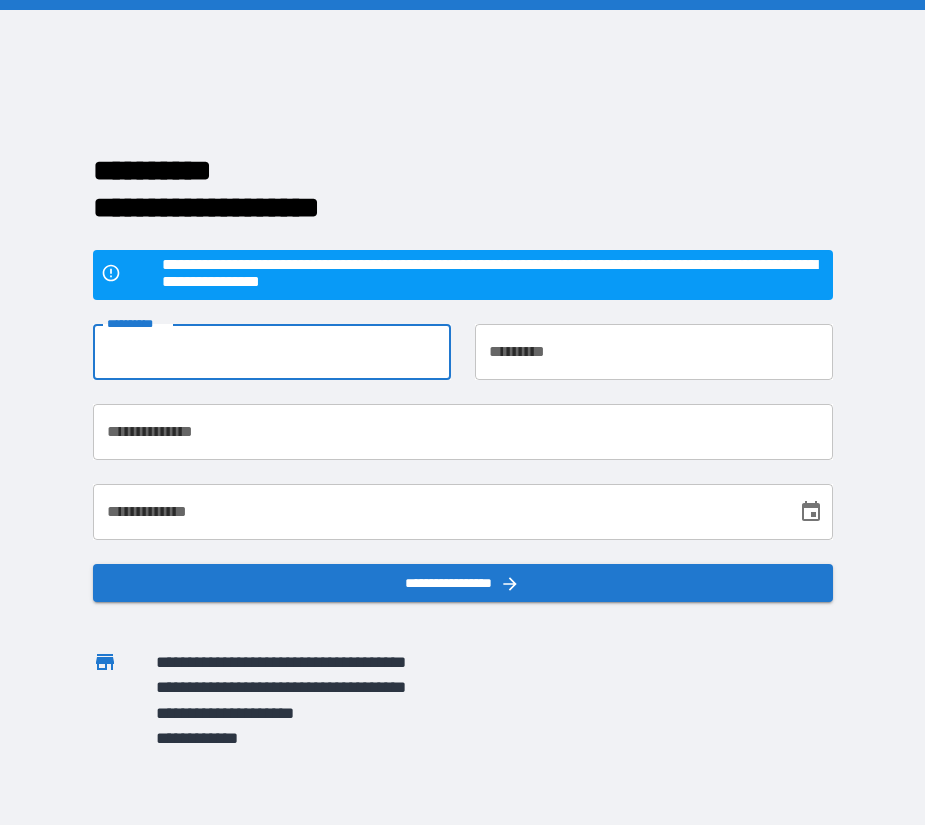 type on "******" 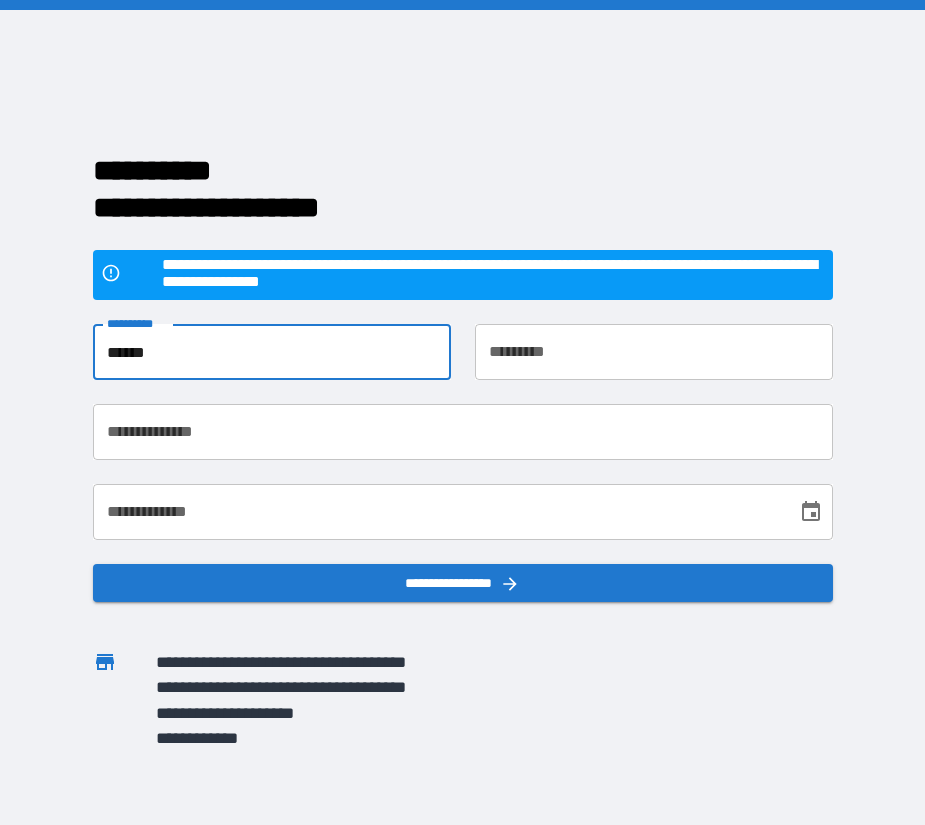 type on "******" 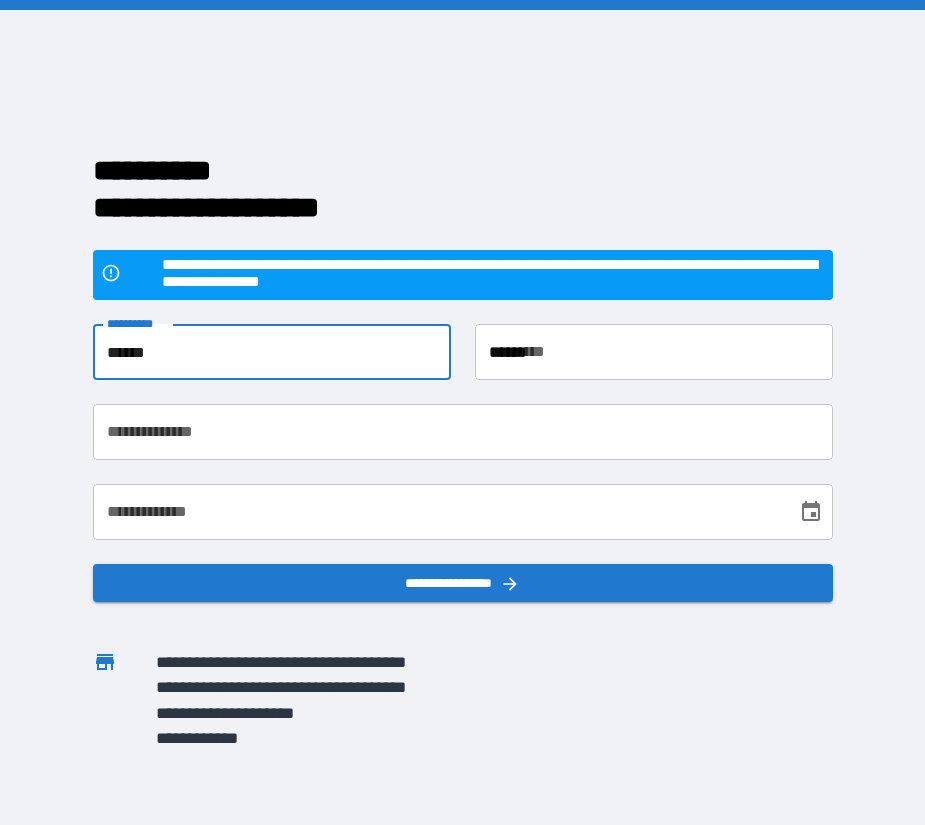 type on "**********" 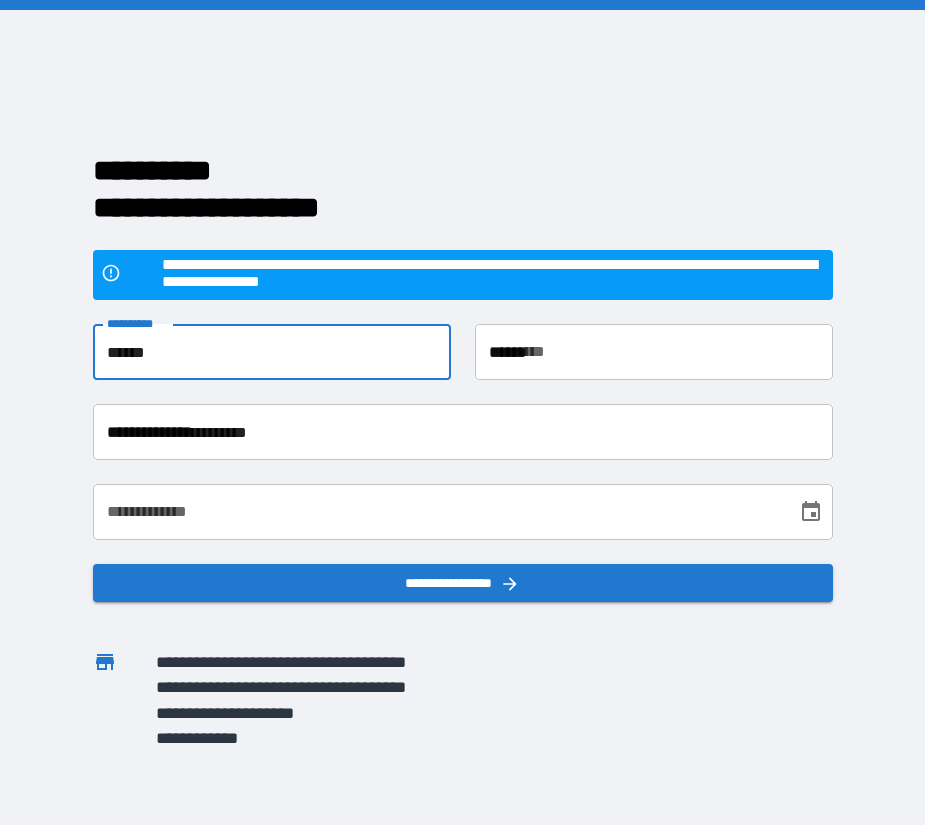 type on "**********" 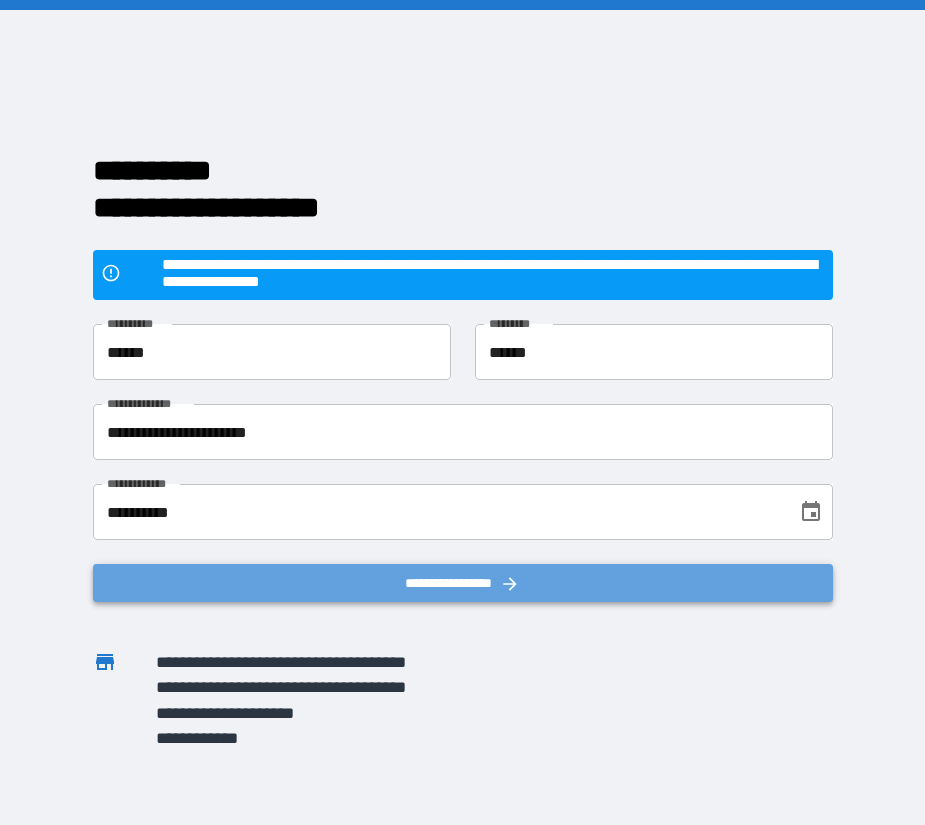 click on "**********" at bounding box center [463, 583] 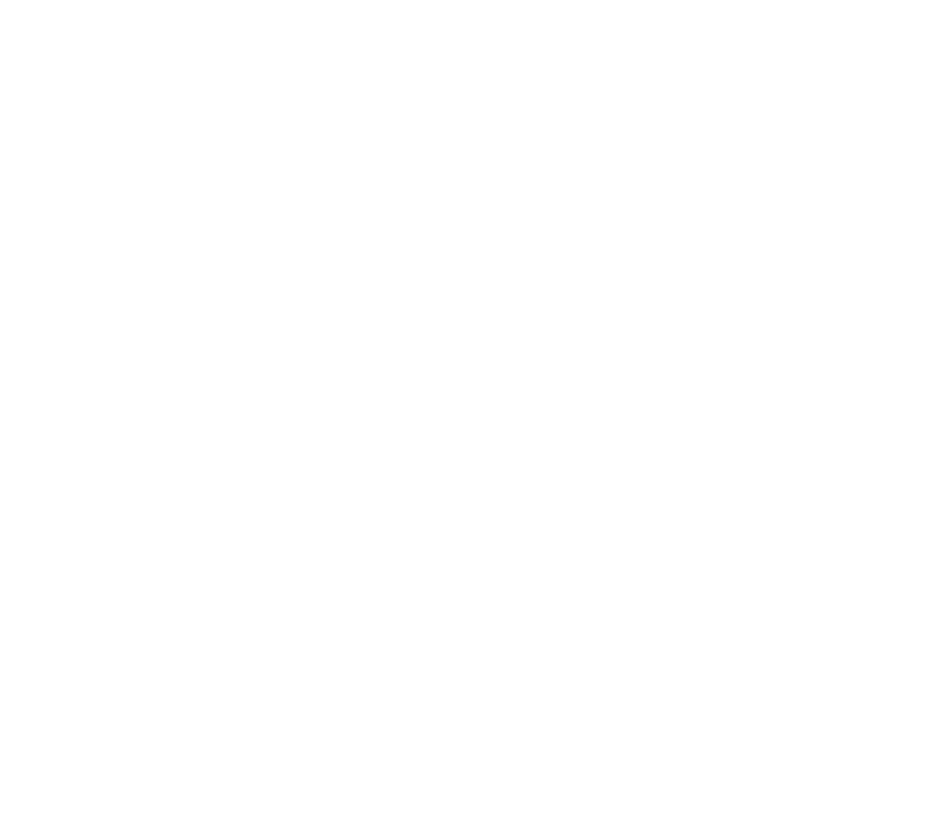 scroll, scrollTop: 0, scrollLeft: 0, axis: both 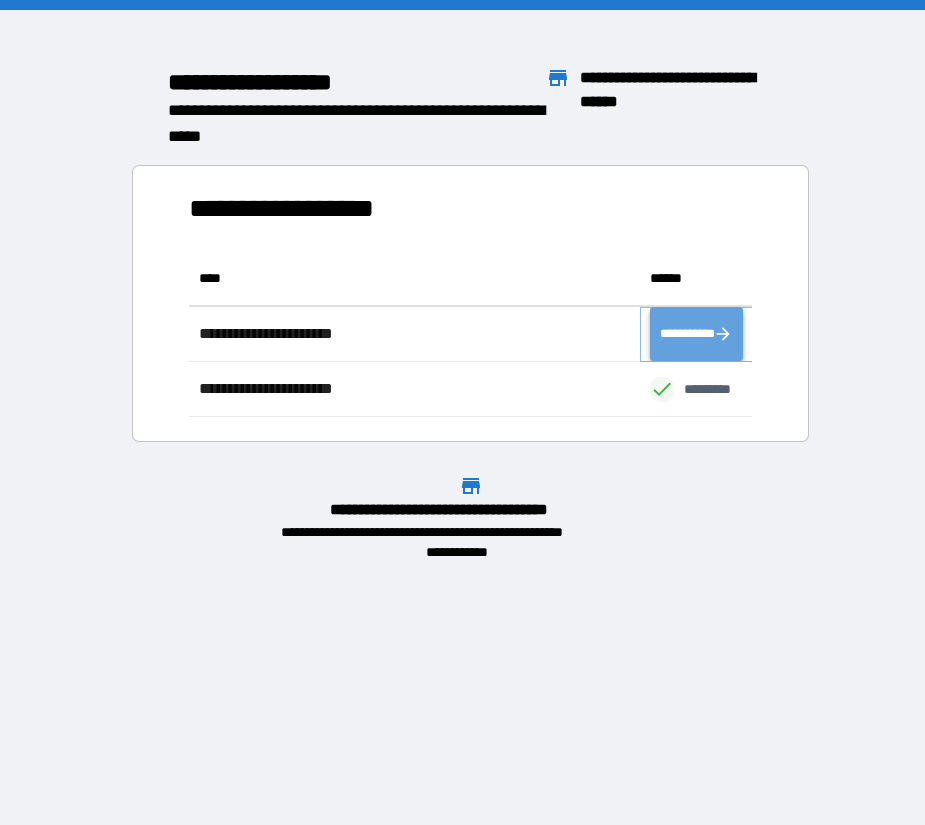 click on "**********" at bounding box center (696, 334) 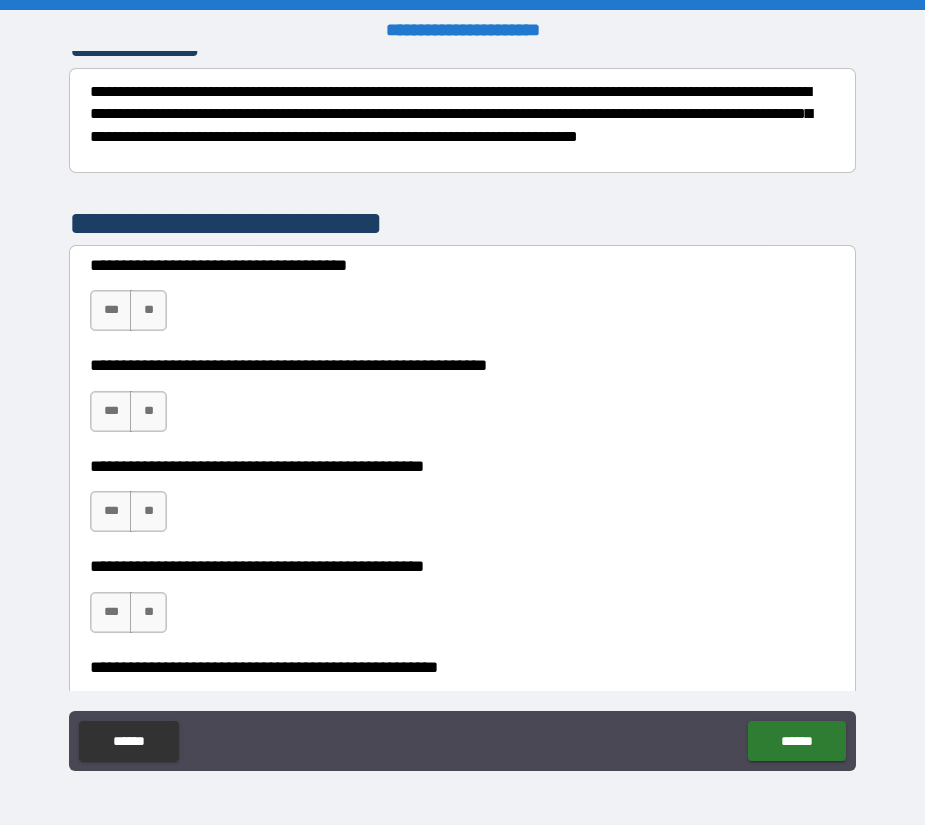 scroll, scrollTop: 400, scrollLeft: 0, axis: vertical 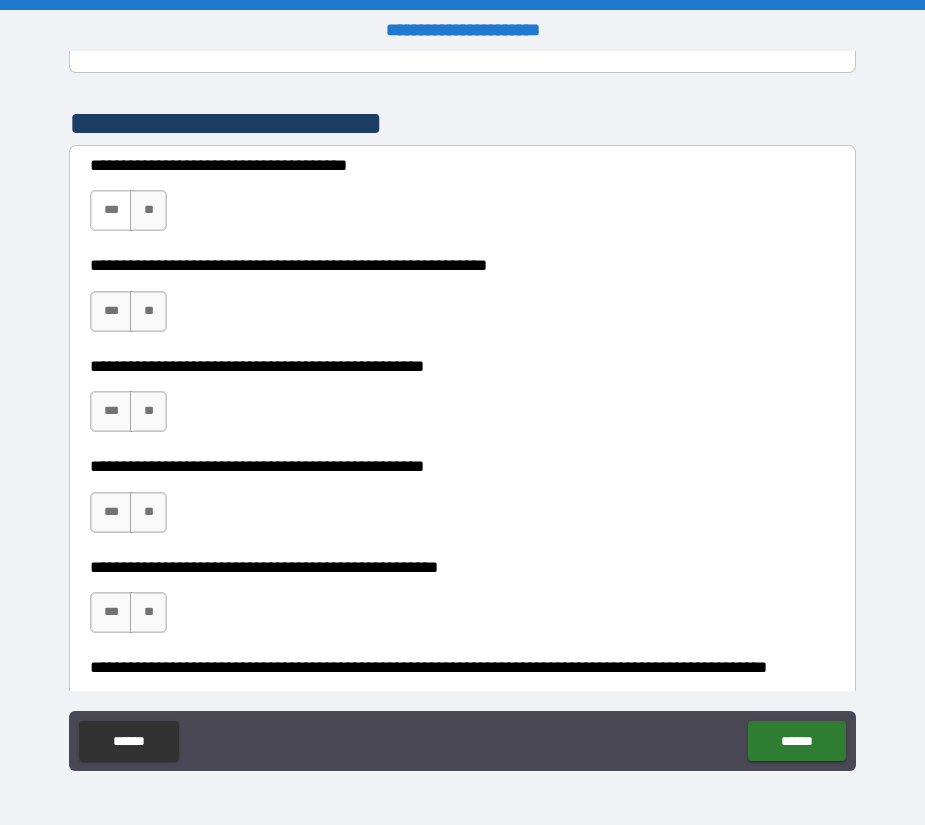 click on "***" at bounding box center [111, 210] 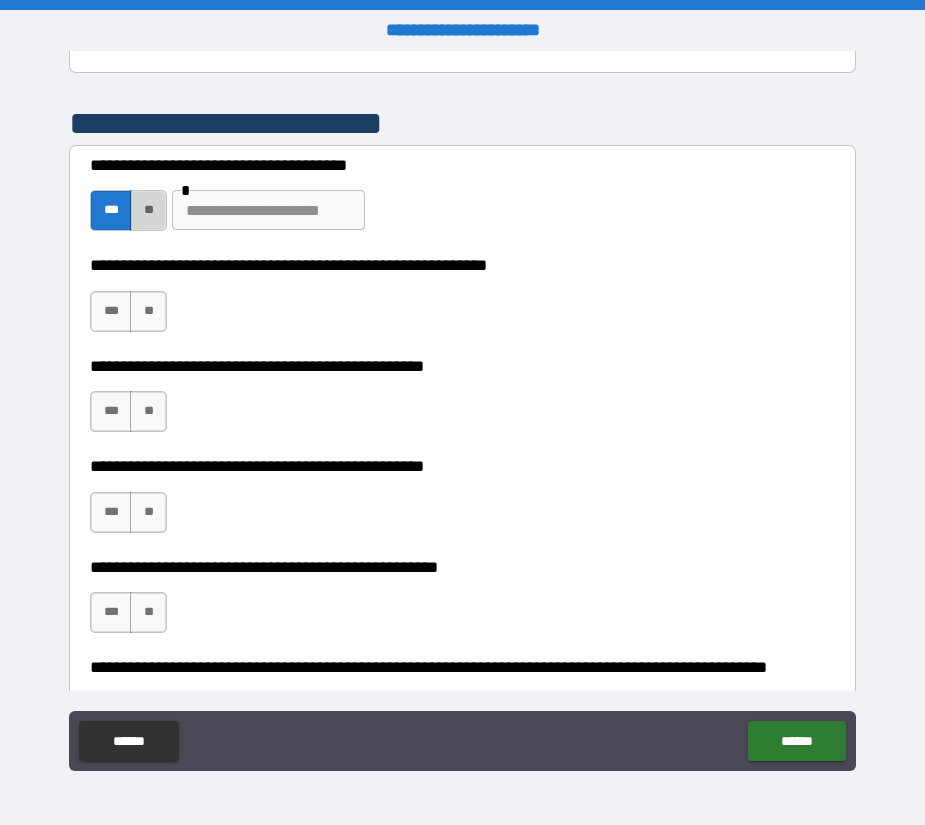 click on "**" at bounding box center (148, 210) 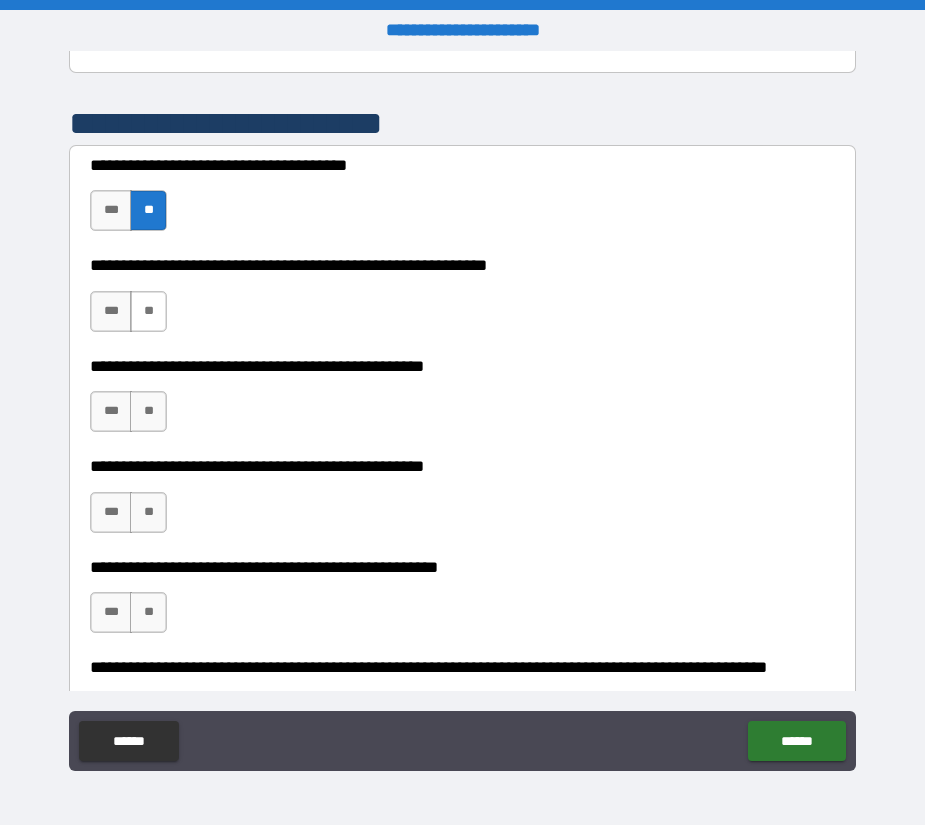 click on "**" at bounding box center [148, 311] 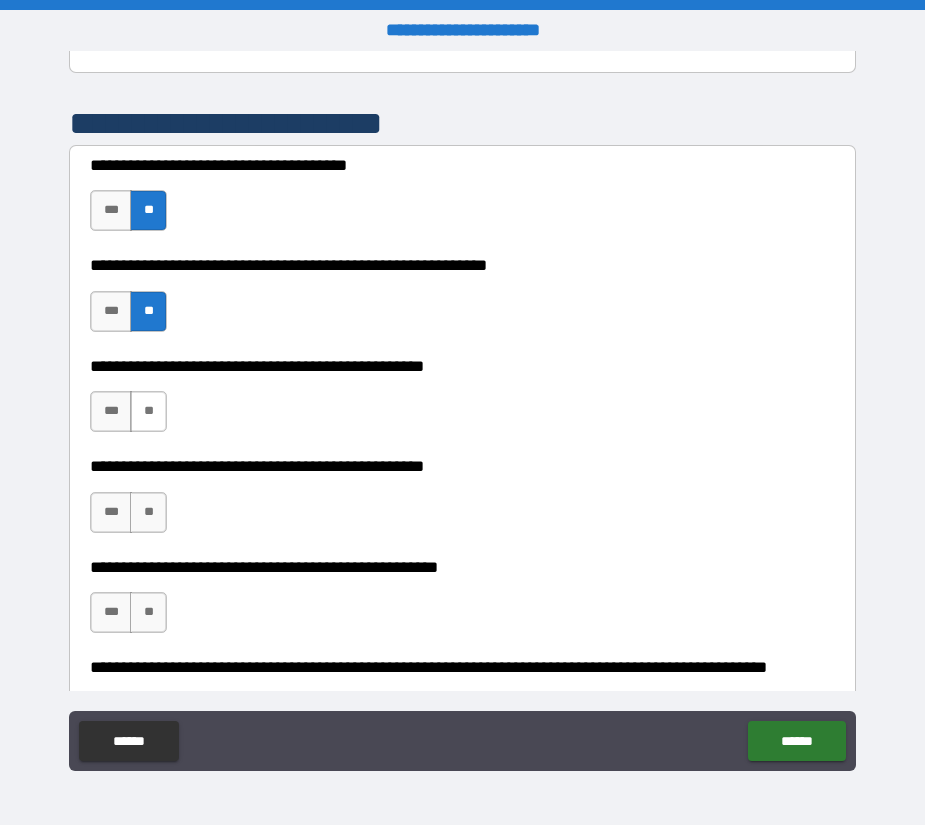 click on "**" at bounding box center (148, 411) 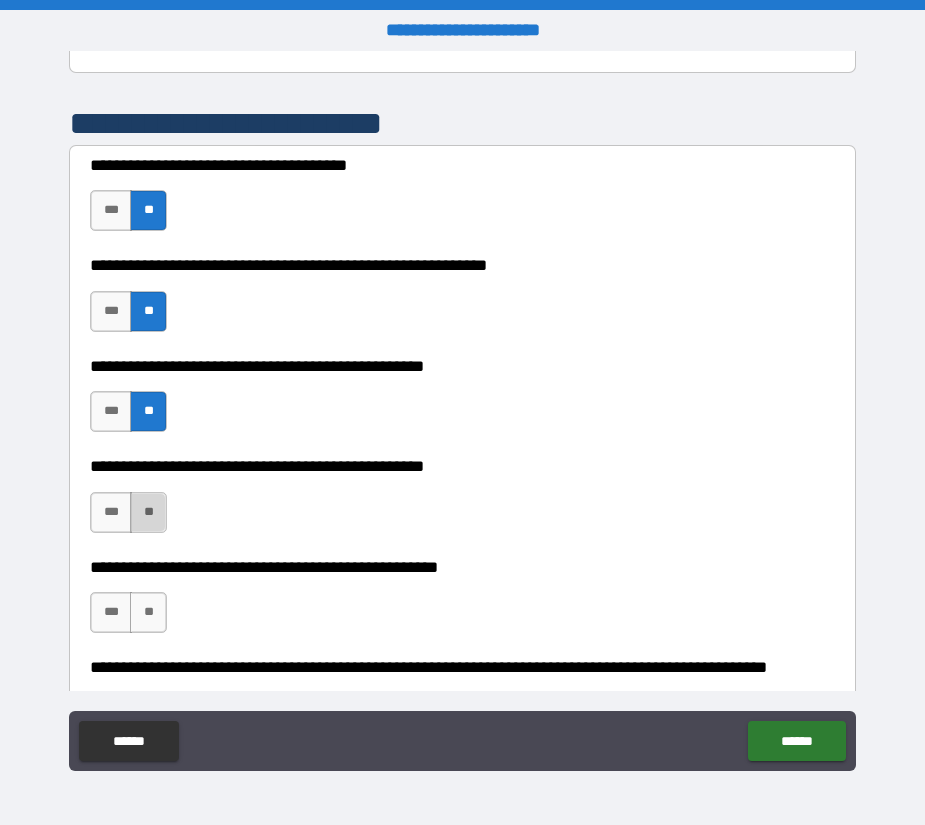click on "**" at bounding box center (148, 512) 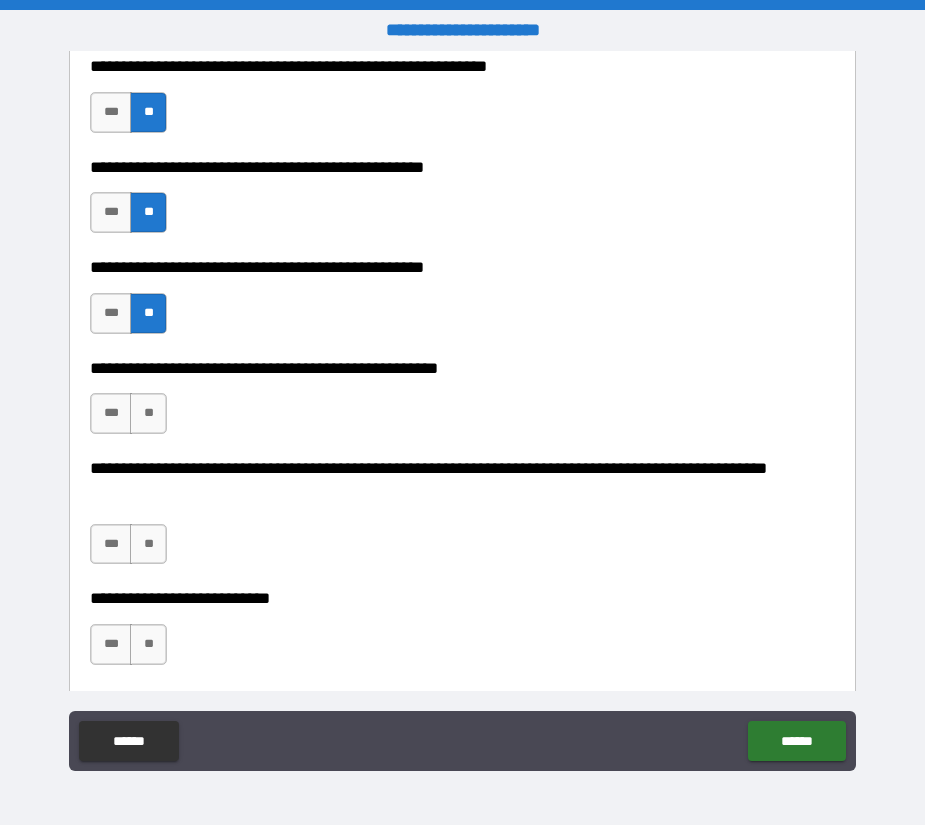 scroll, scrollTop: 600, scrollLeft: 0, axis: vertical 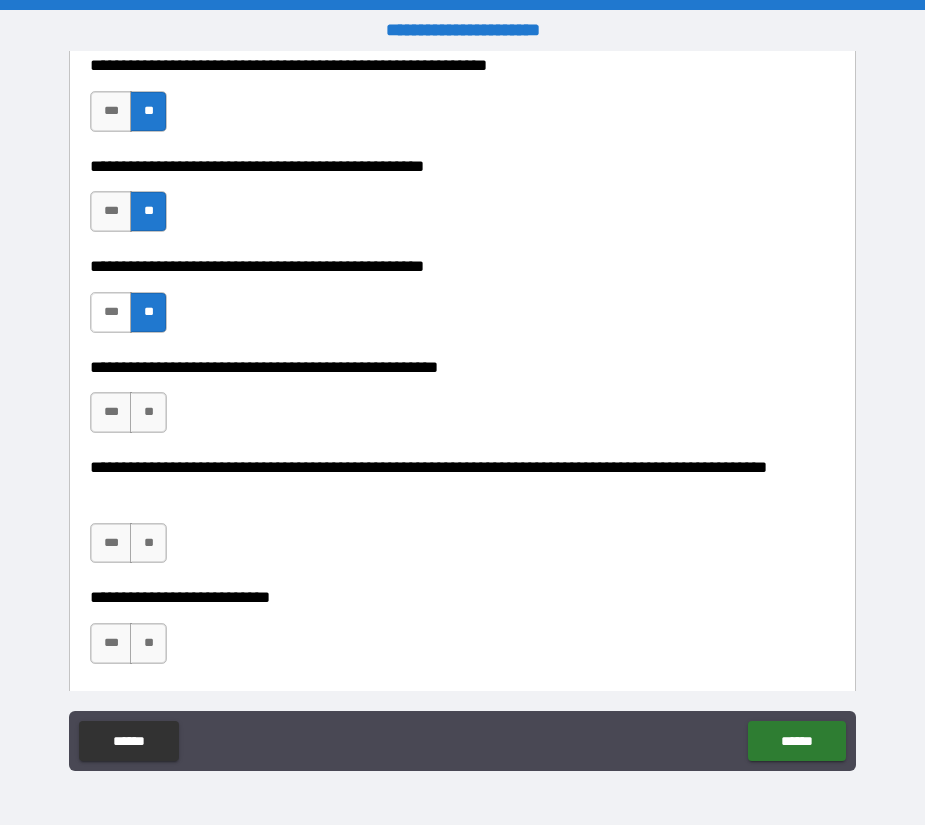 click on "***" at bounding box center (111, 312) 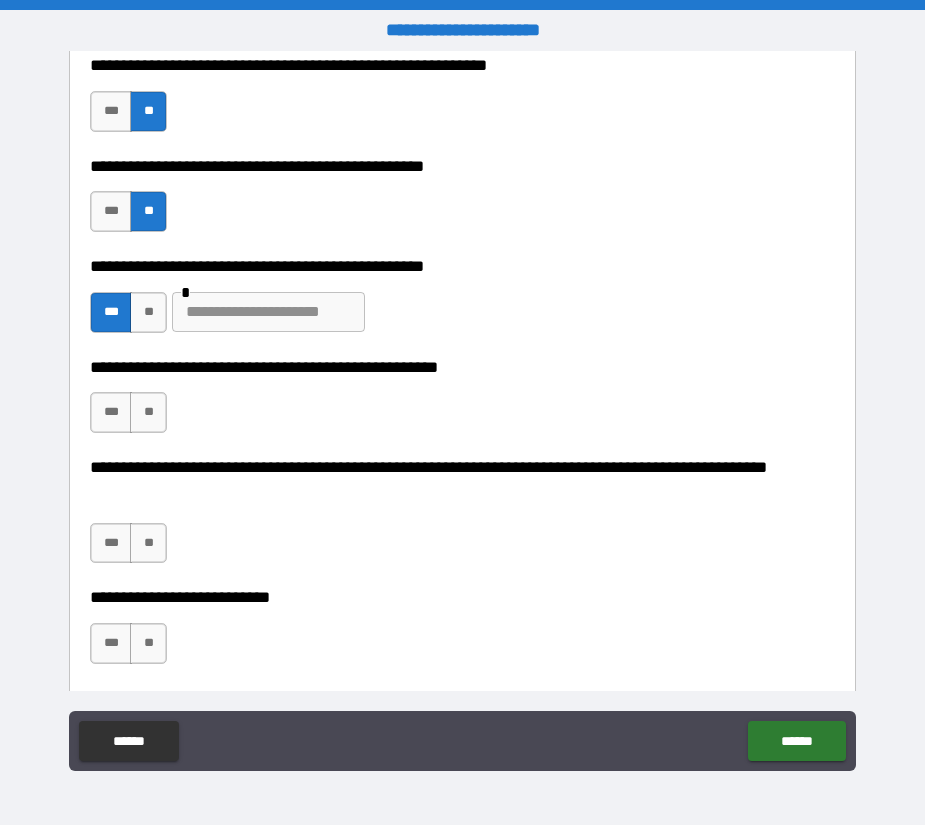 click at bounding box center (268, 312) 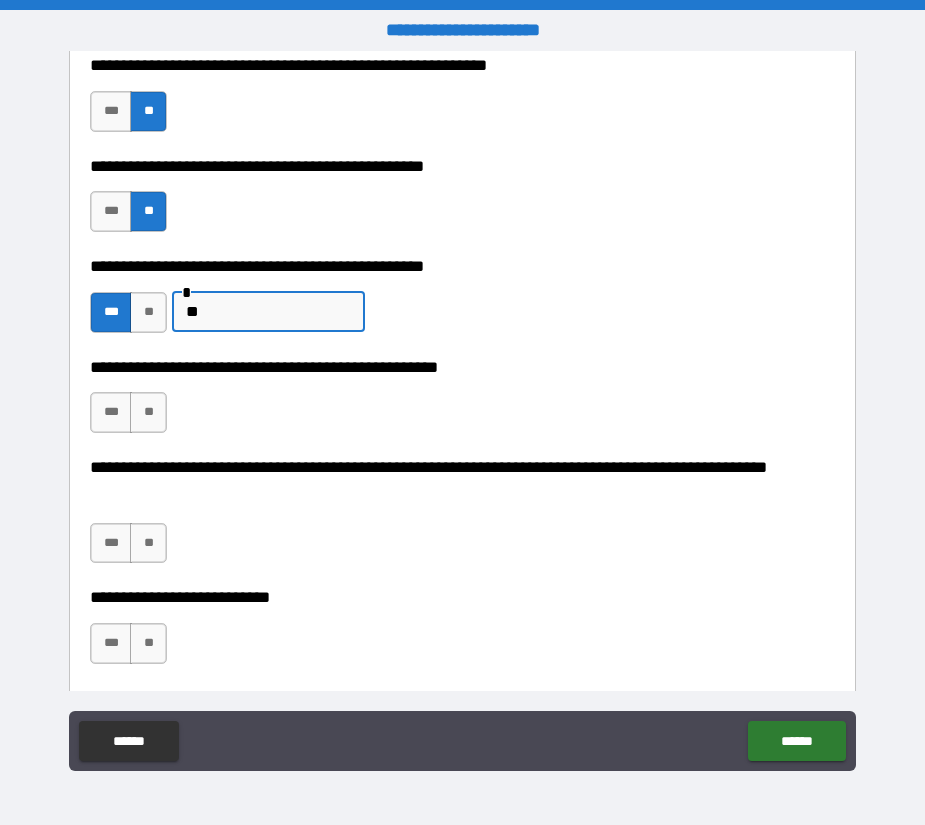type on "*" 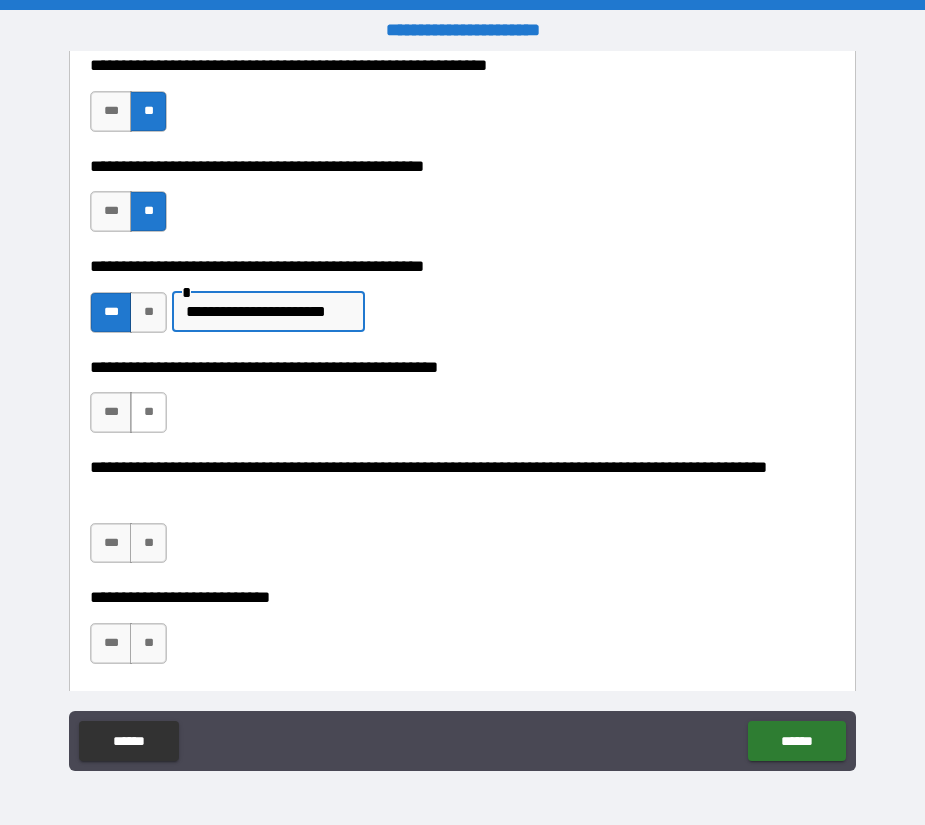 type on "**********" 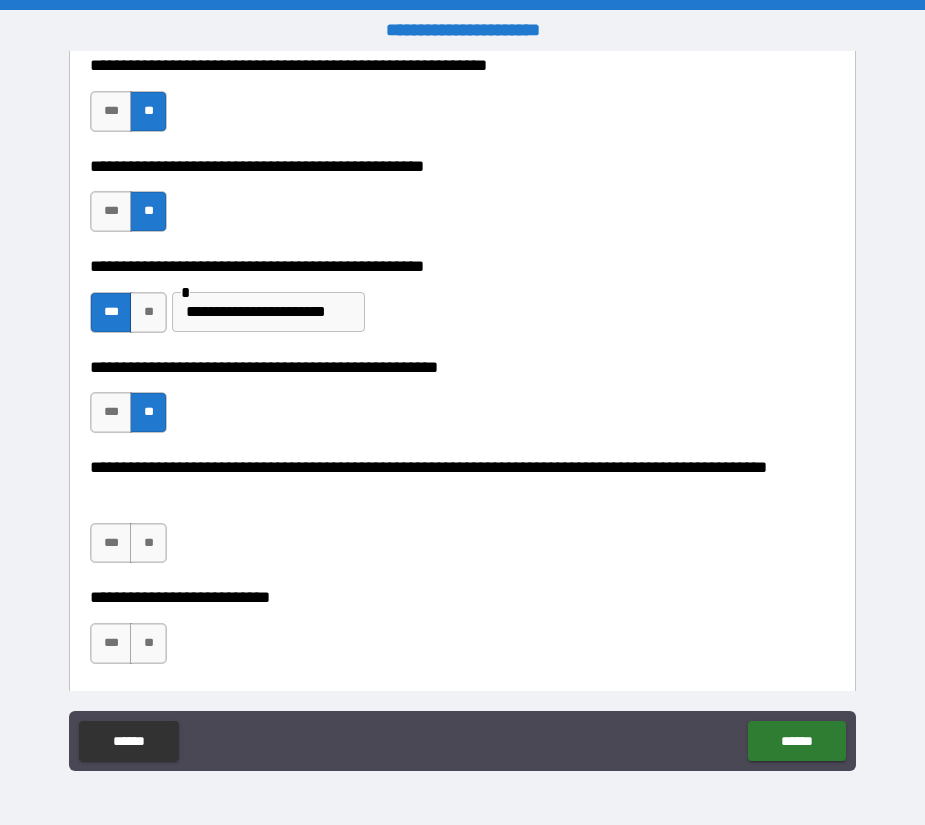 scroll, scrollTop: 700, scrollLeft: 0, axis: vertical 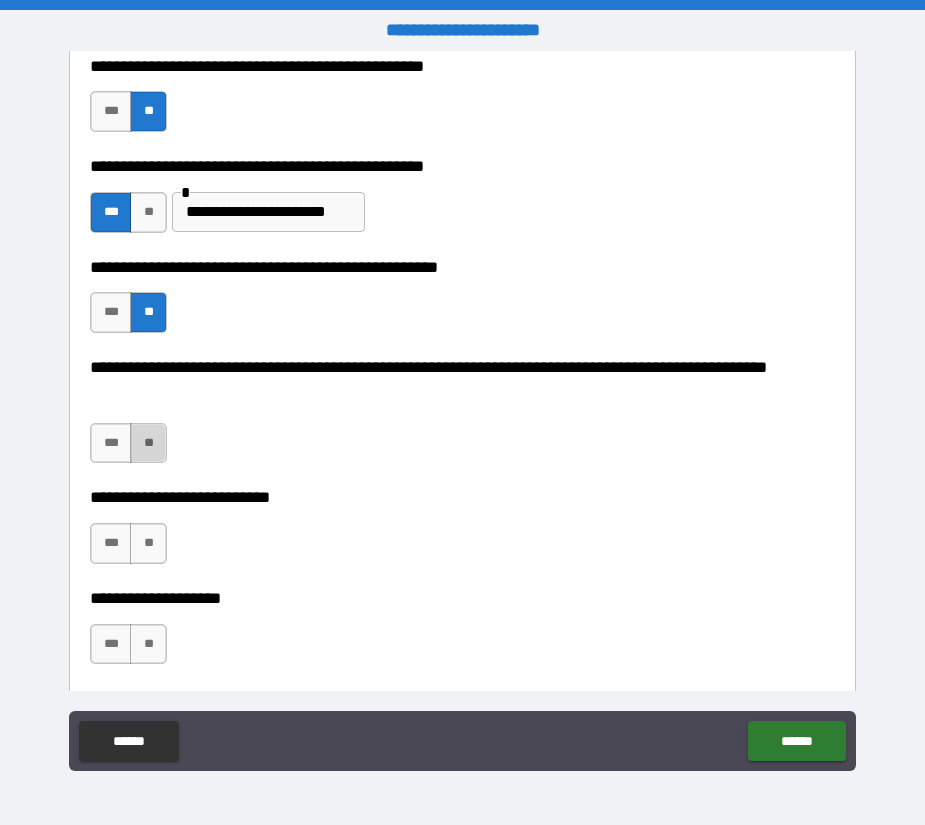 click on "**" at bounding box center (148, 443) 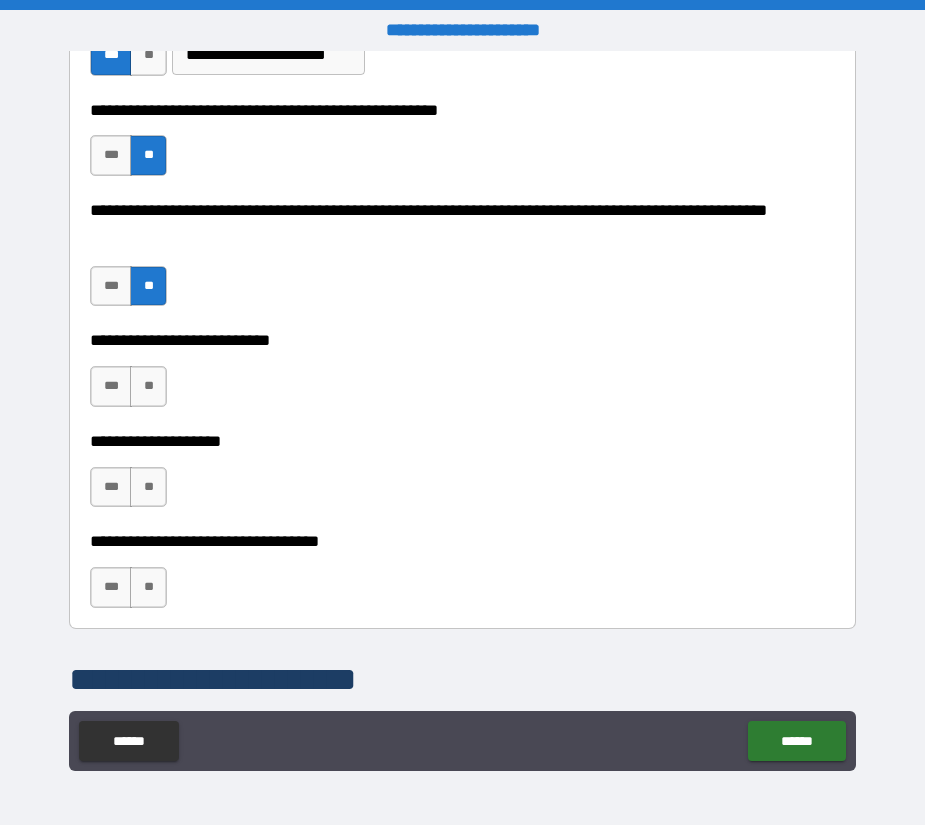 scroll, scrollTop: 900, scrollLeft: 0, axis: vertical 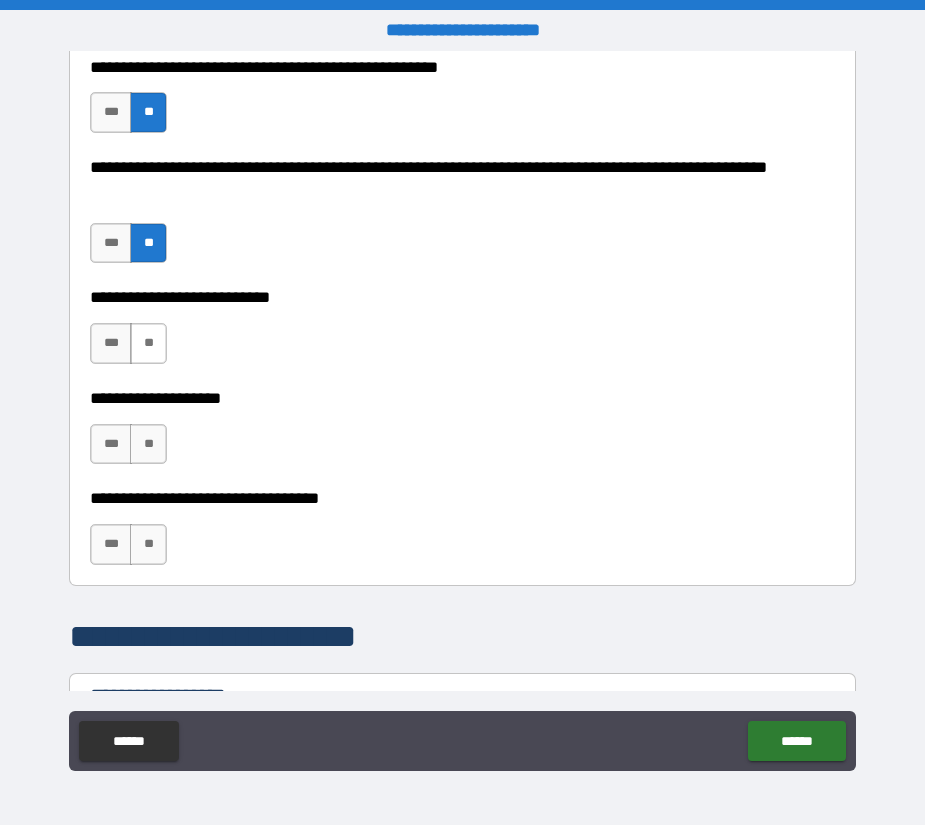 click on "**" at bounding box center (148, 343) 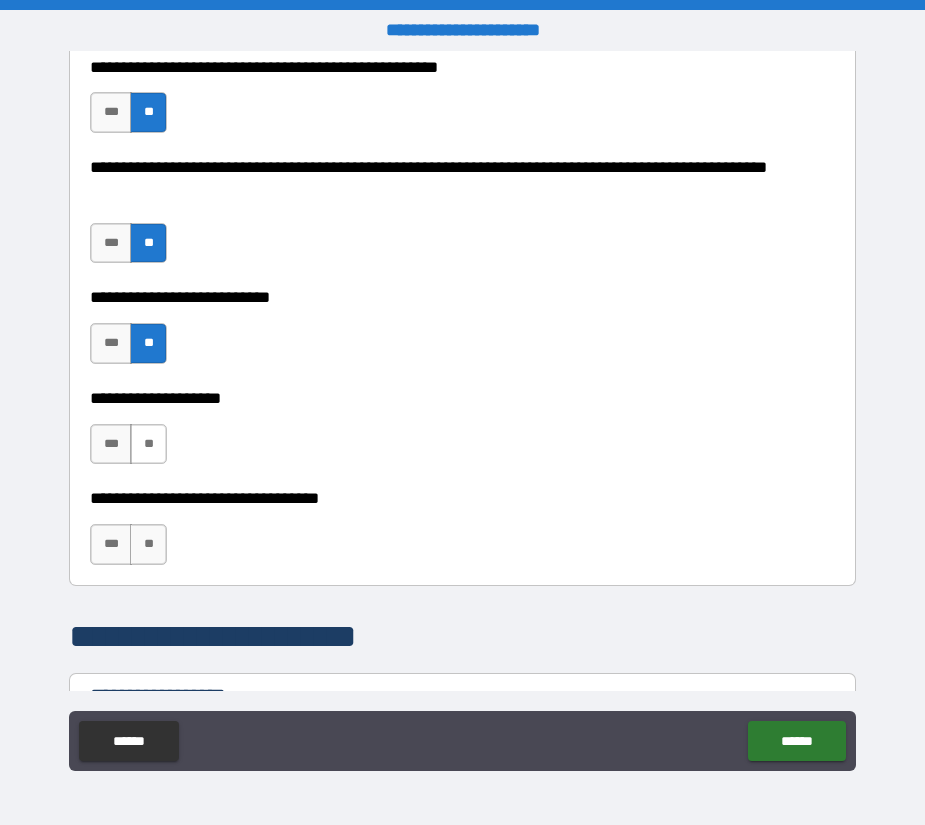 click on "**" at bounding box center [148, 444] 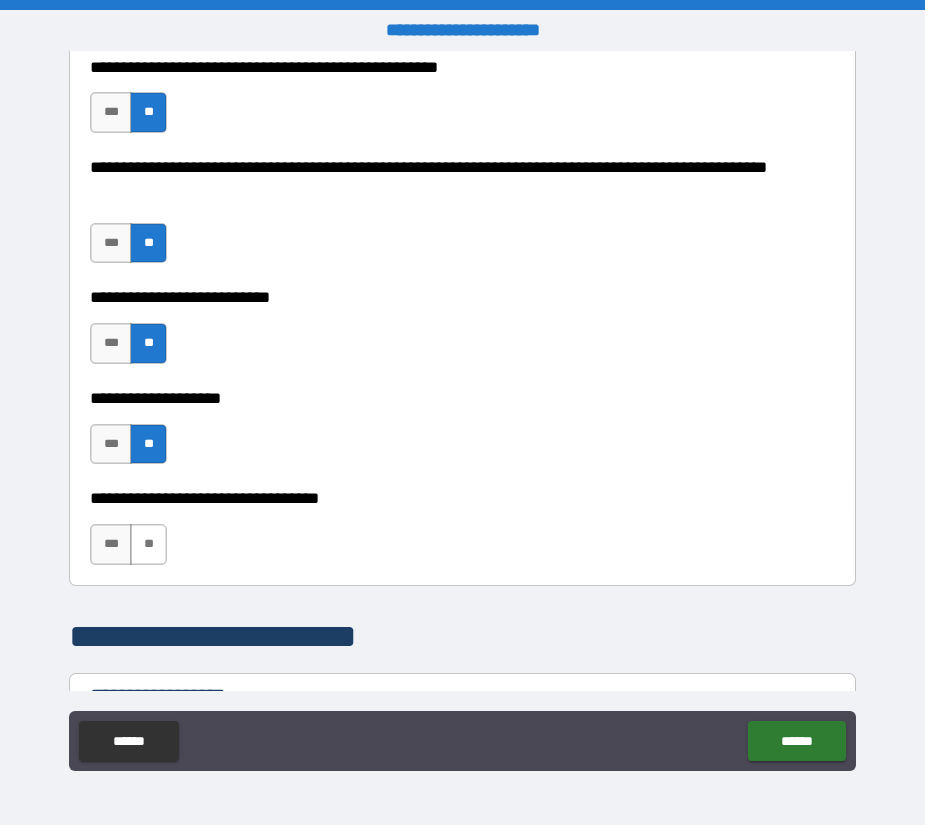click on "**" at bounding box center (148, 544) 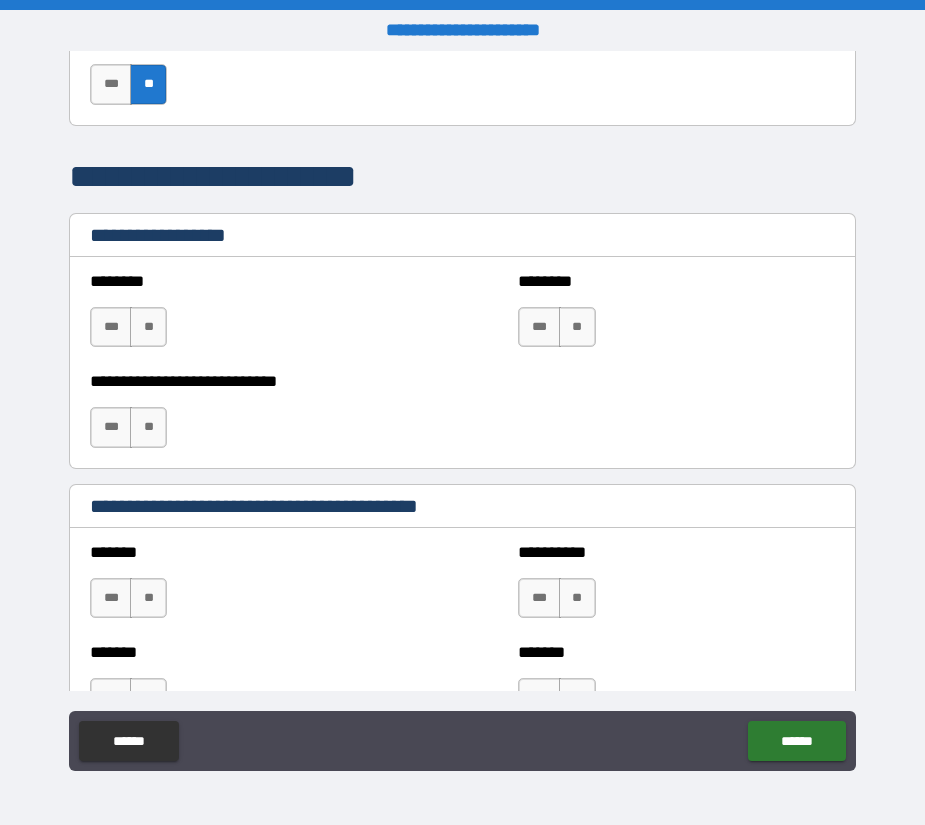 scroll, scrollTop: 1400, scrollLeft: 0, axis: vertical 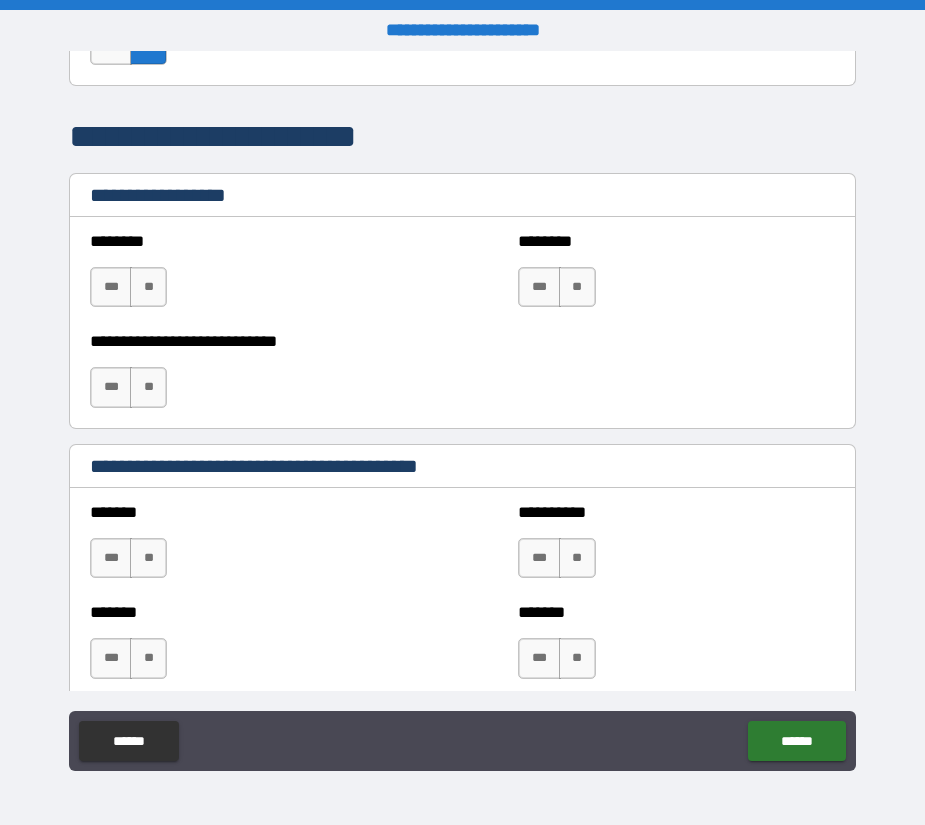 click on "**" at bounding box center (148, 287) 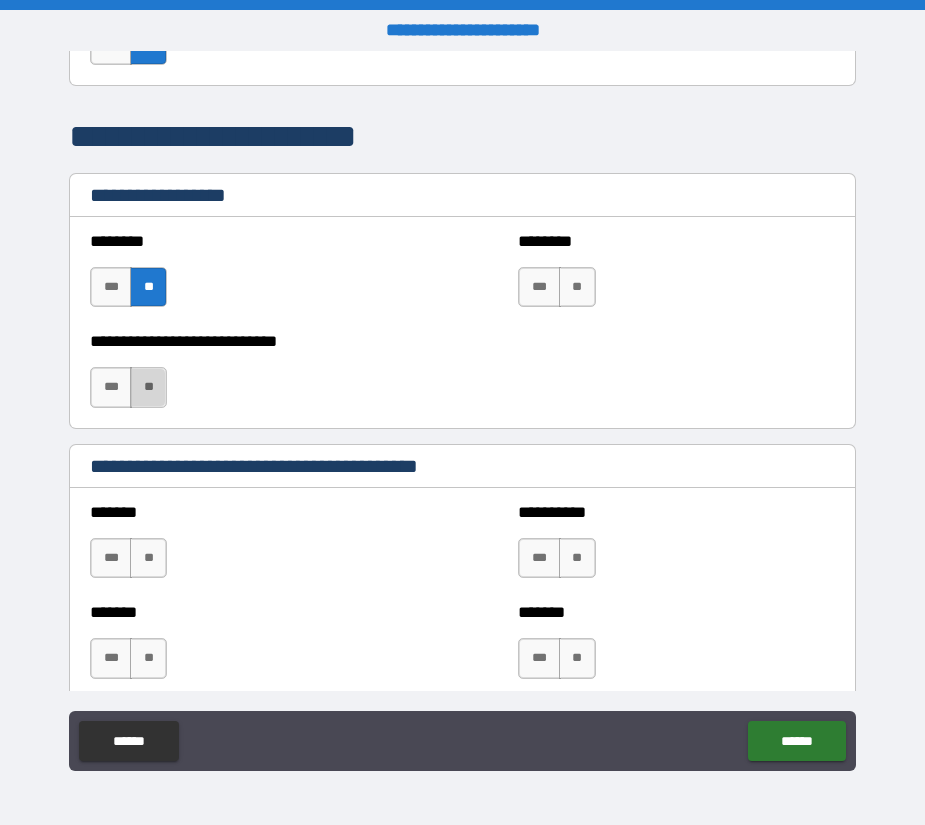 click on "**" at bounding box center (148, 387) 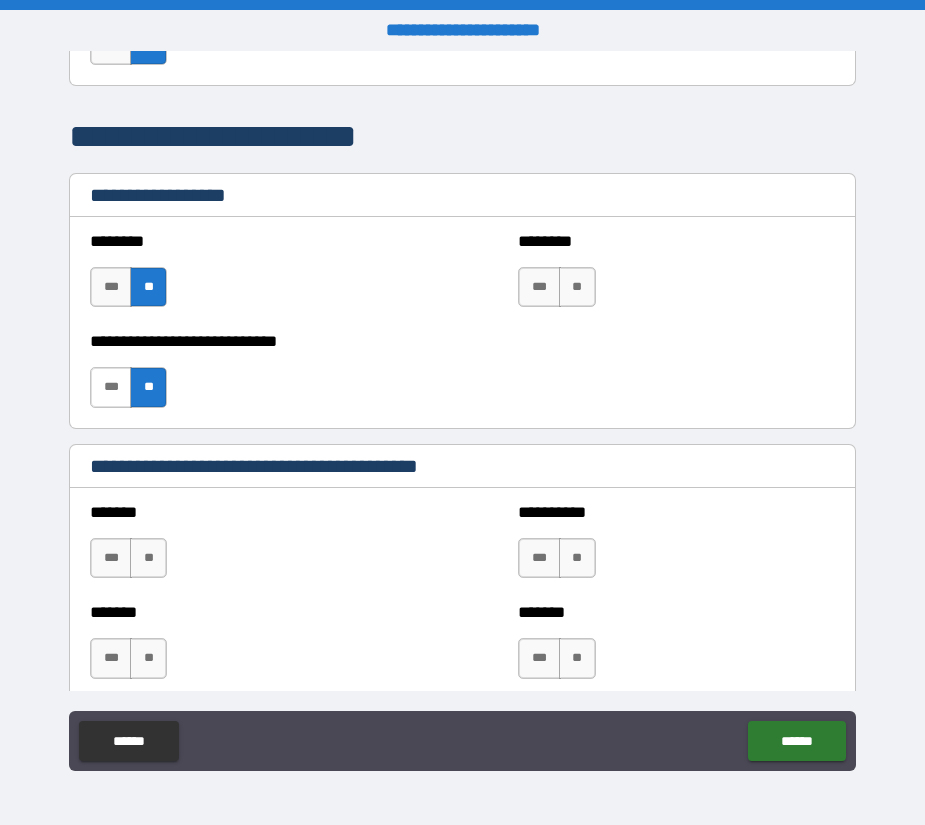 click on "***" at bounding box center [111, 387] 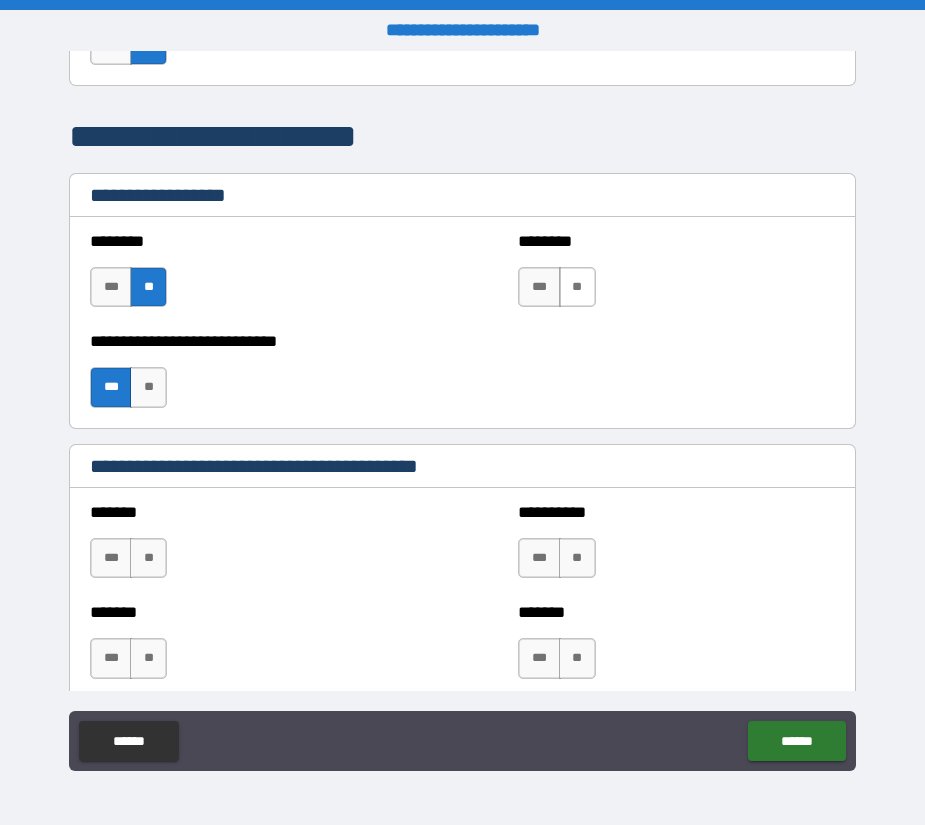 click on "**" at bounding box center [577, 287] 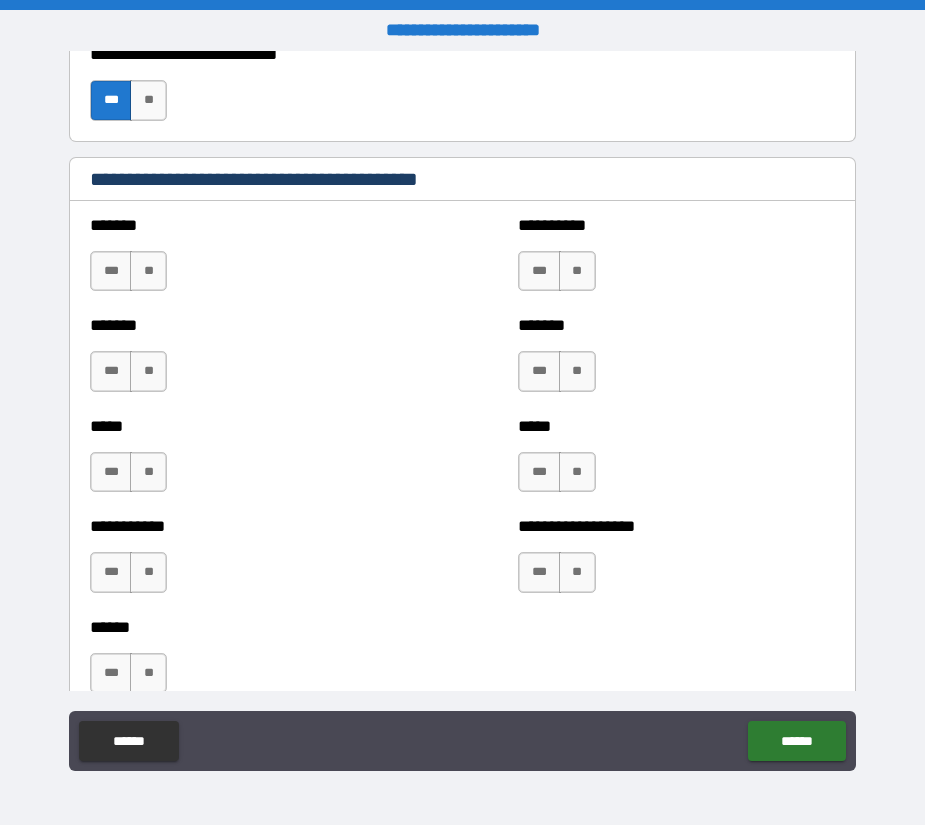 scroll, scrollTop: 1800, scrollLeft: 0, axis: vertical 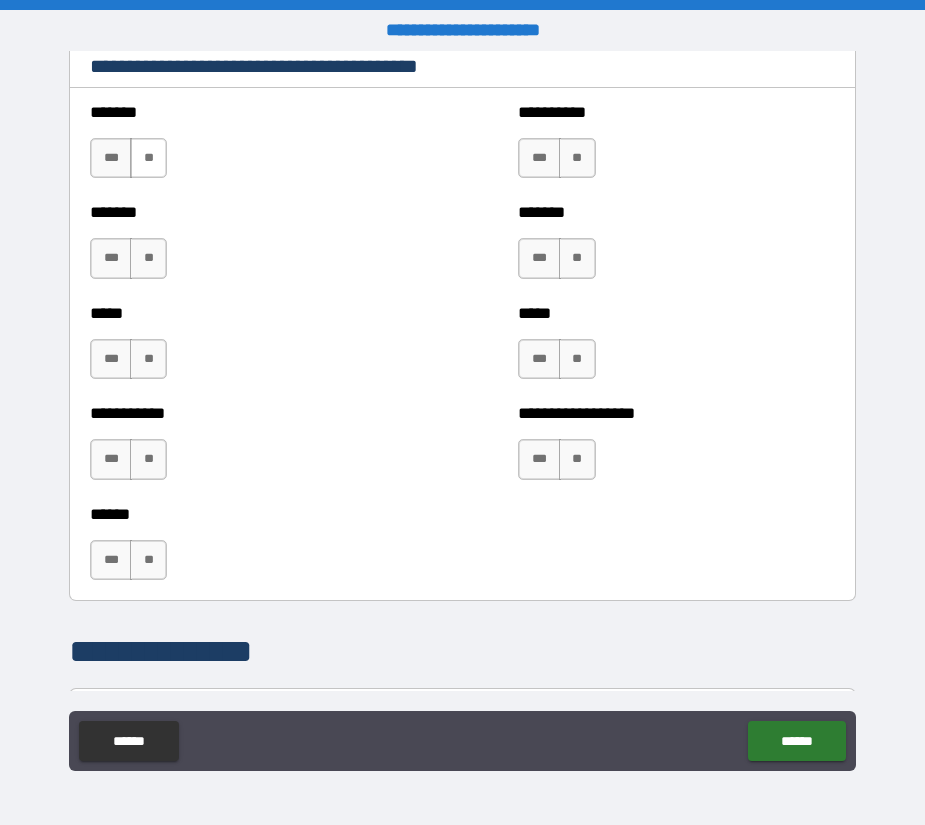 click on "**" at bounding box center (148, 158) 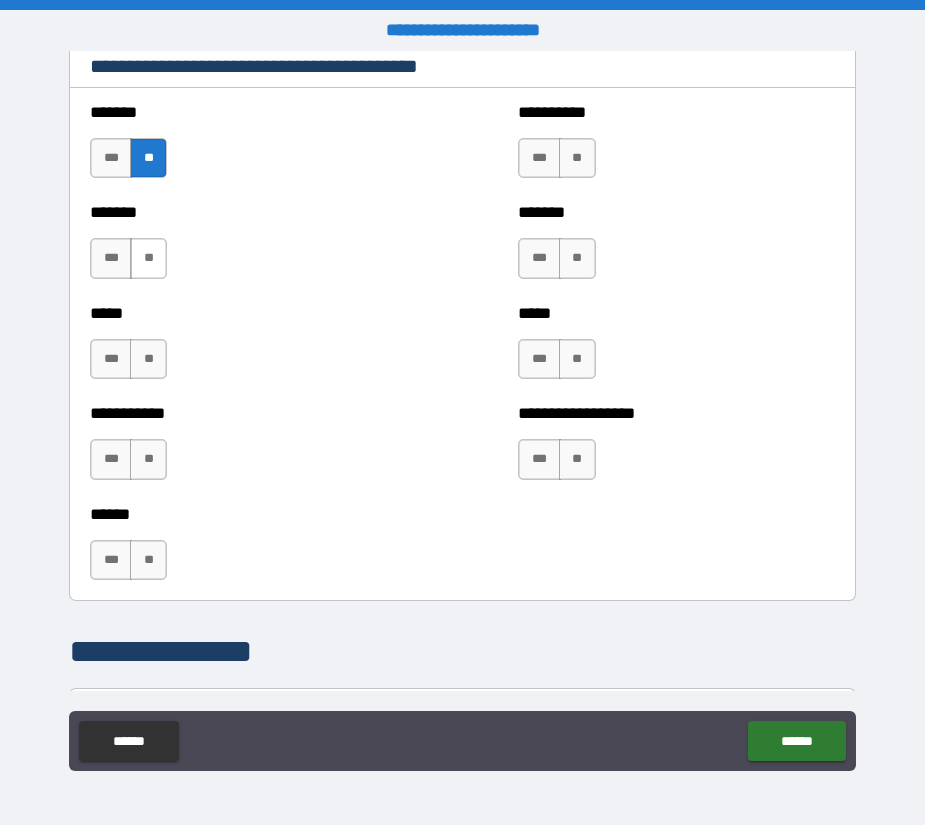 click on "**" at bounding box center (148, 258) 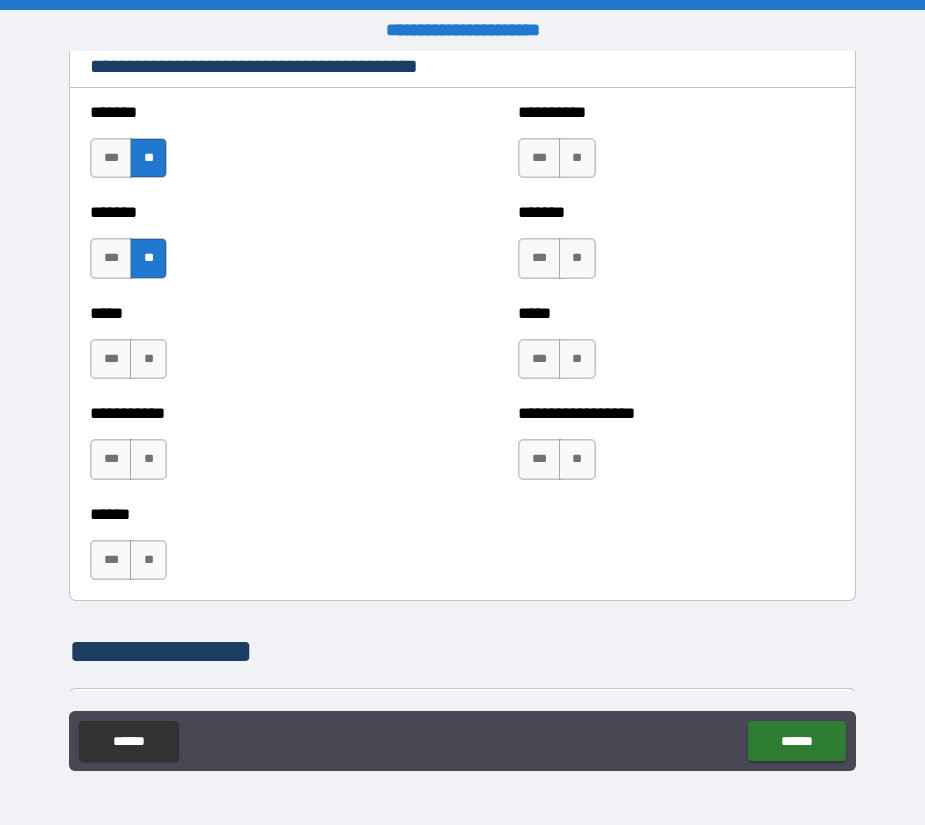 drag, startPoint x: 152, startPoint y: 350, endPoint x: 152, endPoint y: 422, distance: 72 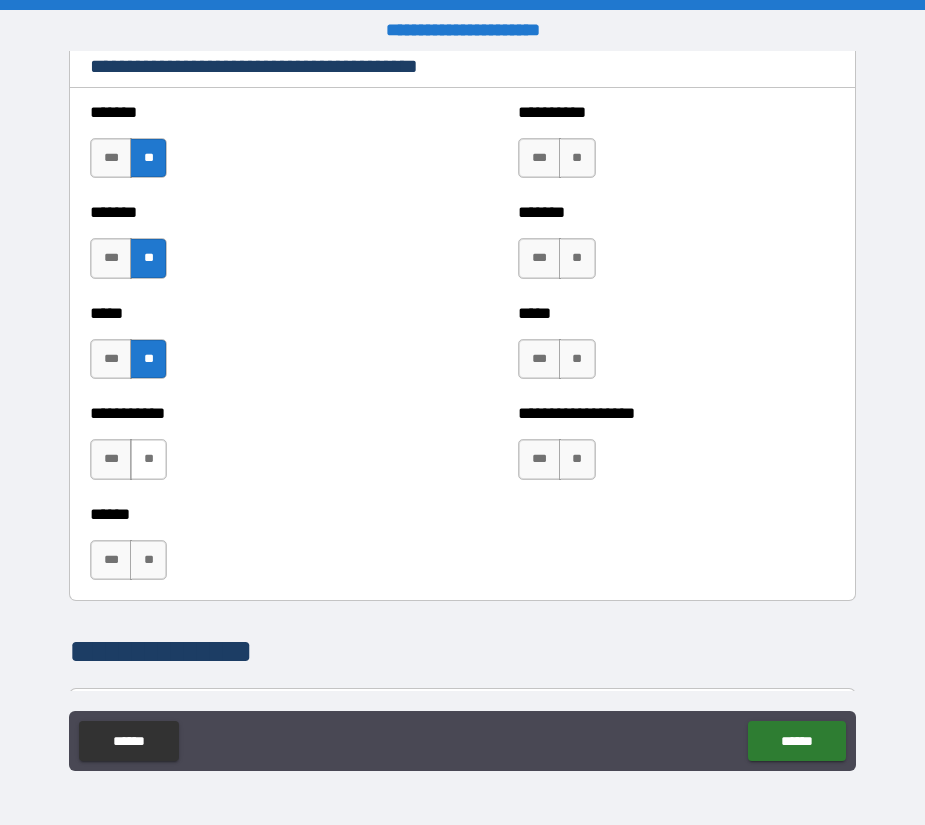 click on "**" at bounding box center (148, 459) 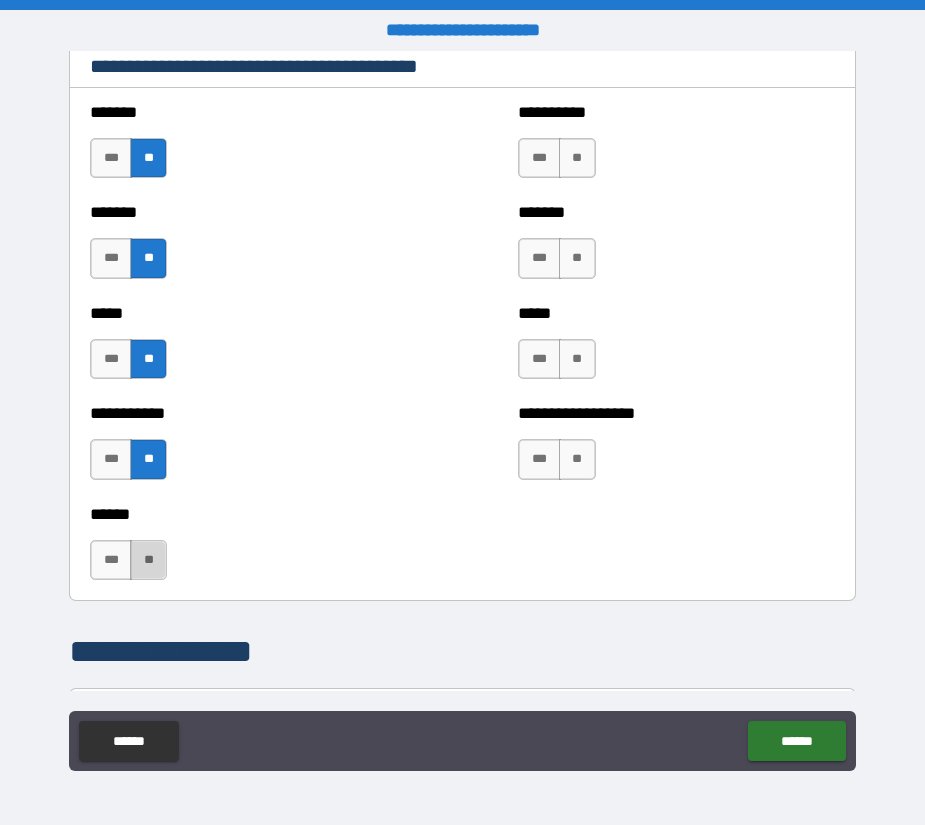 click on "**" at bounding box center [148, 560] 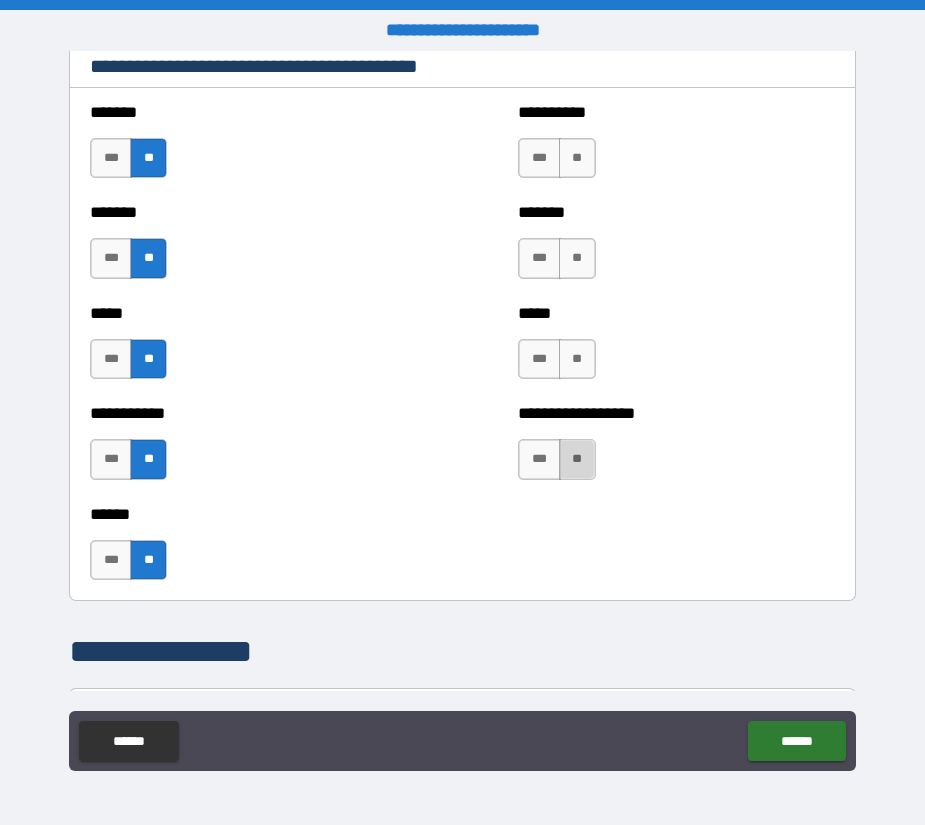 drag, startPoint x: 570, startPoint y: 457, endPoint x: 576, endPoint y: 409, distance: 48.373547 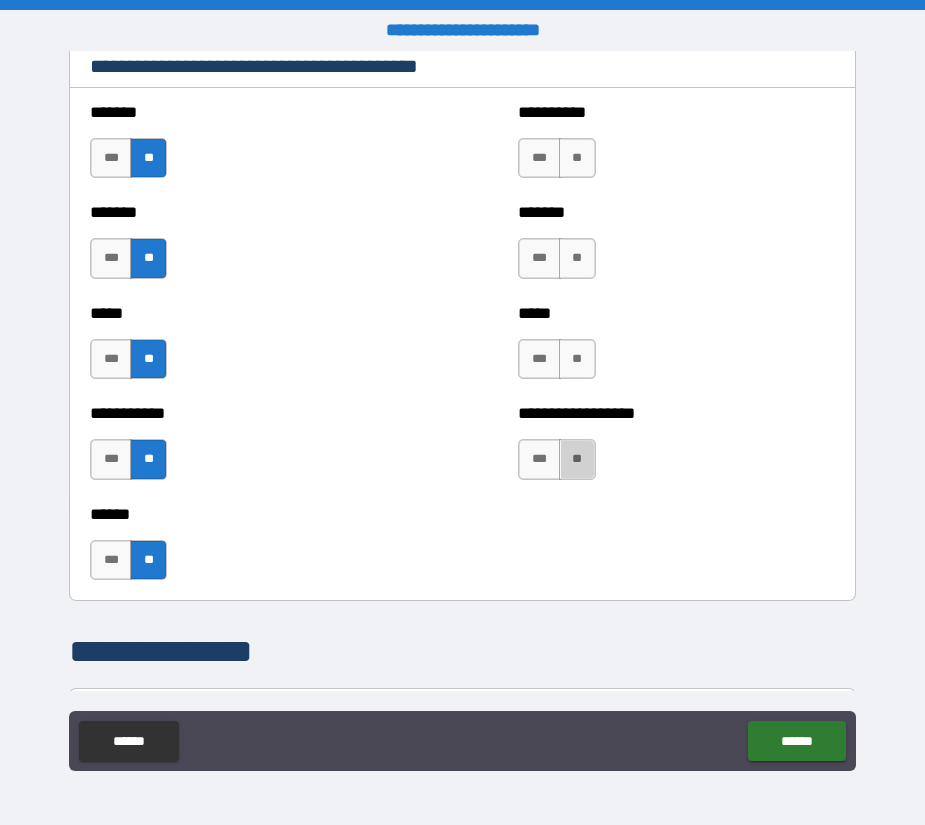 click on "**" at bounding box center [577, 459] 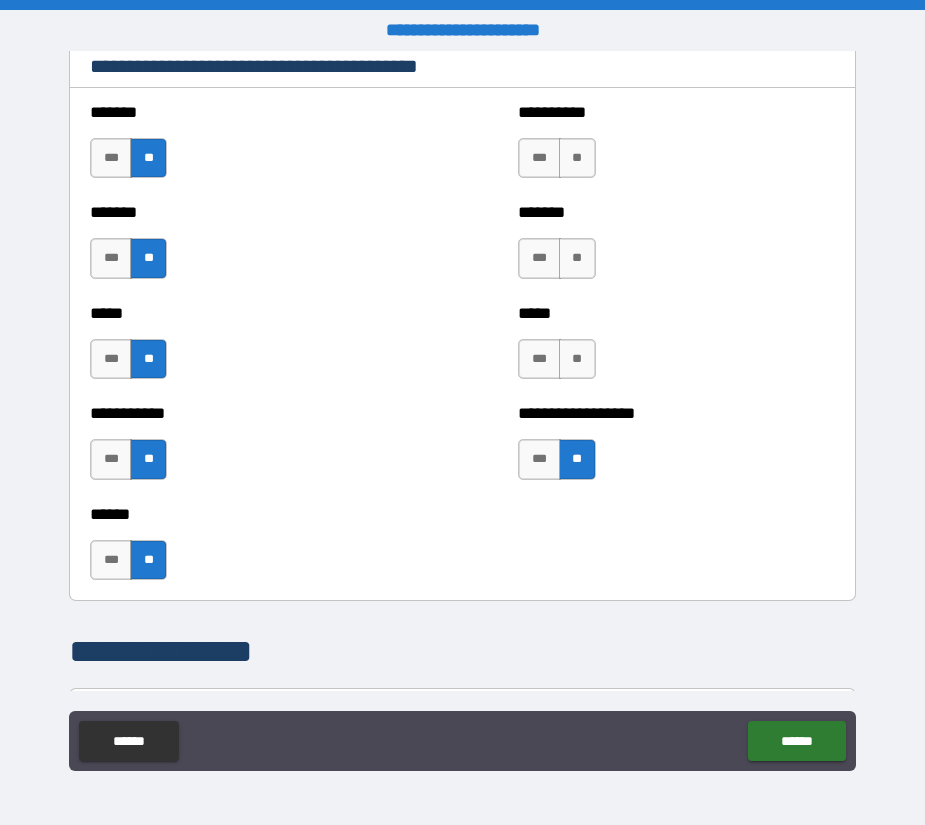 click on "*** **" at bounding box center (559, 364) 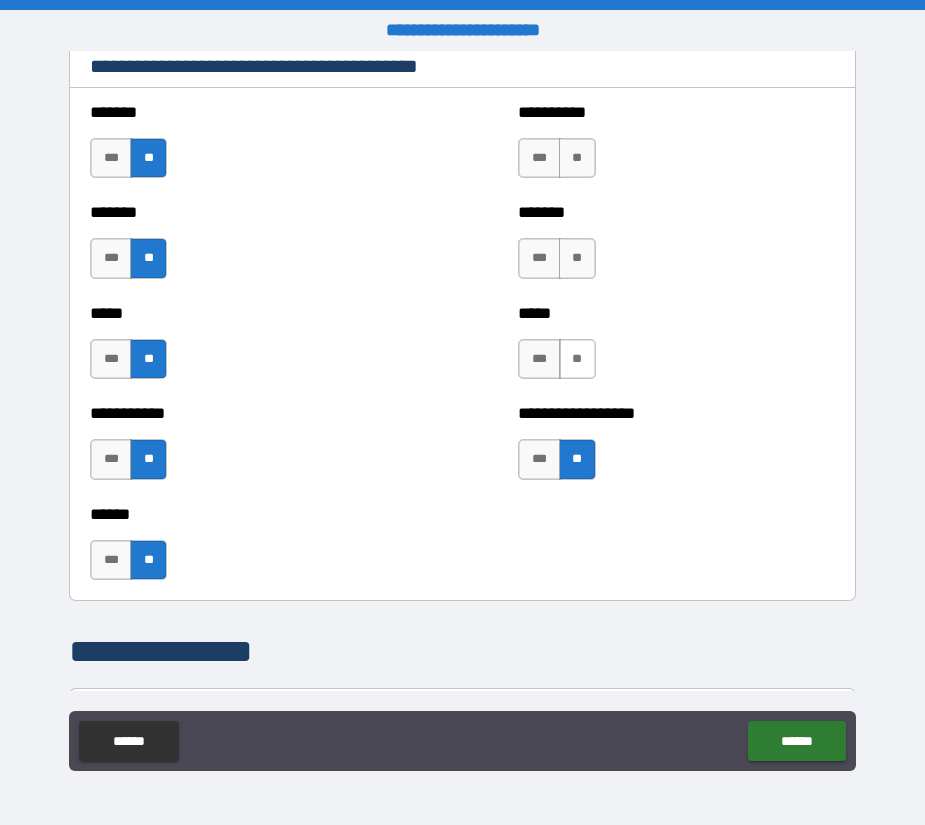 click on "**" at bounding box center (577, 359) 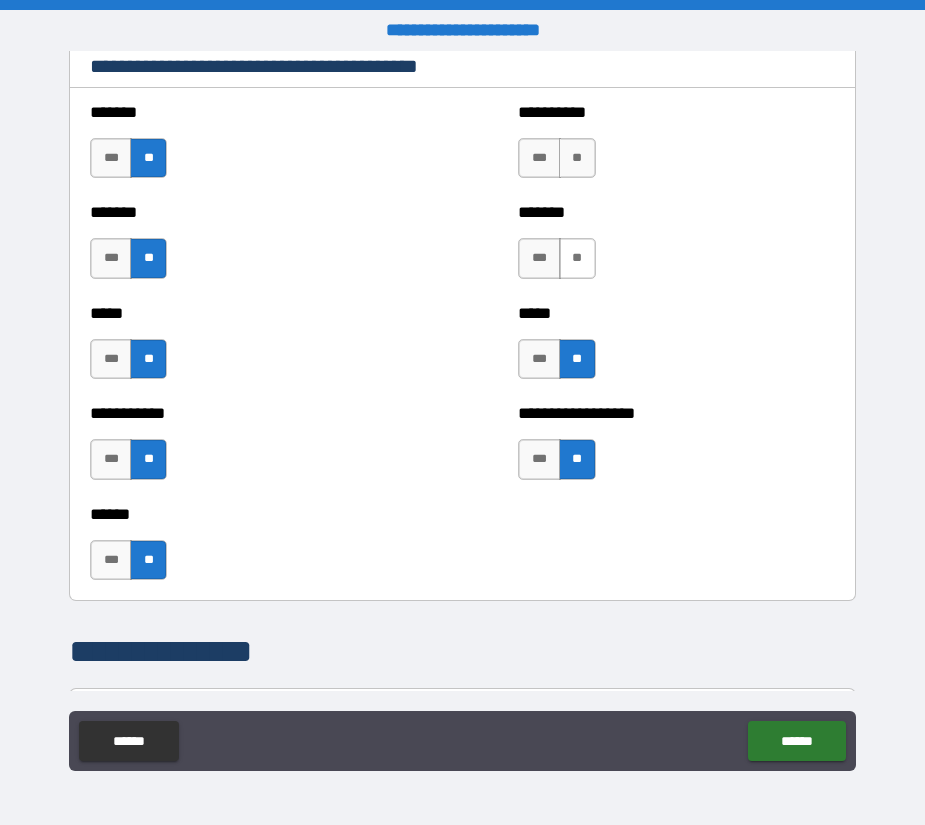 drag, startPoint x: 570, startPoint y: 257, endPoint x: 568, endPoint y: 242, distance: 15.132746 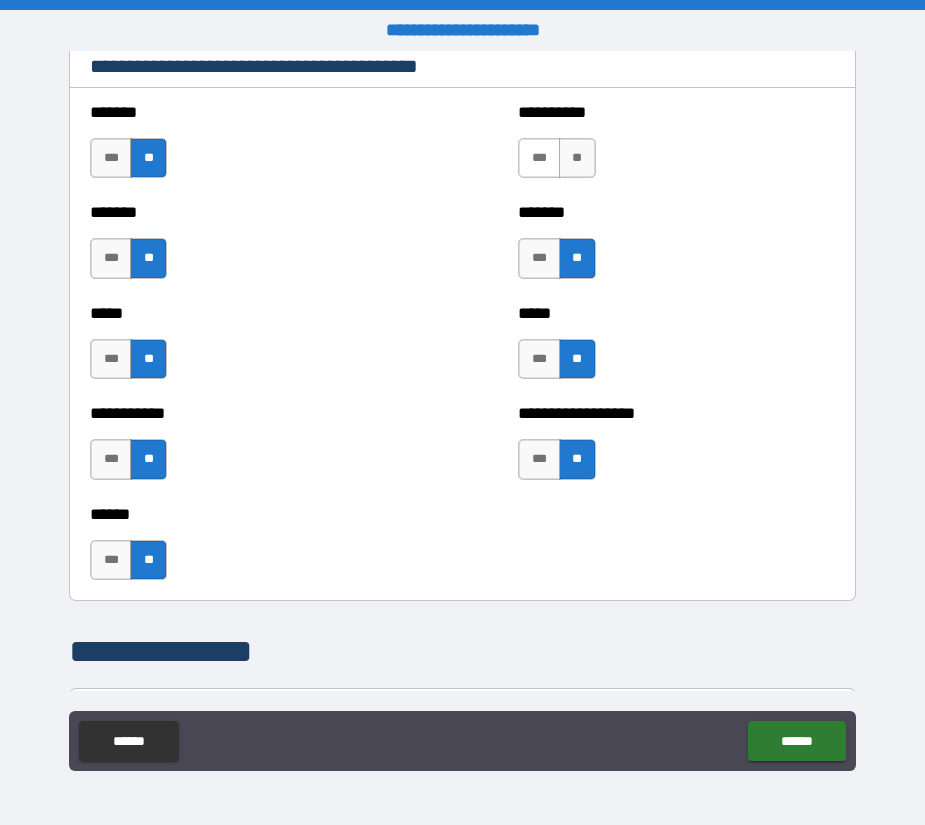 click on "***" at bounding box center [539, 158] 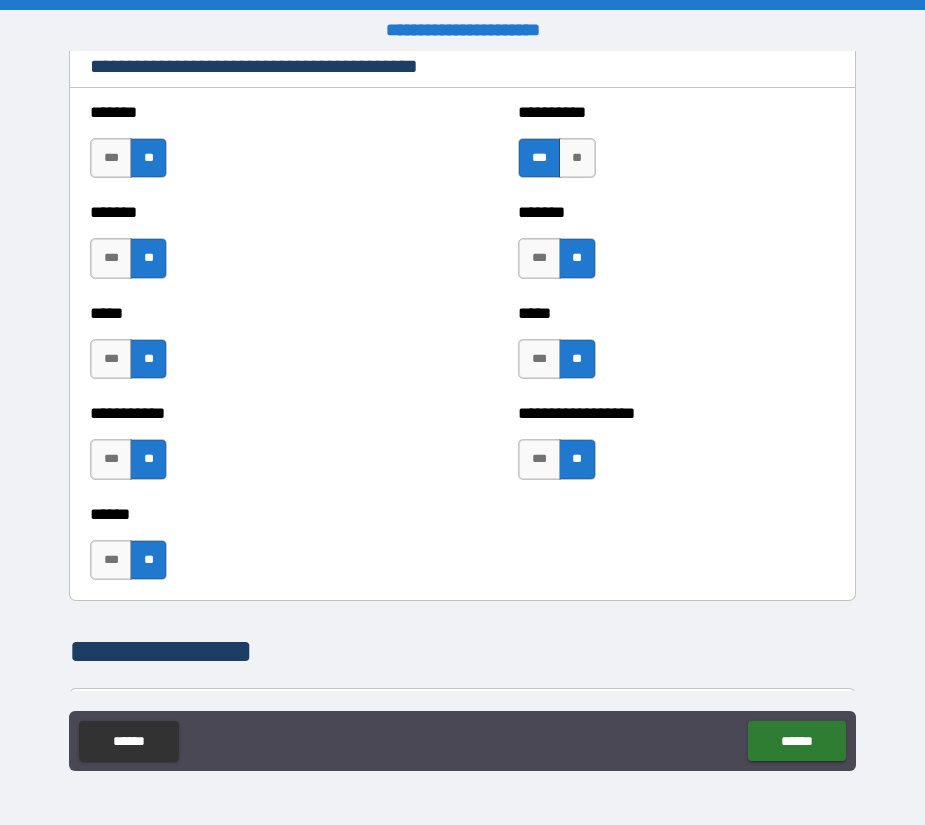 scroll, scrollTop: 2400, scrollLeft: 0, axis: vertical 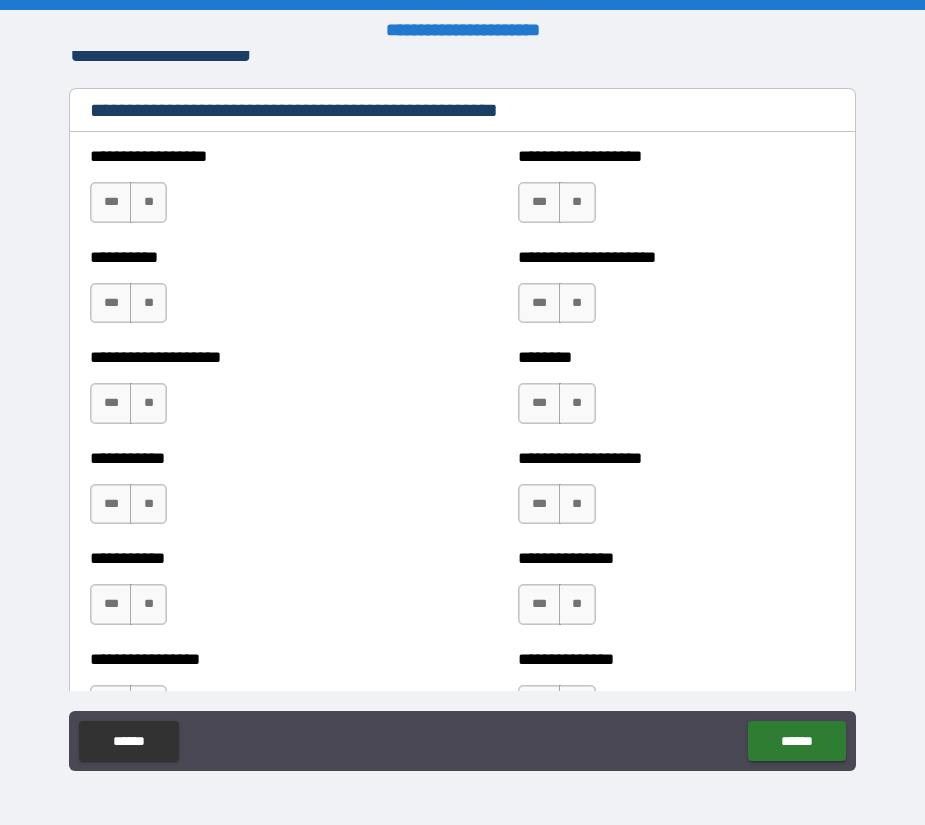 click on "*** **" at bounding box center [128, 202] 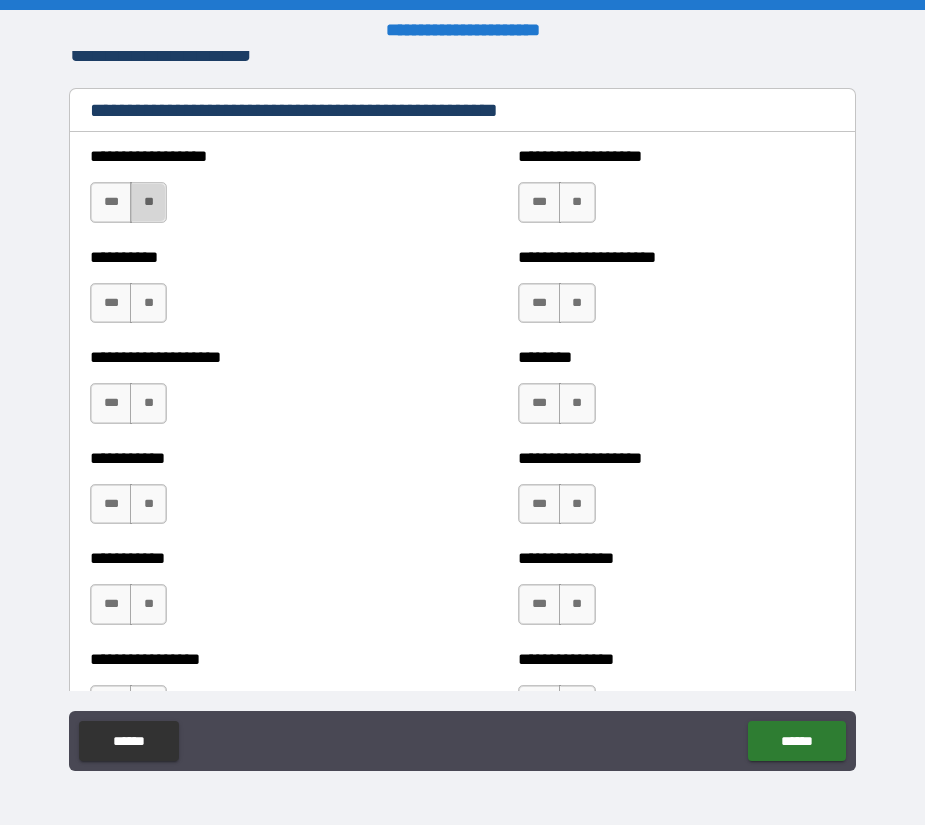 click on "**" at bounding box center (148, 202) 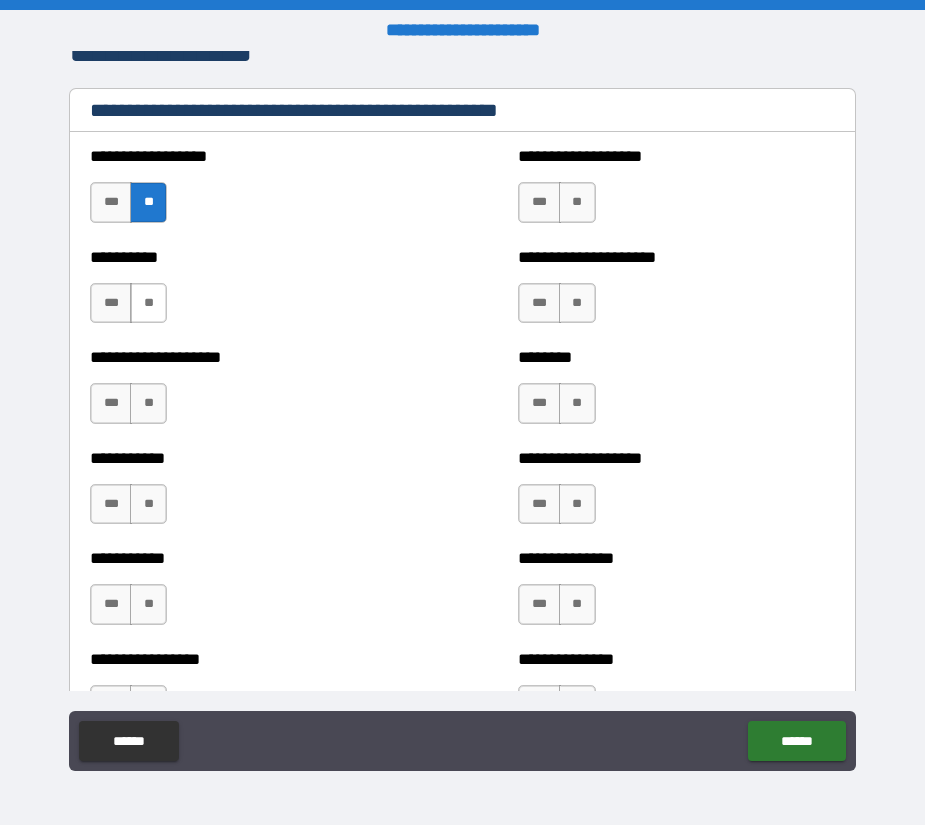 click on "**" at bounding box center [148, 303] 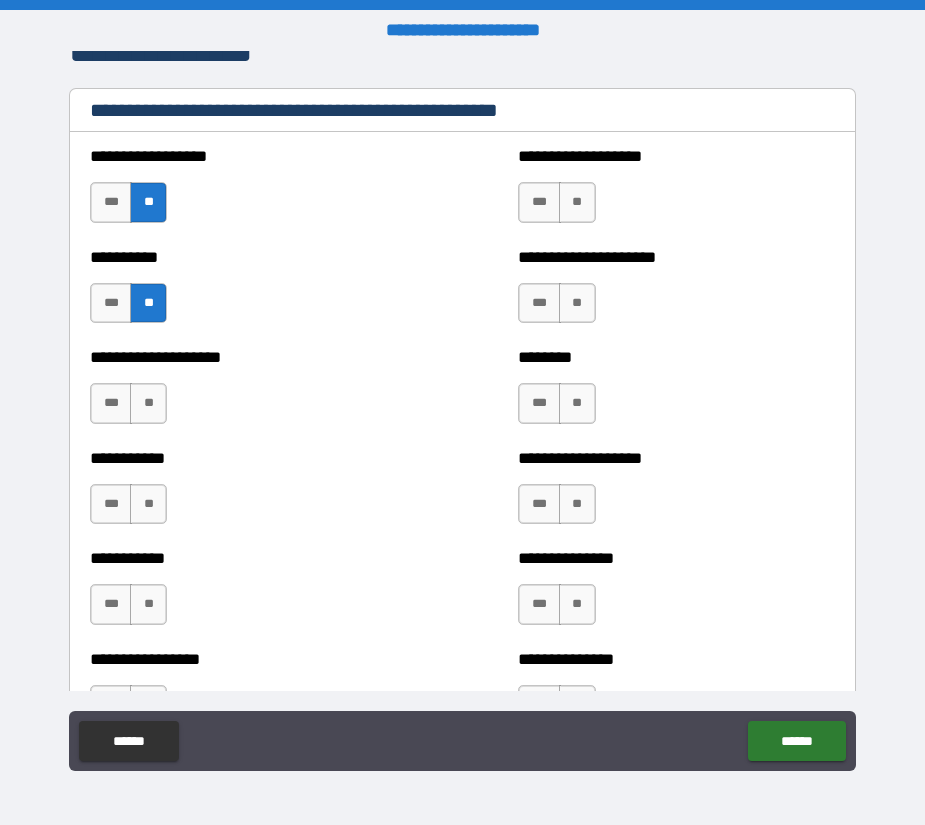 click on "**" at bounding box center [148, 403] 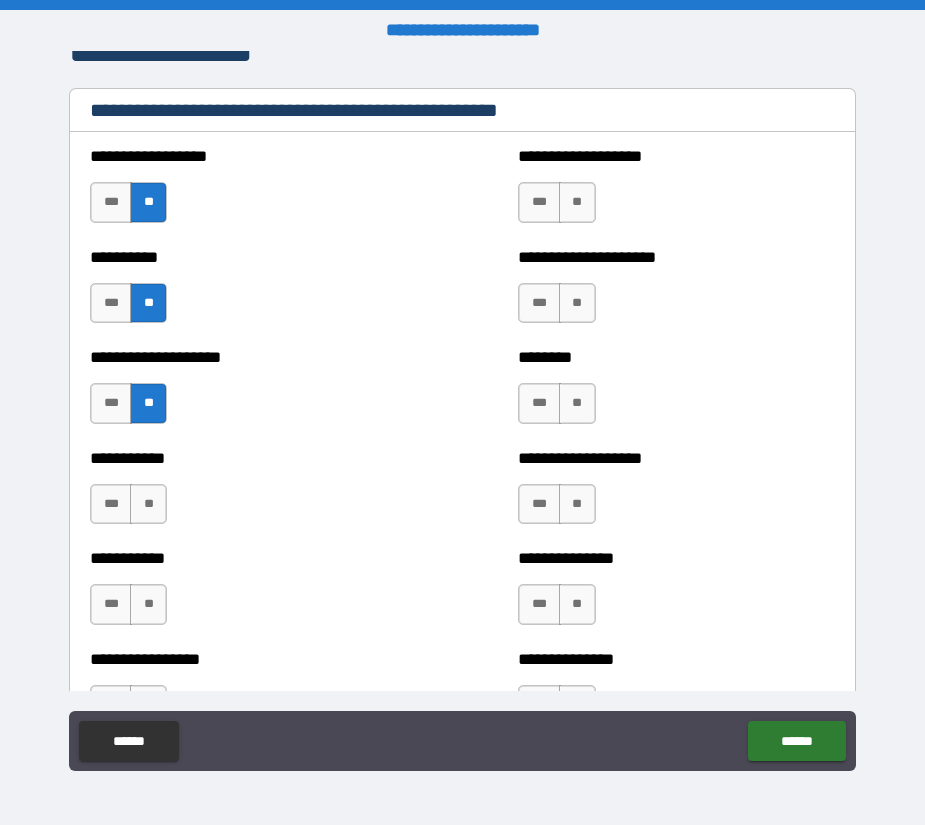 click on "**" at bounding box center [148, 504] 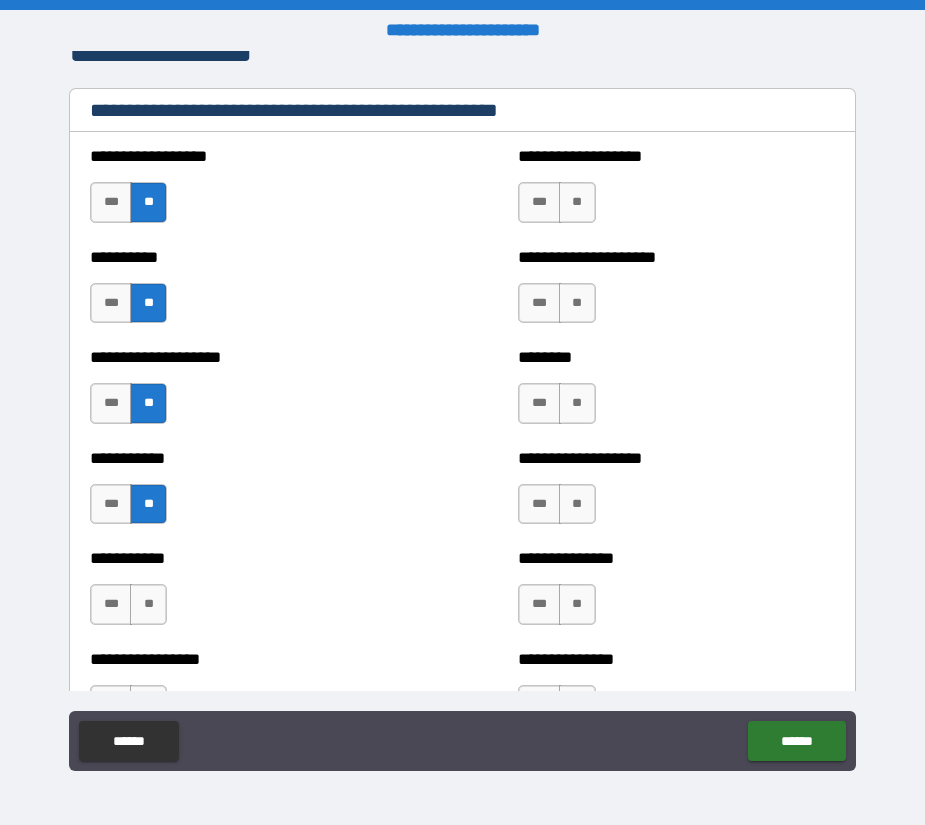 drag, startPoint x: 139, startPoint y: 610, endPoint x: 218, endPoint y: 573, distance: 87.23531 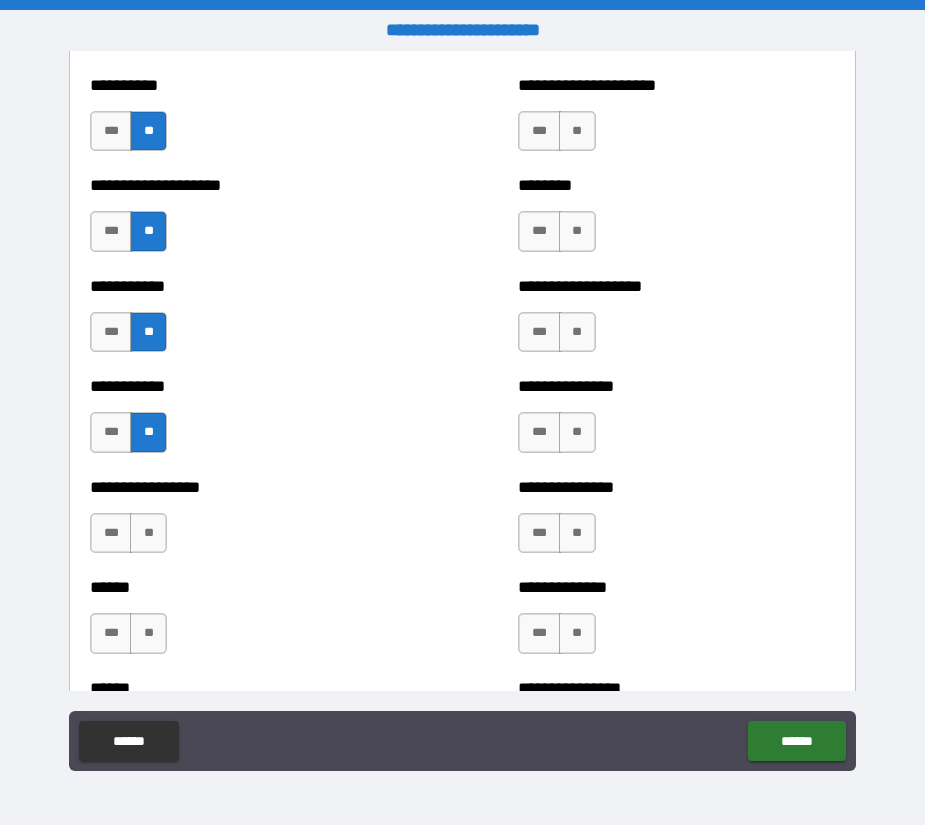scroll, scrollTop: 2800, scrollLeft: 0, axis: vertical 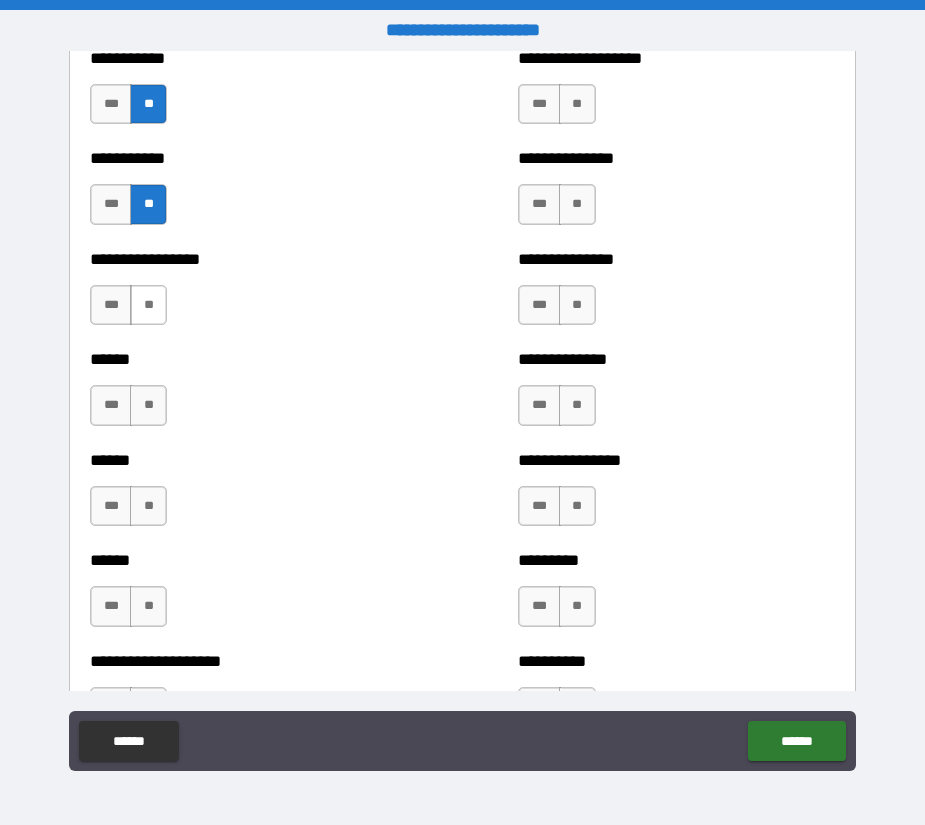 click on "**" at bounding box center [148, 305] 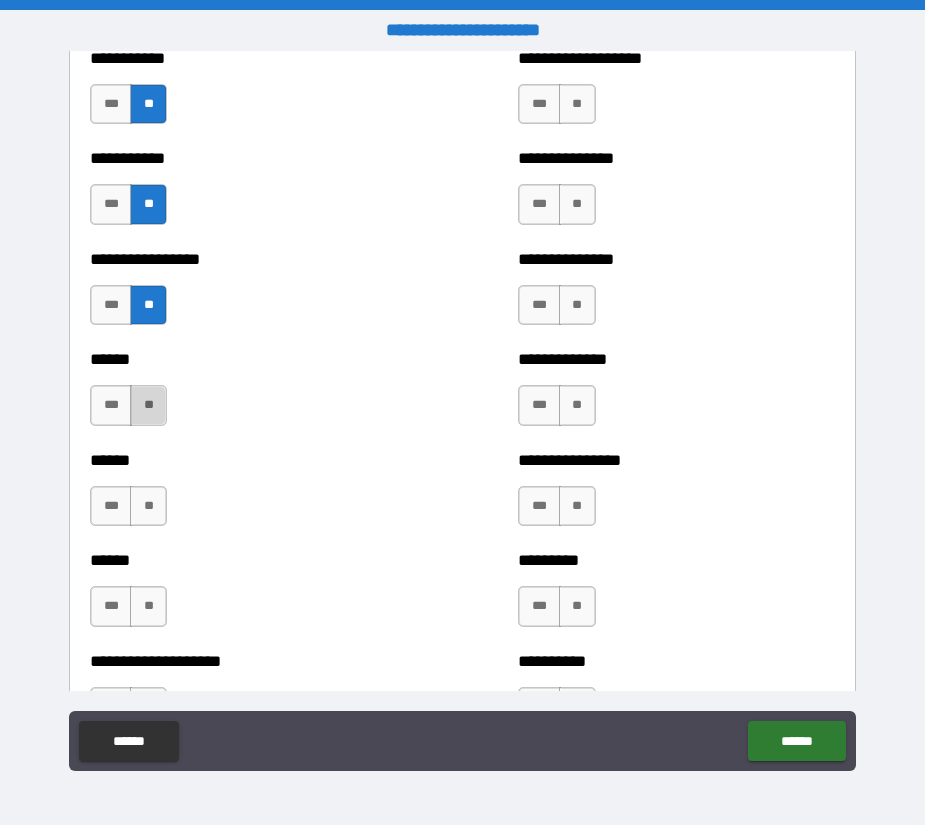 click on "**" at bounding box center [148, 405] 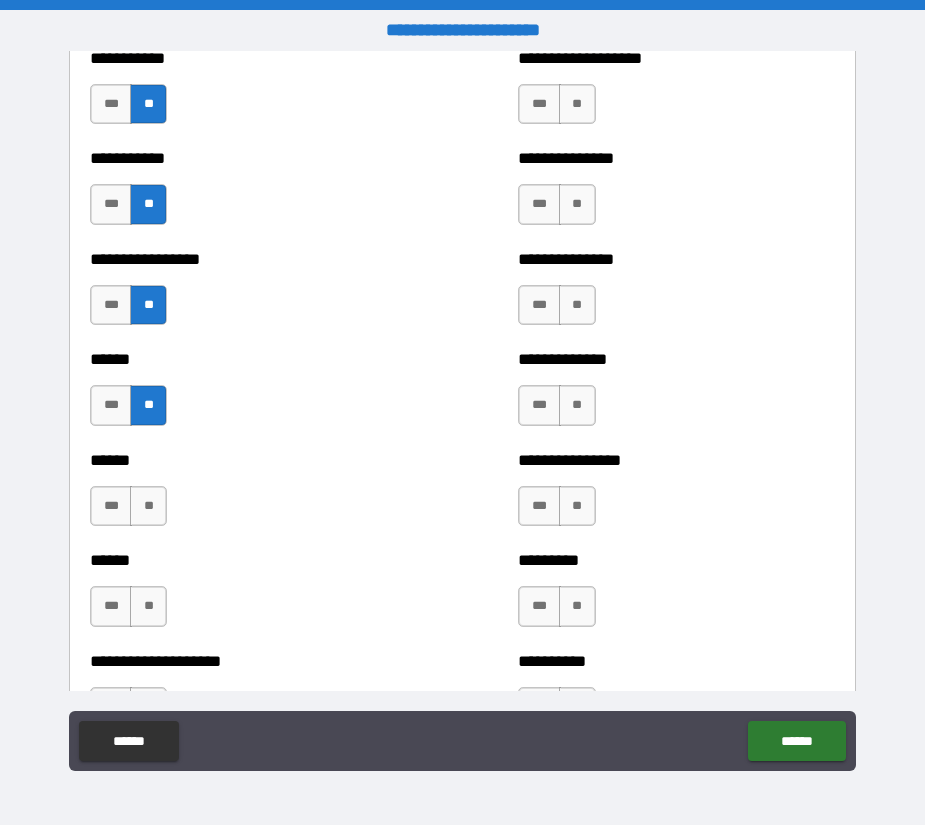 drag, startPoint x: 149, startPoint y: 484, endPoint x: 150, endPoint y: 543, distance: 59.008472 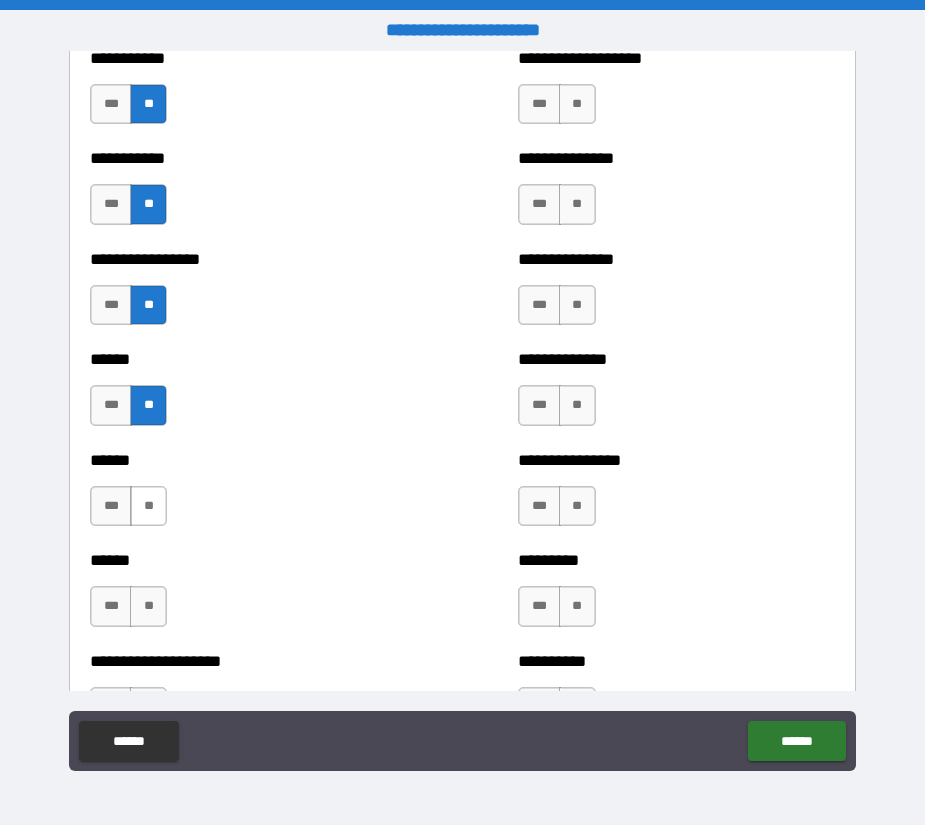 click on "**" at bounding box center (148, 506) 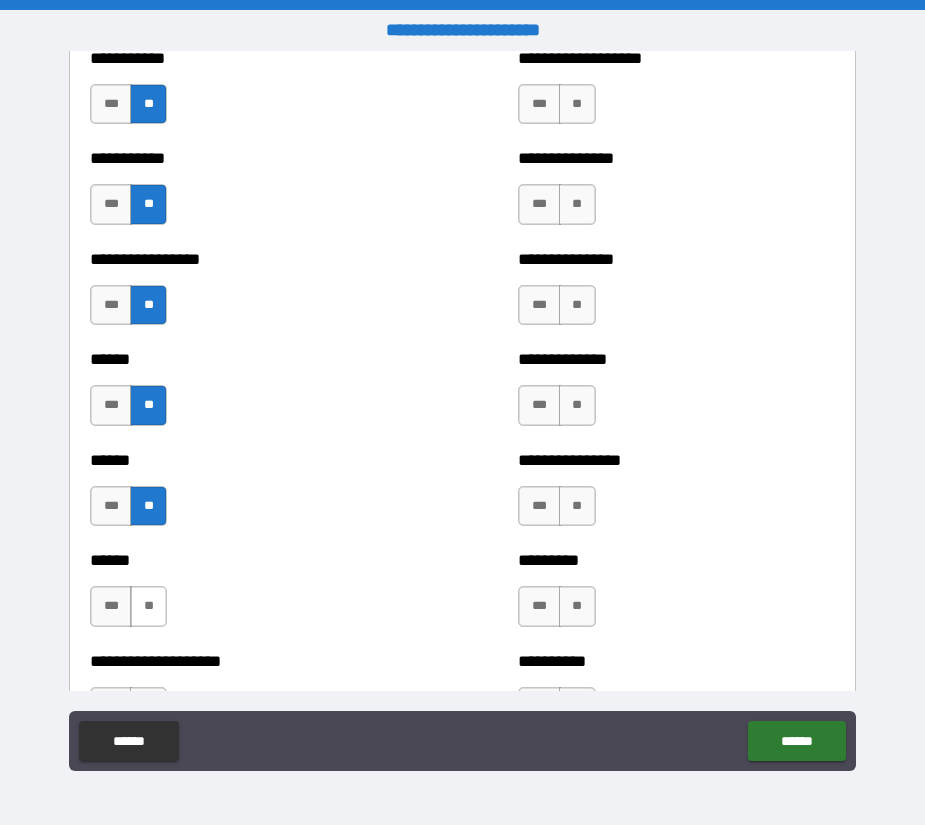 click on "**" at bounding box center (148, 606) 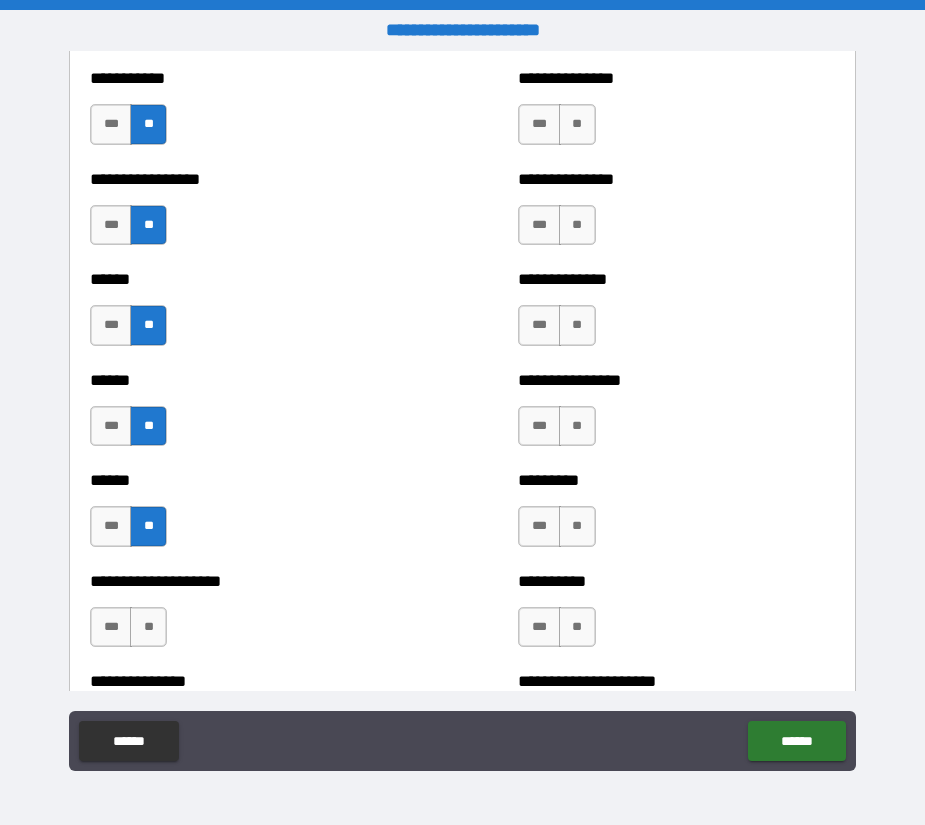 scroll, scrollTop: 3000, scrollLeft: 0, axis: vertical 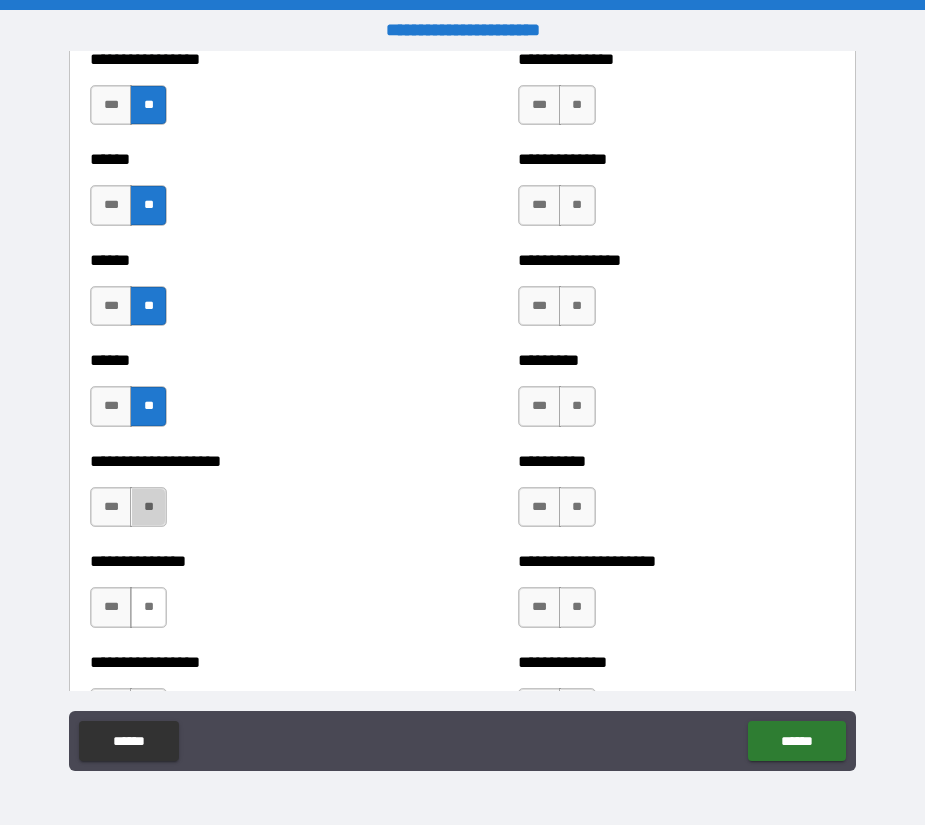 drag, startPoint x: 154, startPoint y: 499, endPoint x: 158, endPoint y: 593, distance: 94.08507 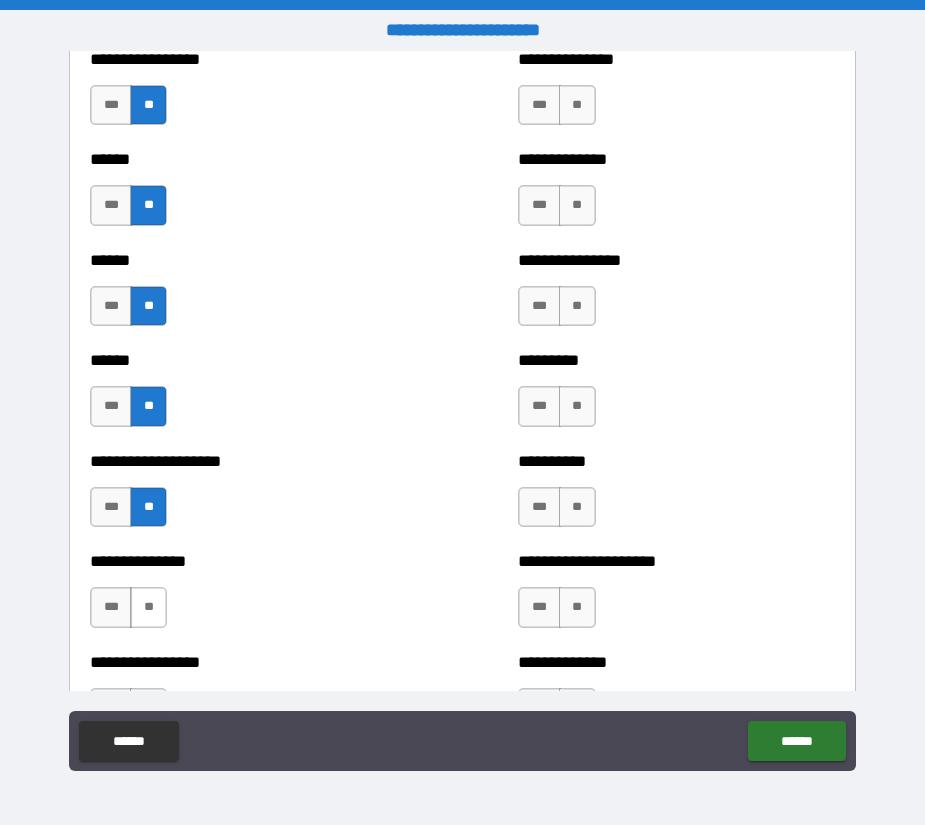 click on "**" at bounding box center (148, 607) 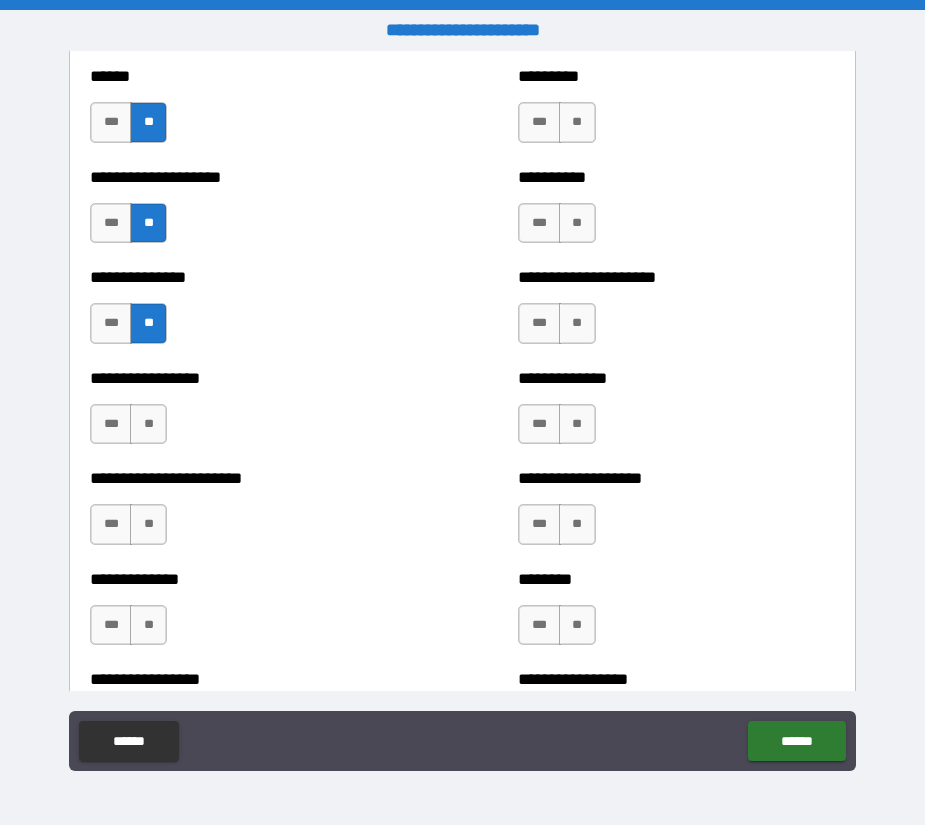 scroll, scrollTop: 3300, scrollLeft: 0, axis: vertical 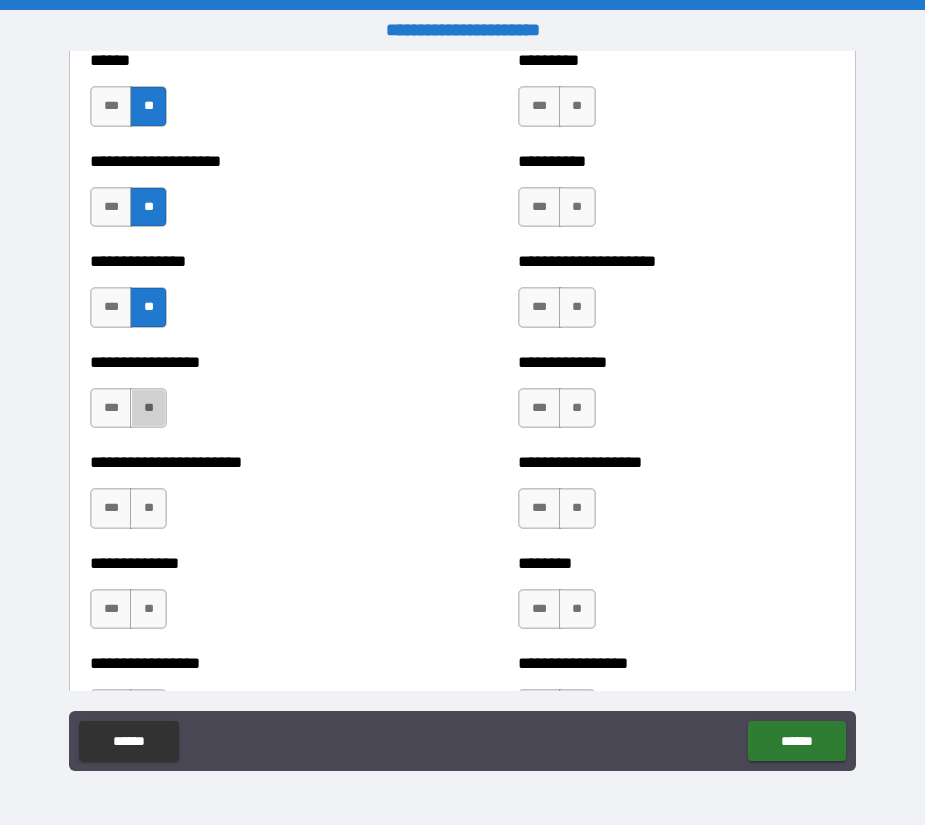 drag, startPoint x: 153, startPoint y: 416, endPoint x: 156, endPoint y: 471, distance: 55.081757 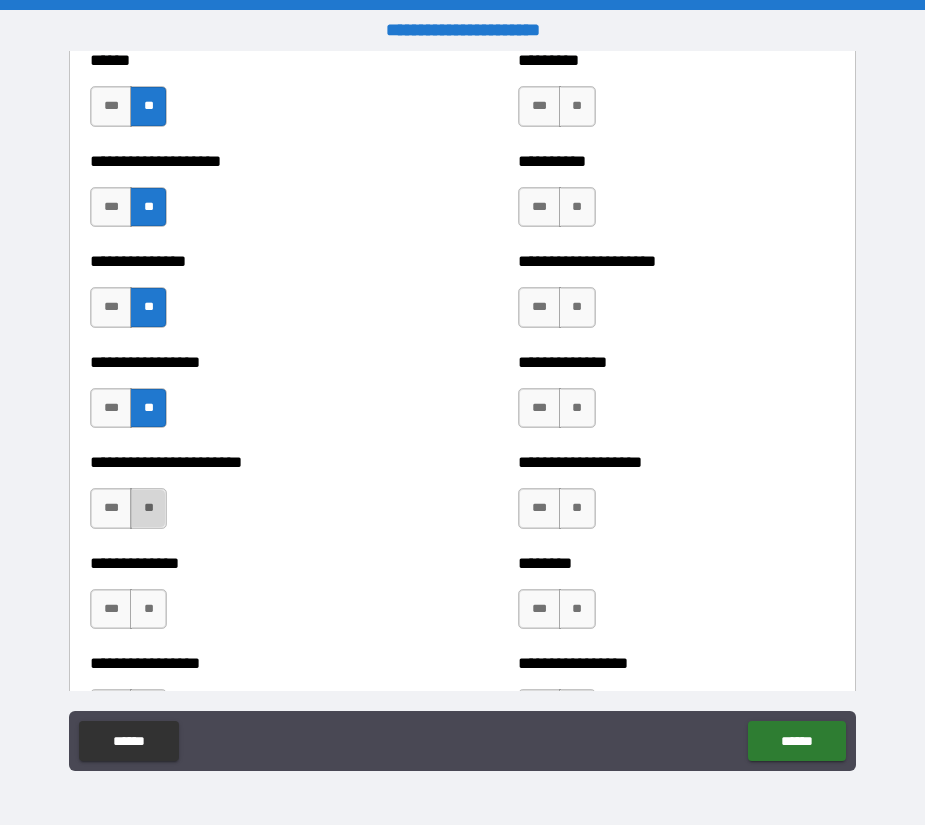 click on "**" at bounding box center (148, 508) 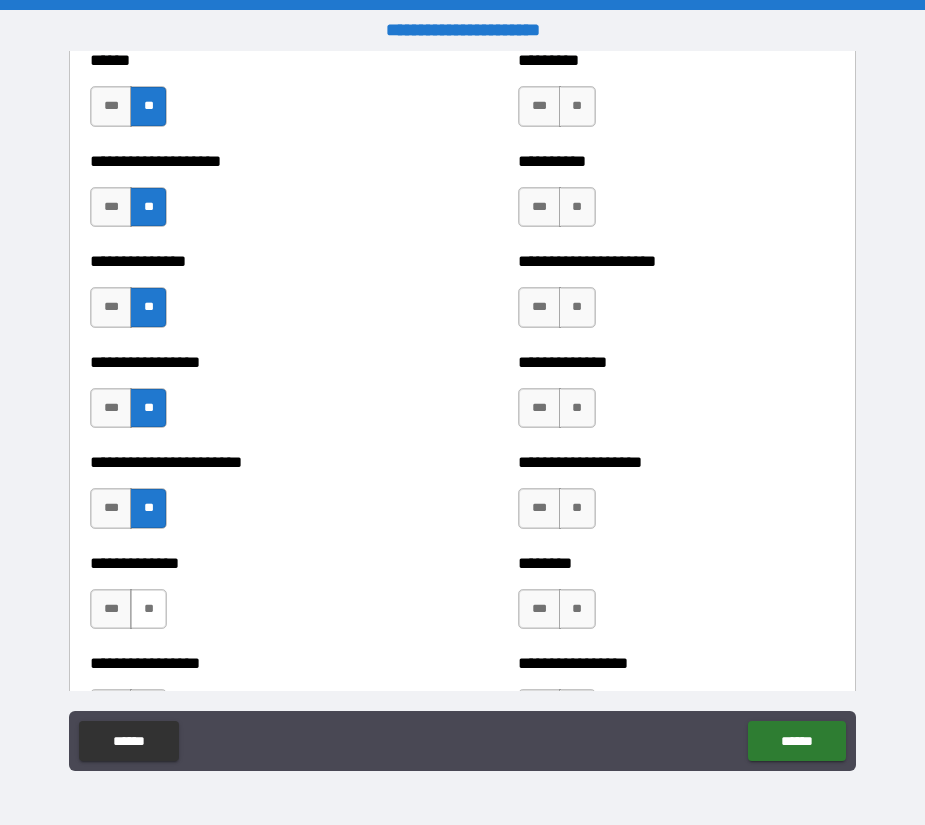 click on "**" at bounding box center [148, 609] 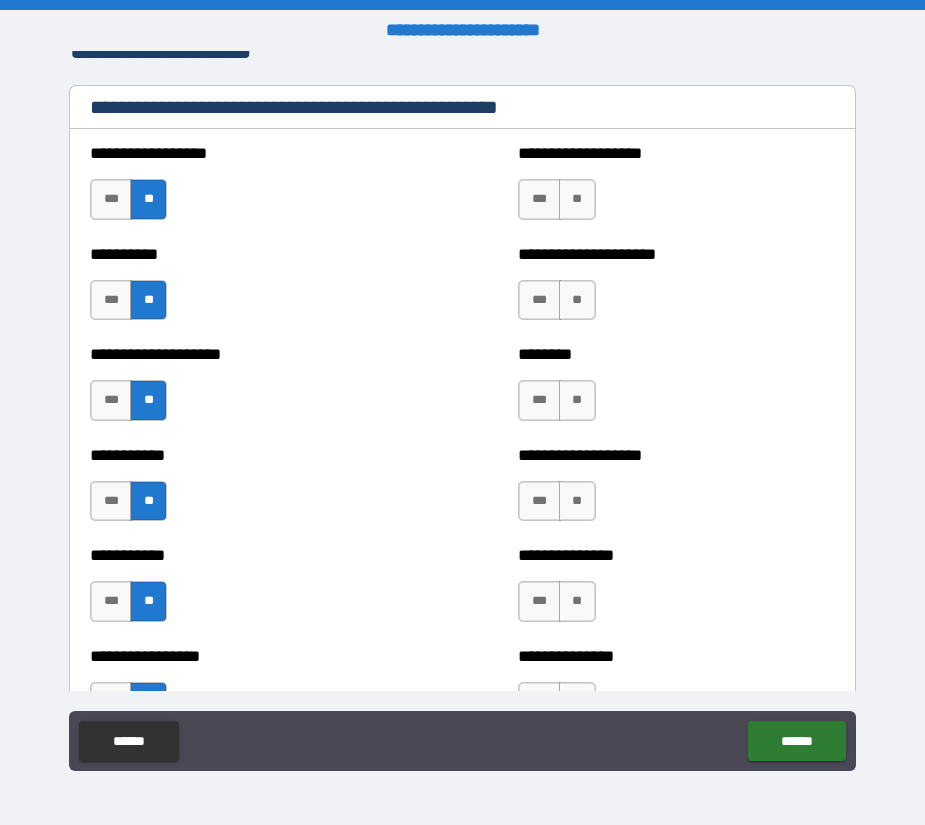 scroll, scrollTop: 2300, scrollLeft: 0, axis: vertical 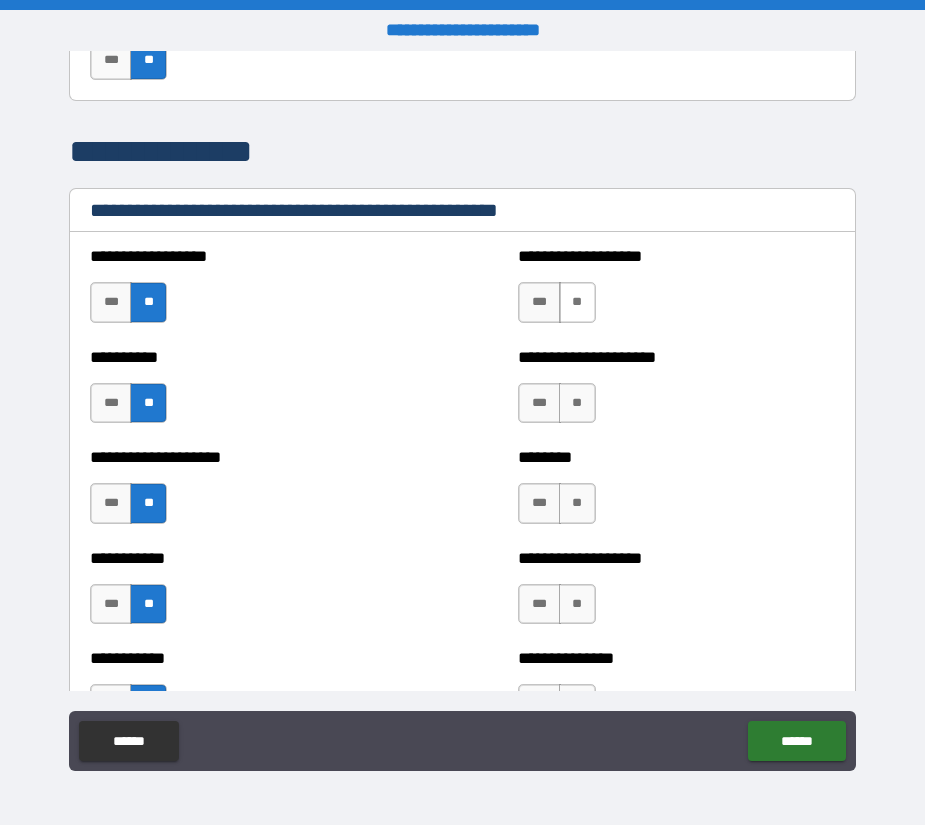 click on "**" at bounding box center (577, 302) 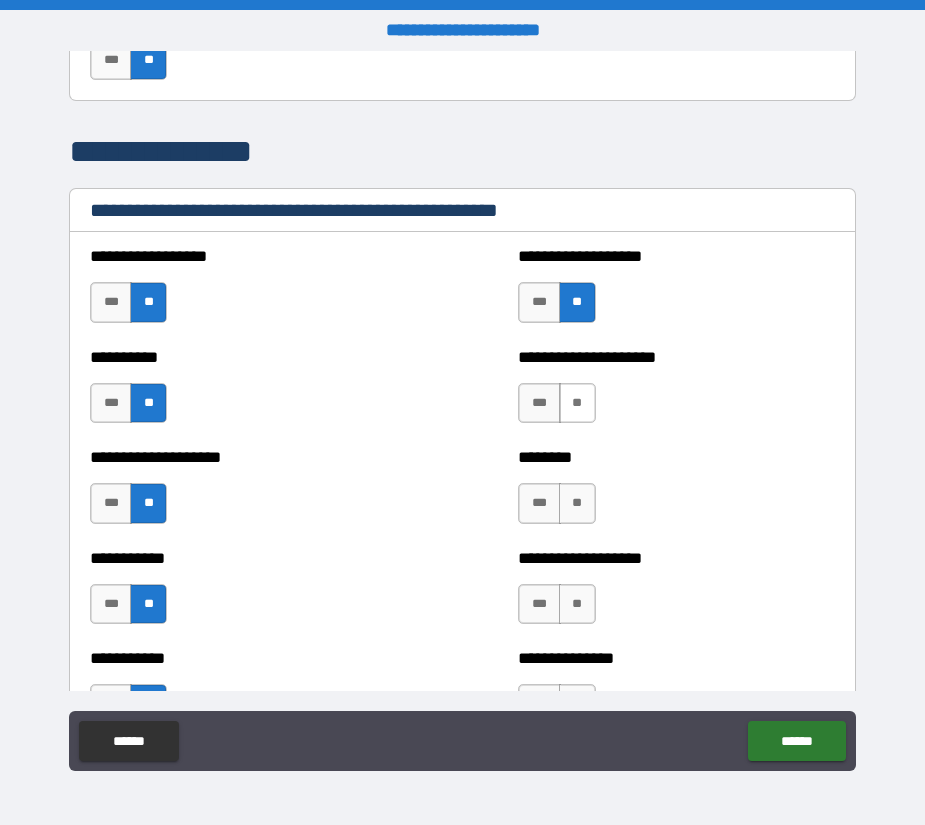 click on "**" at bounding box center (577, 403) 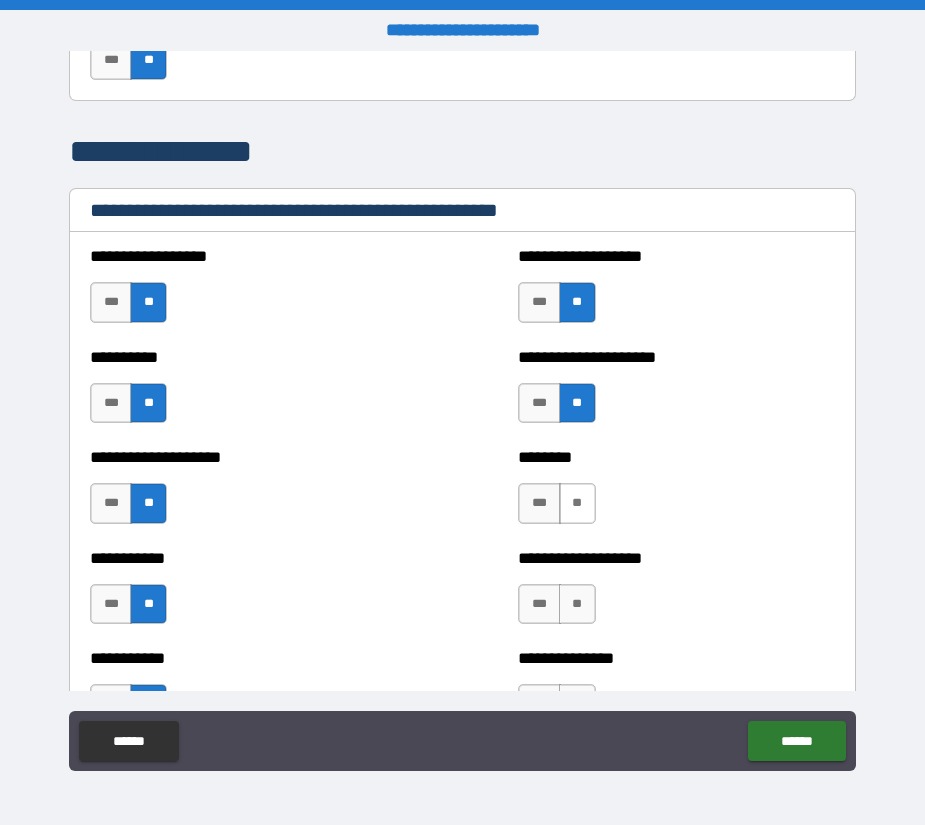 click on "**" at bounding box center (577, 503) 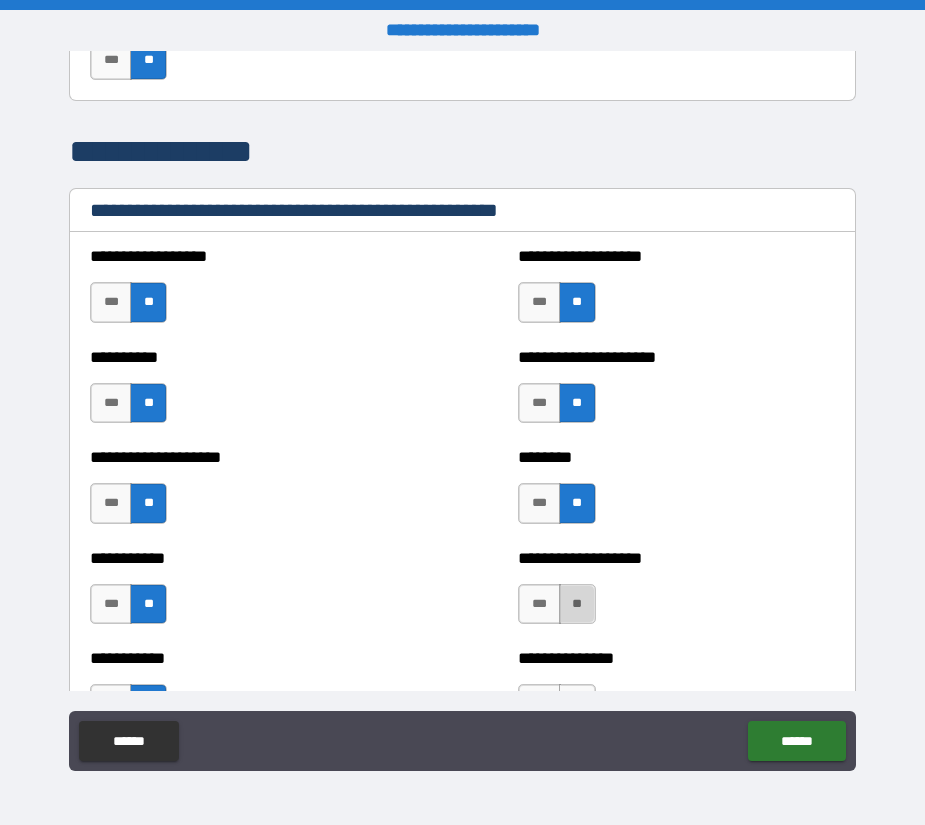 click on "**" at bounding box center (577, 604) 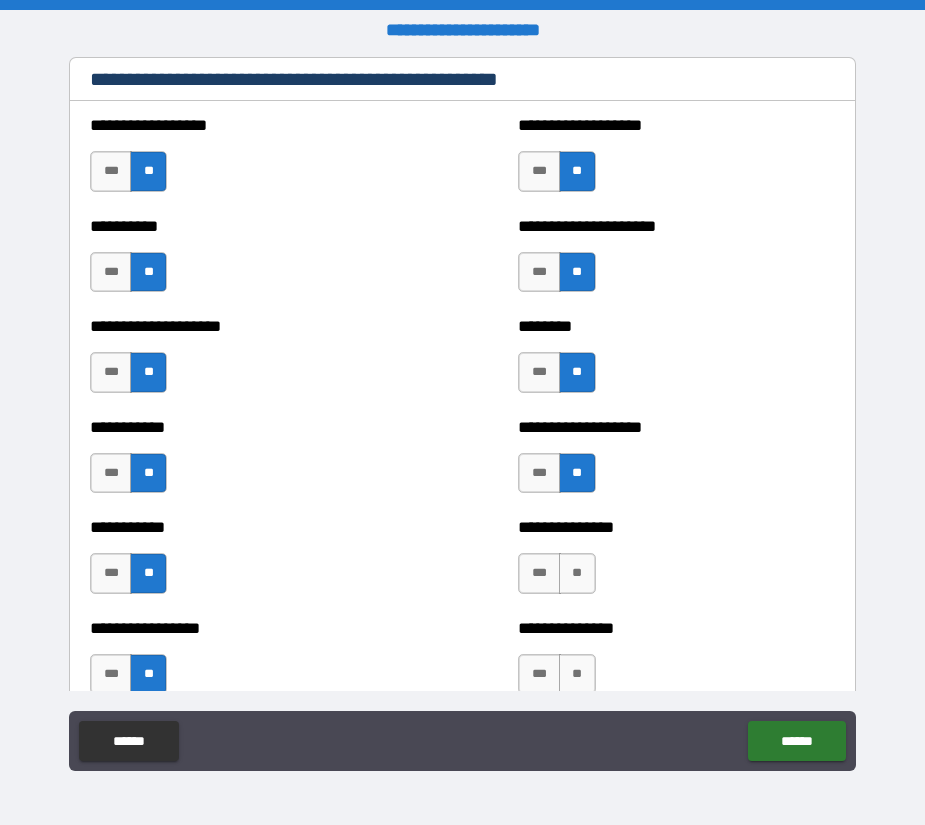 scroll, scrollTop: 2600, scrollLeft: 0, axis: vertical 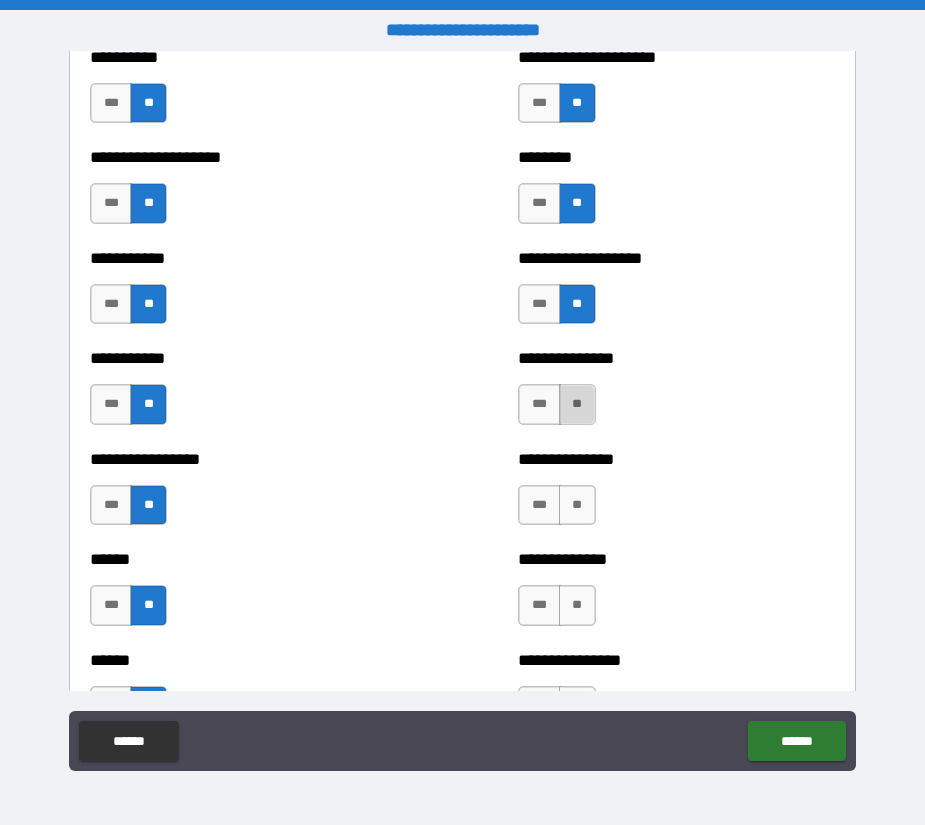 click on "**" at bounding box center [577, 404] 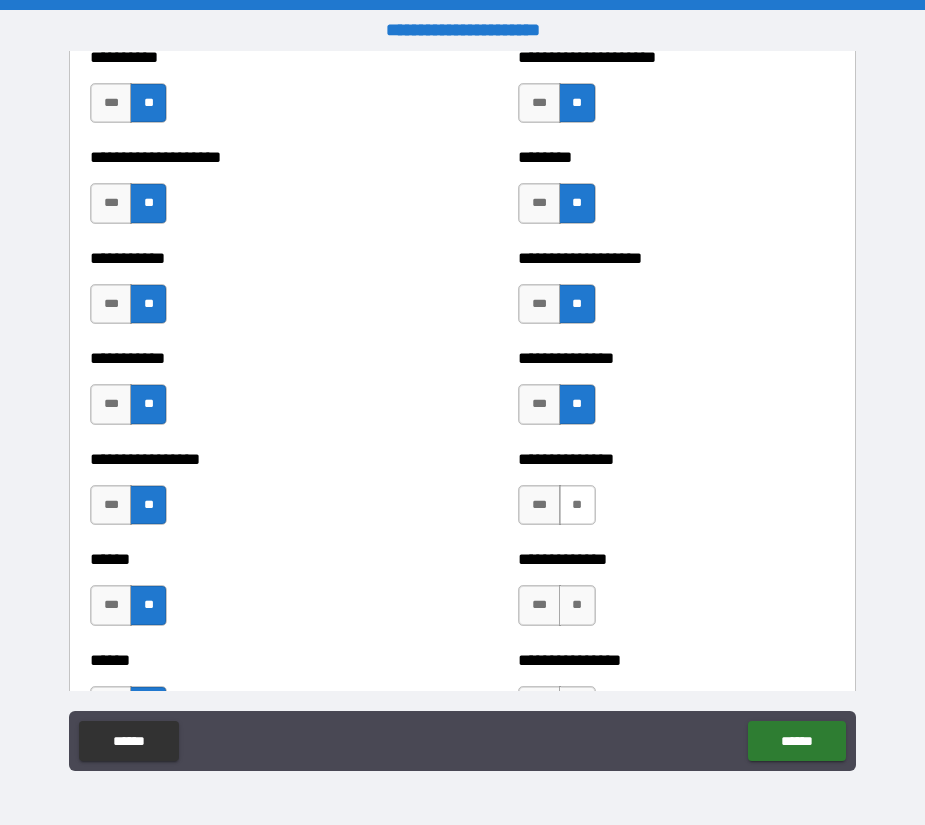 drag, startPoint x: 579, startPoint y: 494, endPoint x: 578, endPoint y: 524, distance: 30.016663 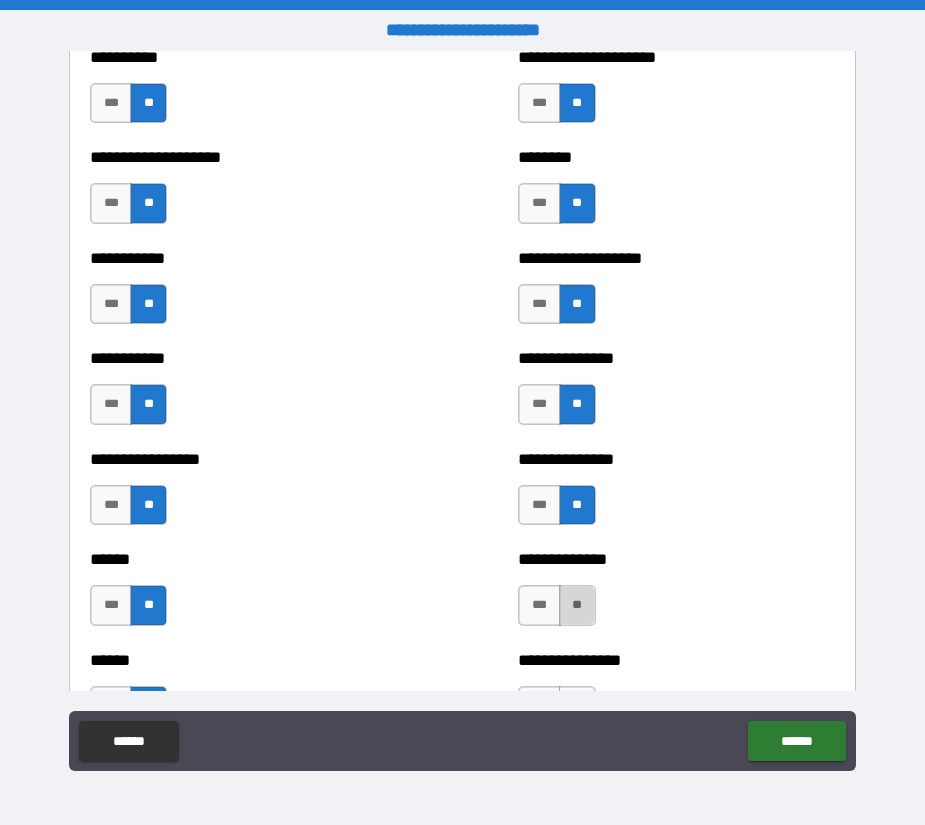 click on "**" at bounding box center [577, 605] 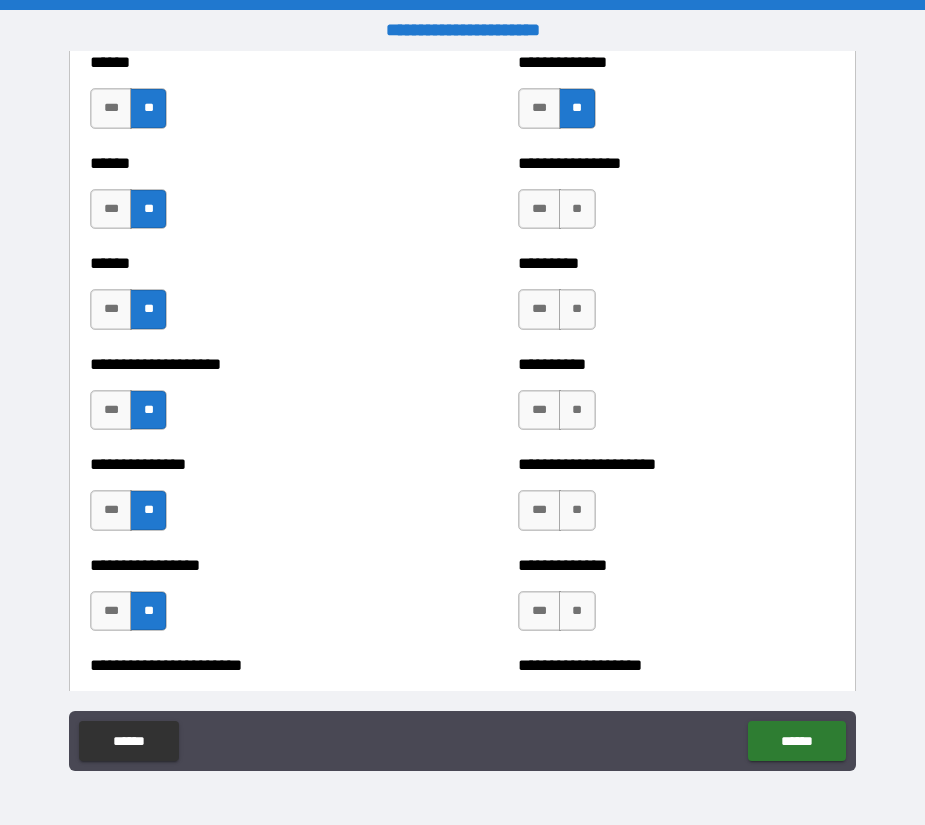 scroll, scrollTop: 3100, scrollLeft: 0, axis: vertical 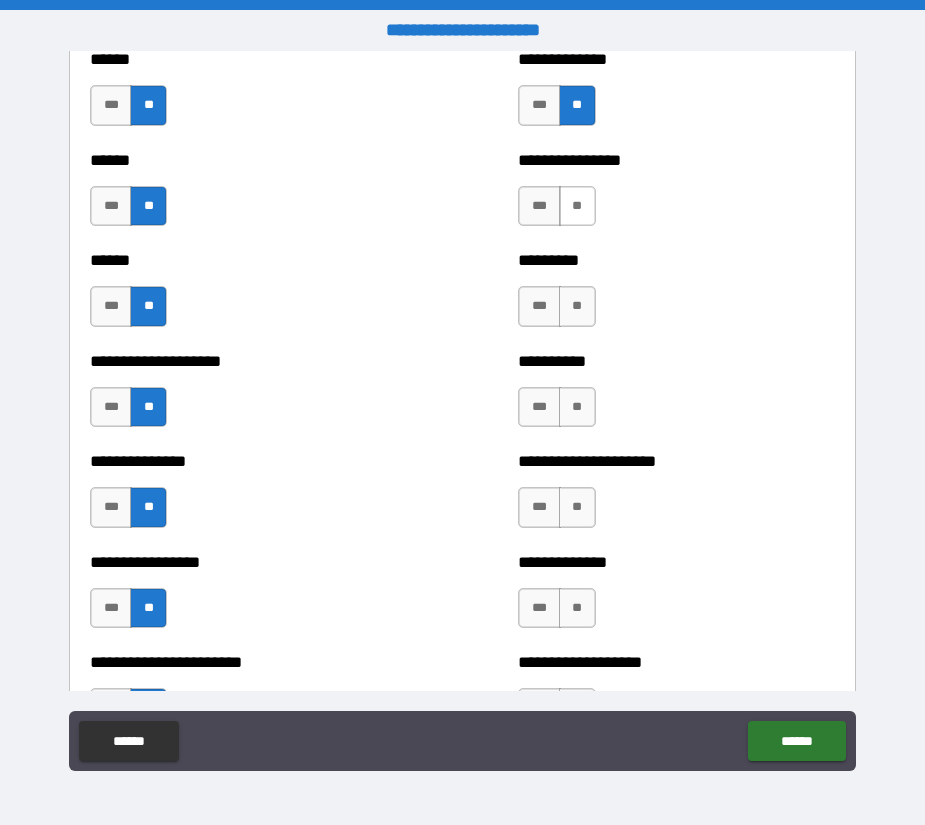 click on "**" at bounding box center (577, 206) 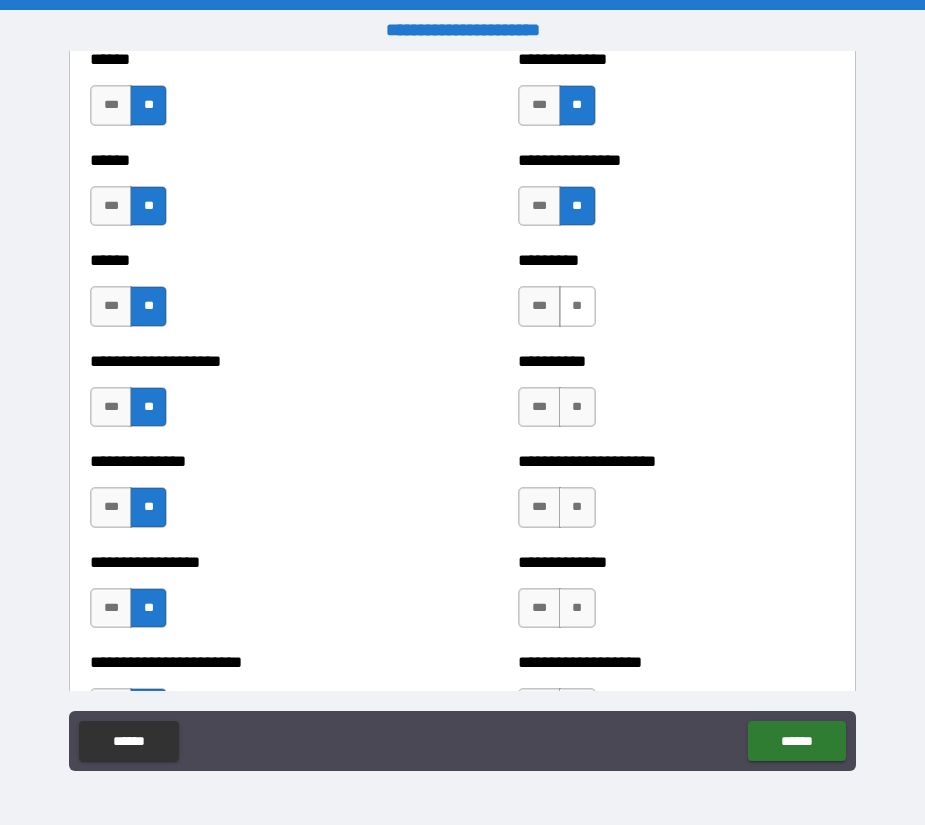 click on "**" at bounding box center [577, 306] 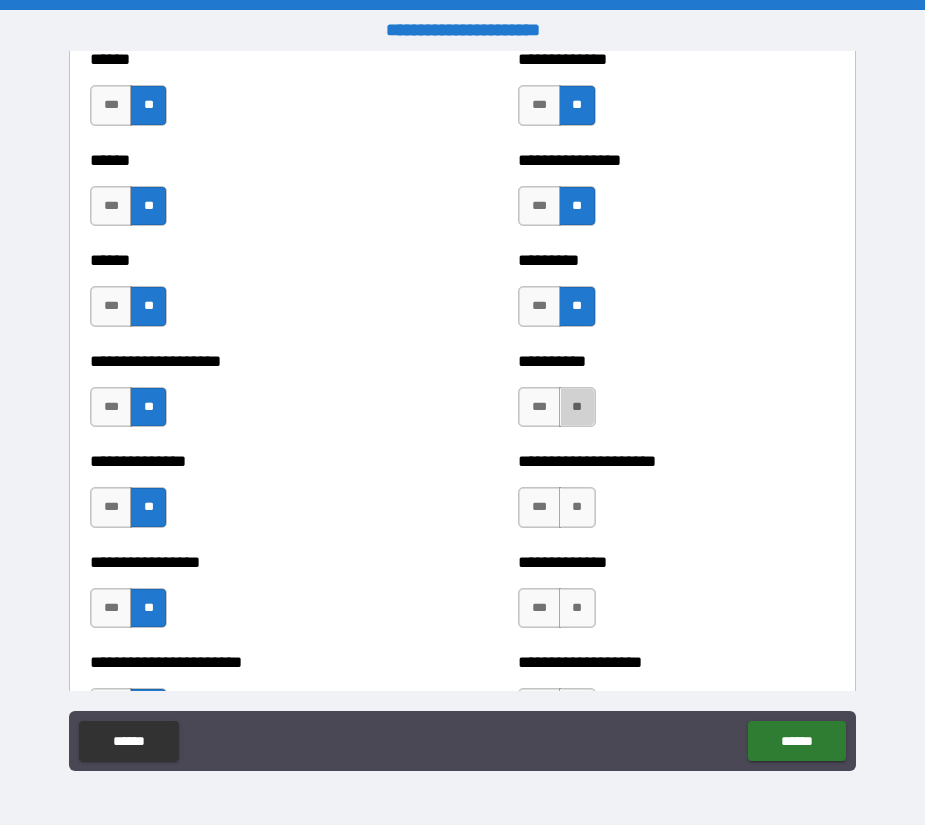 drag, startPoint x: 578, startPoint y: 406, endPoint x: 579, endPoint y: 444, distance: 38.013157 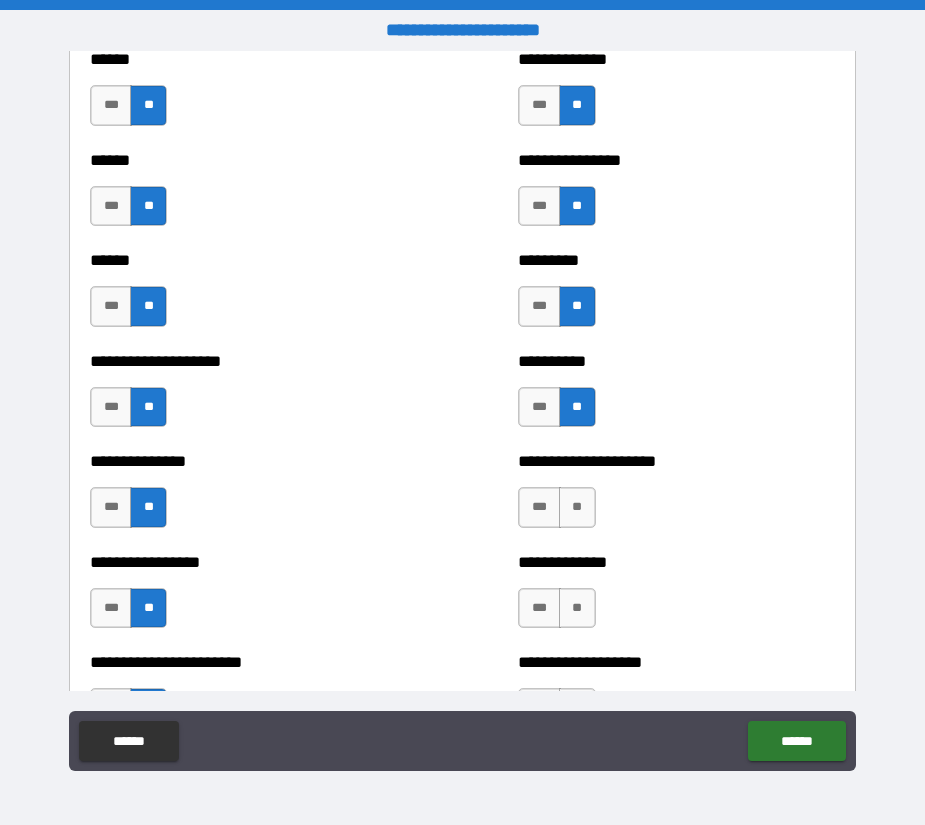 drag, startPoint x: 577, startPoint y: 503, endPoint x: 572, endPoint y: 575, distance: 72.1734 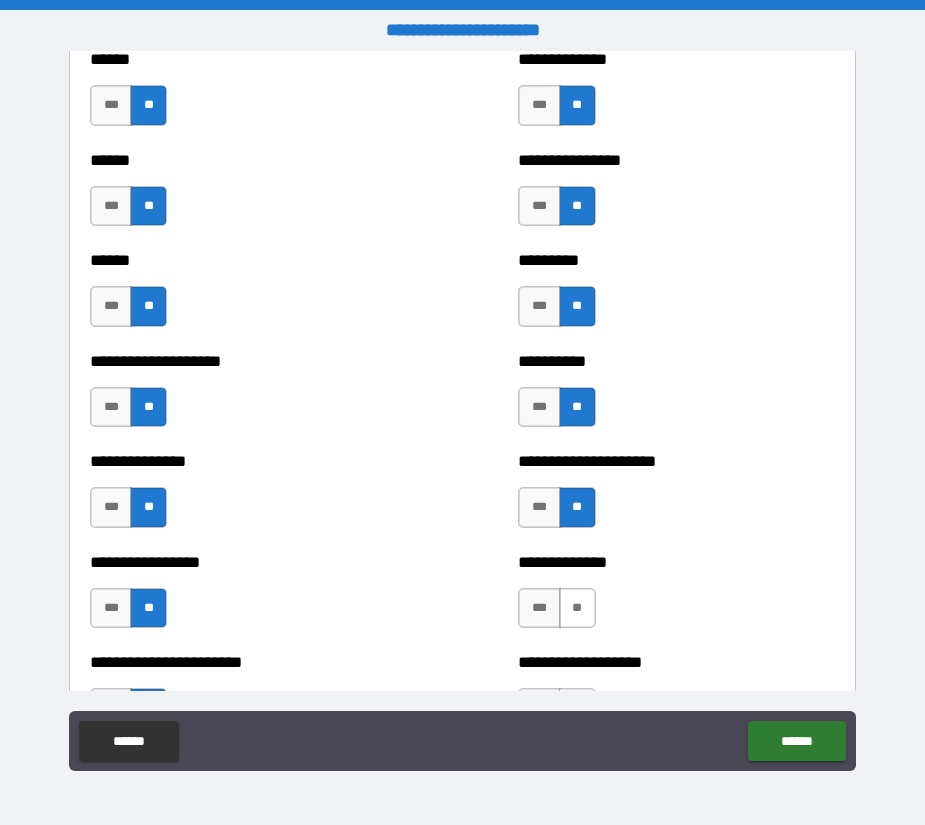click on "**" at bounding box center (577, 608) 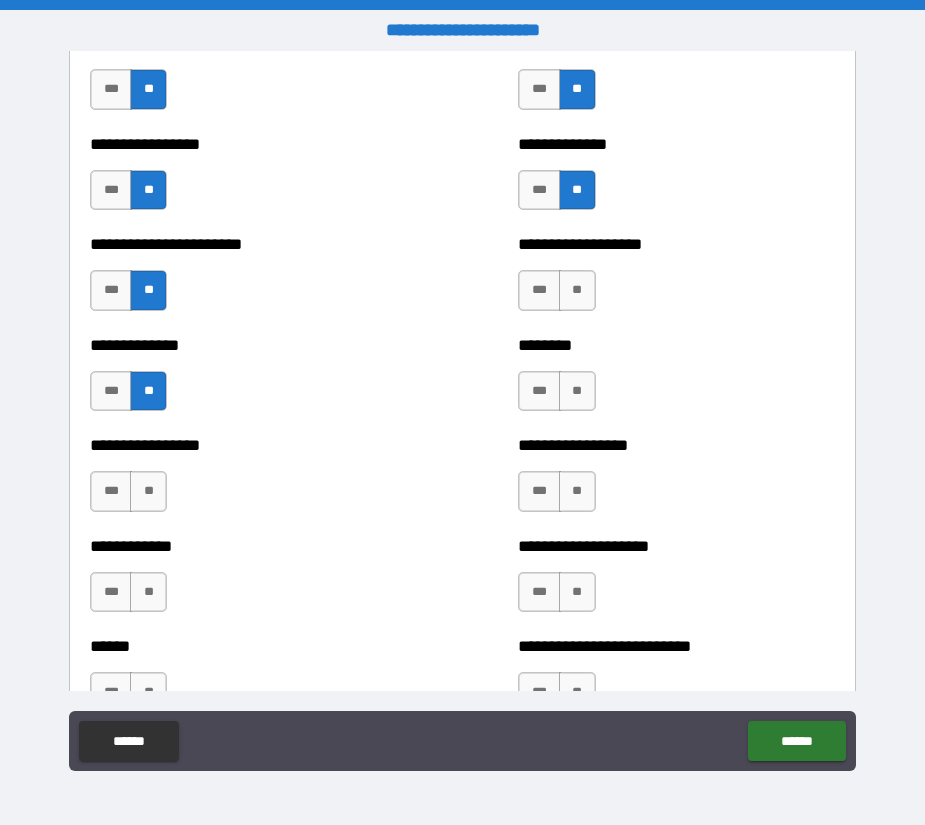 scroll, scrollTop: 3600, scrollLeft: 0, axis: vertical 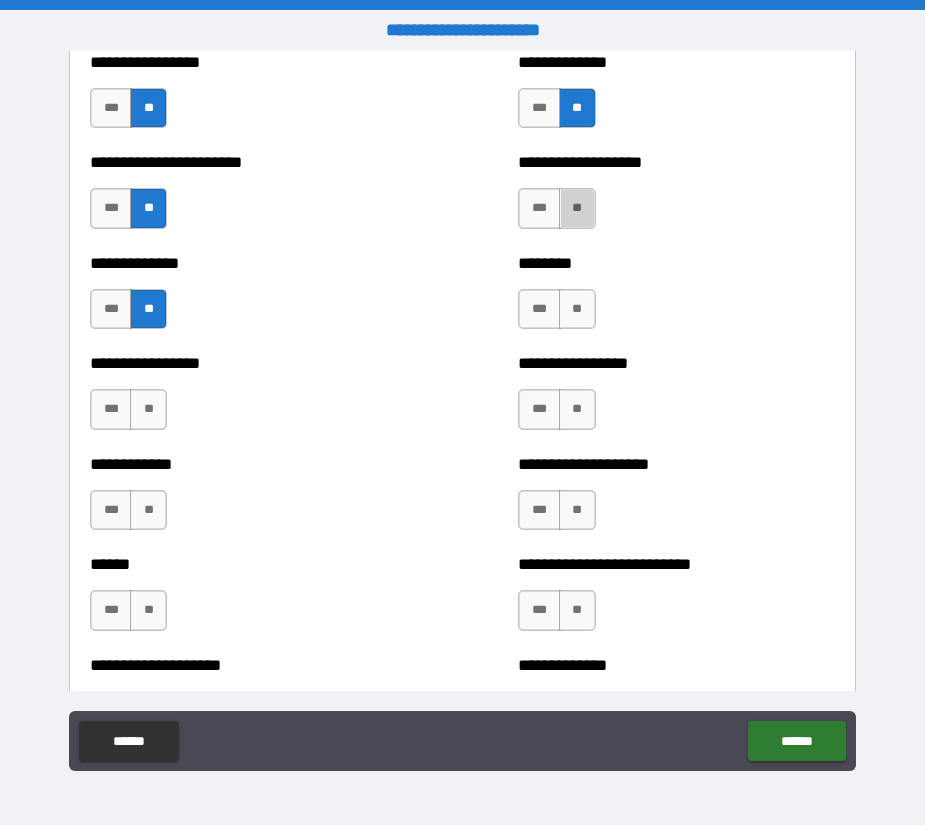 drag, startPoint x: 572, startPoint y: 213, endPoint x: 575, endPoint y: 251, distance: 38.118237 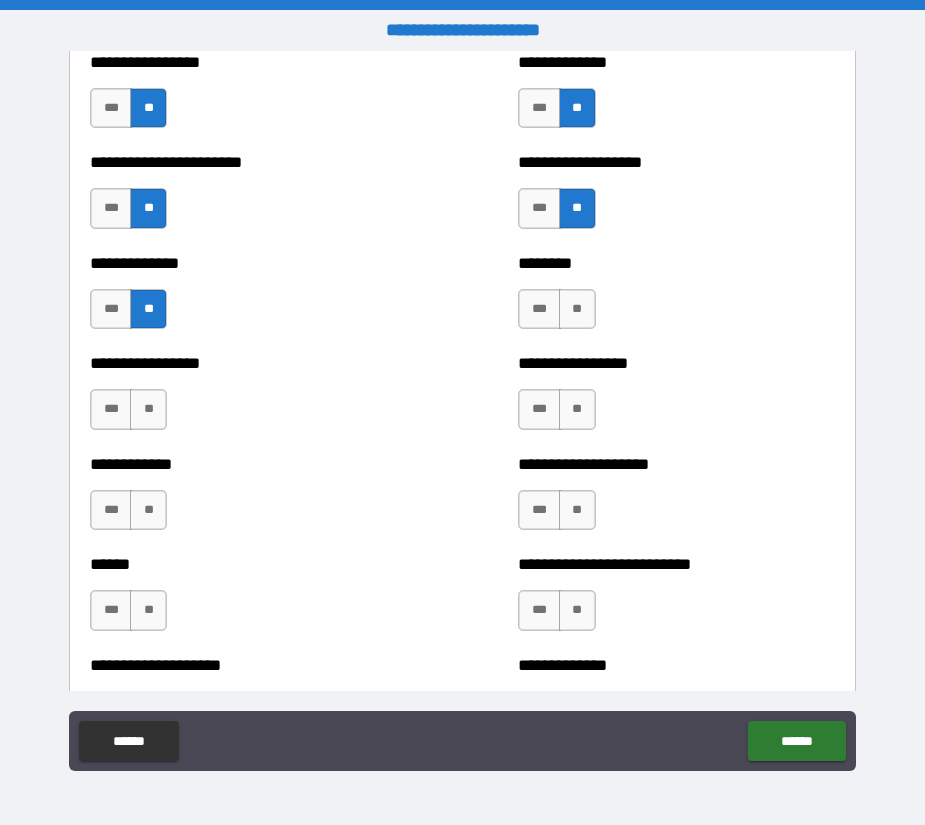 click on "**" at bounding box center (577, 309) 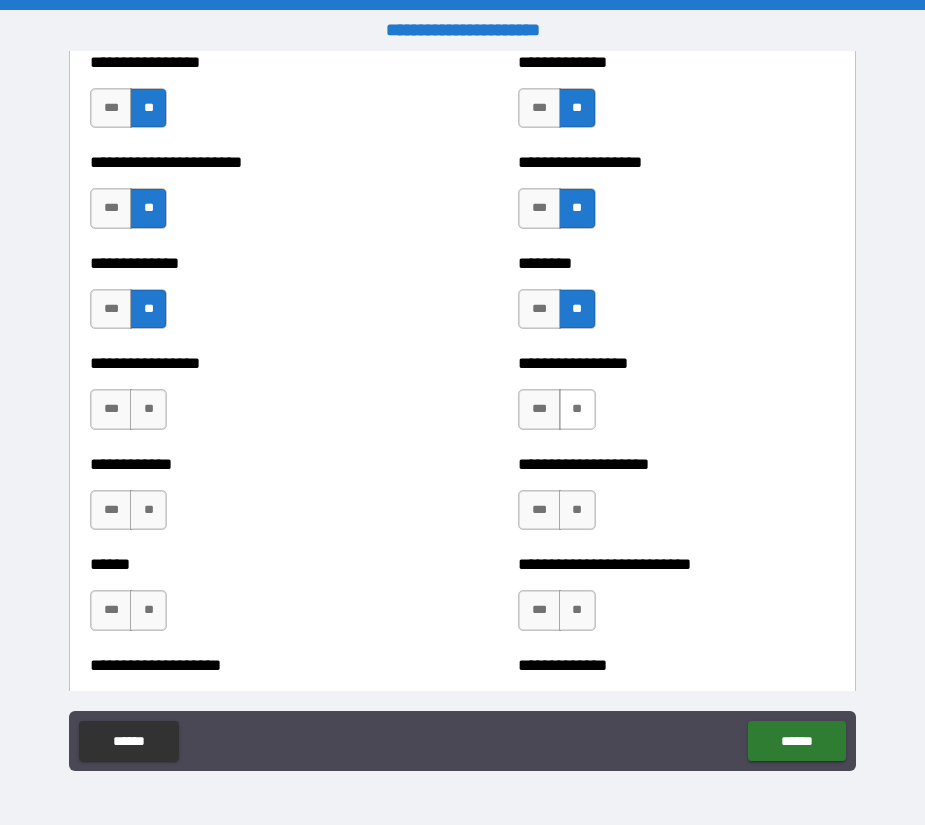 click on "**" at bounding box center (577, 409) 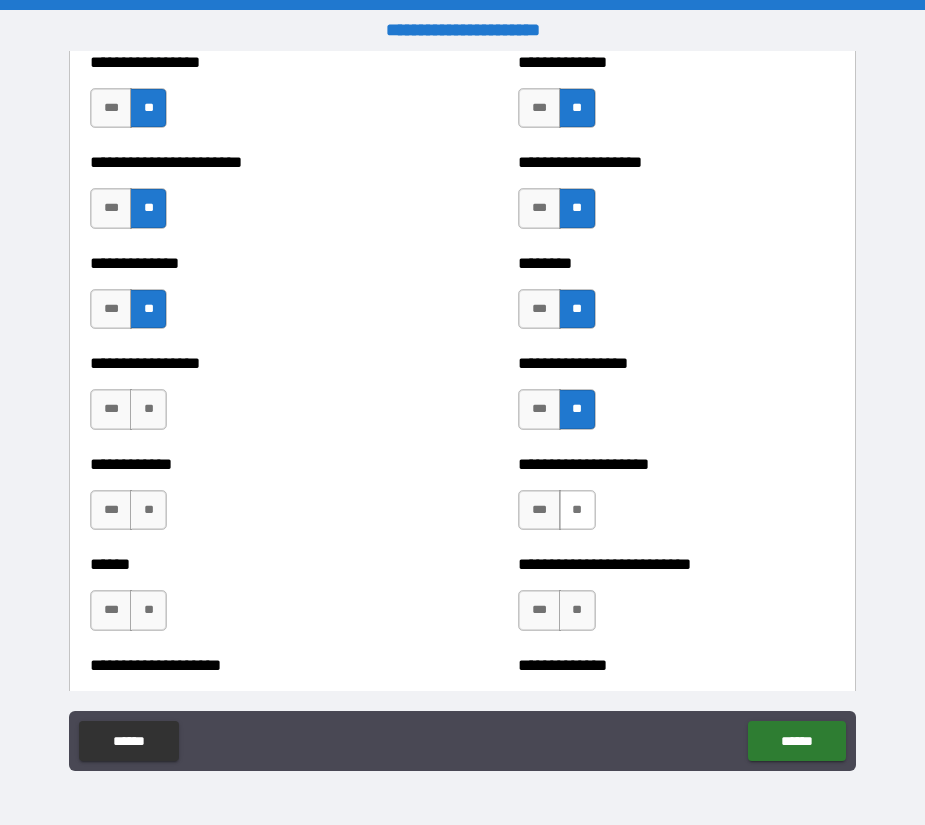 click on "**" at bounding box center (577, 510) 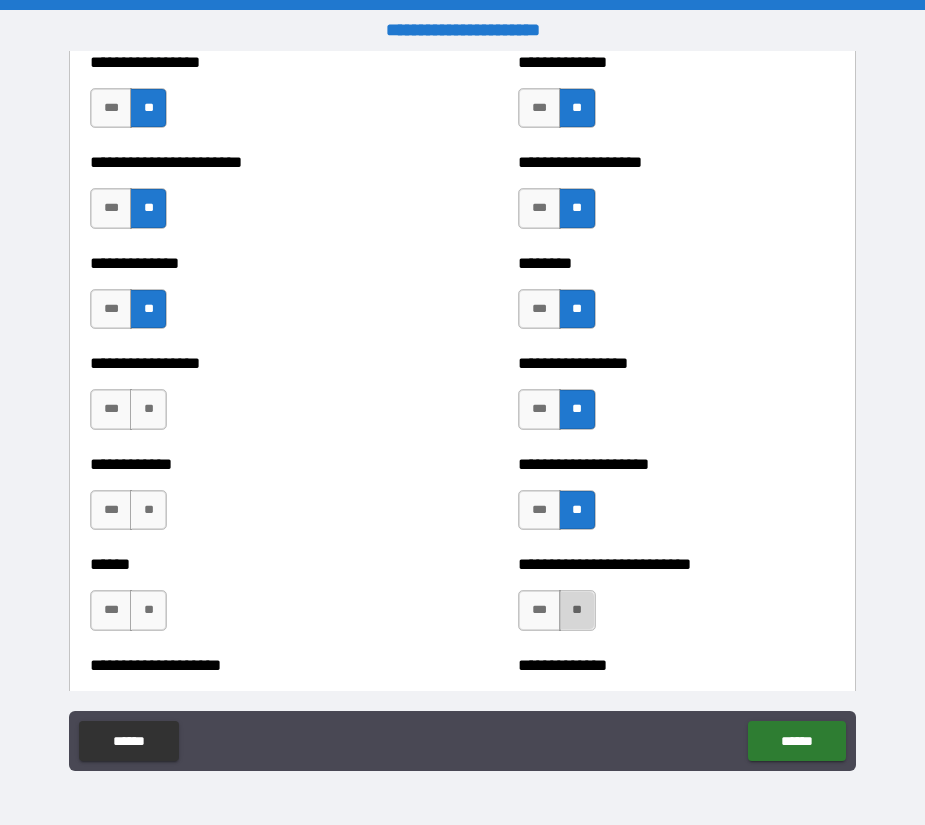 click on "**" at bounding box center (577, 610) 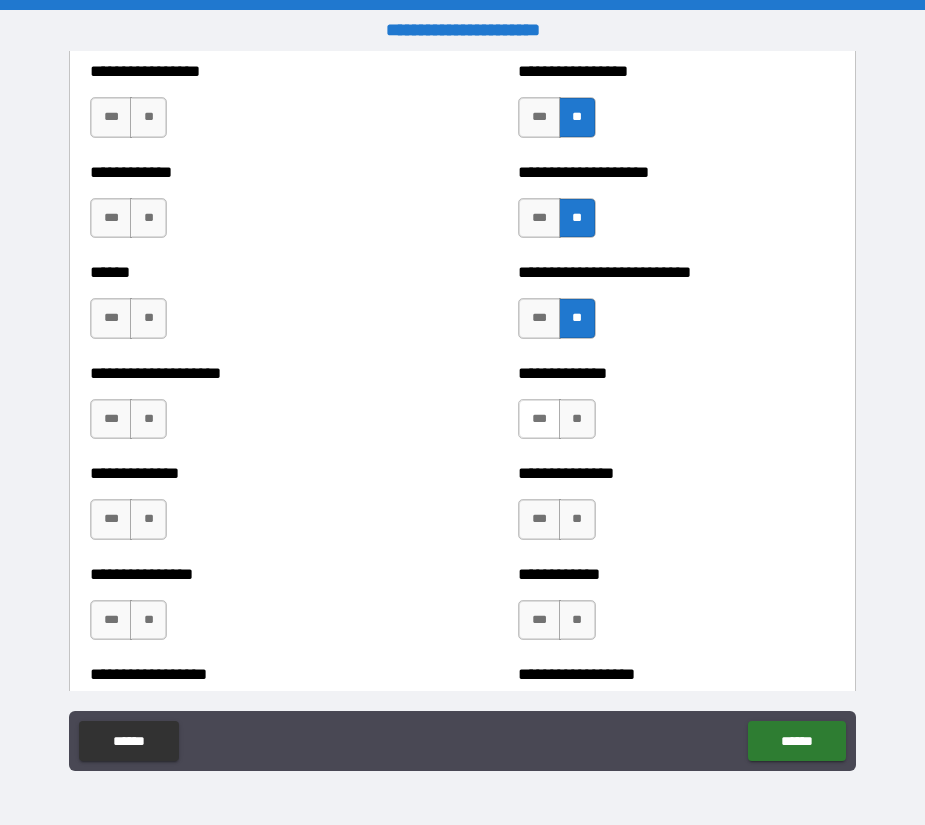 scroll, scrollTop: 3900, scrollLeft: 0, axis: vertical 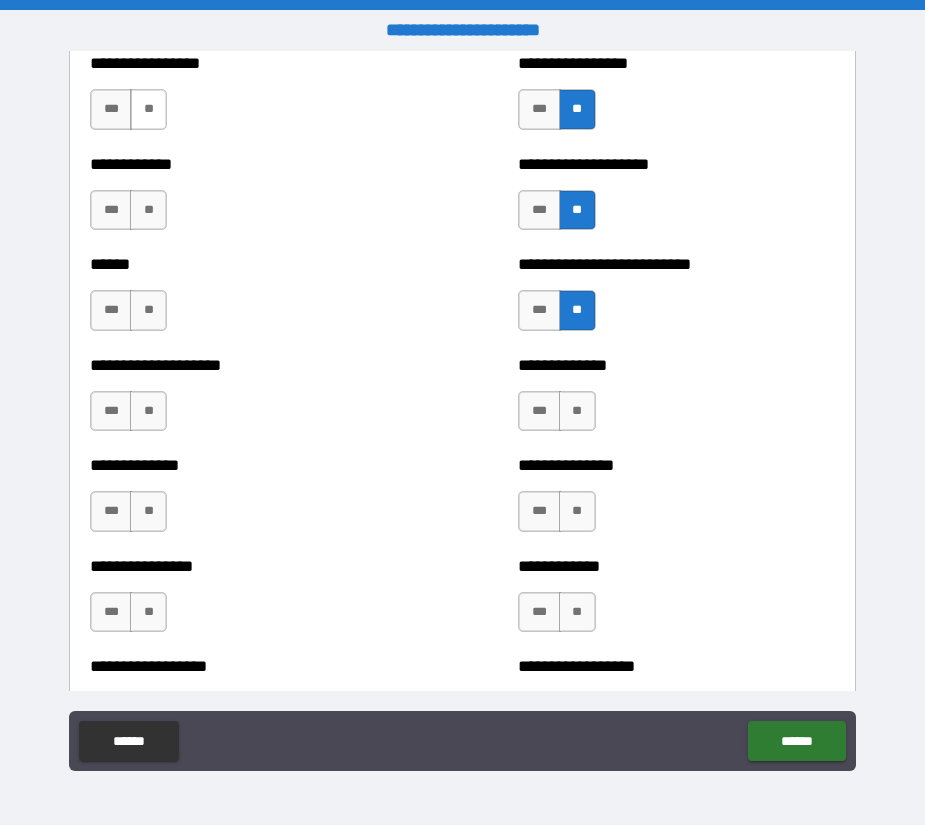 click on "**" at bounding box center [148, 109] 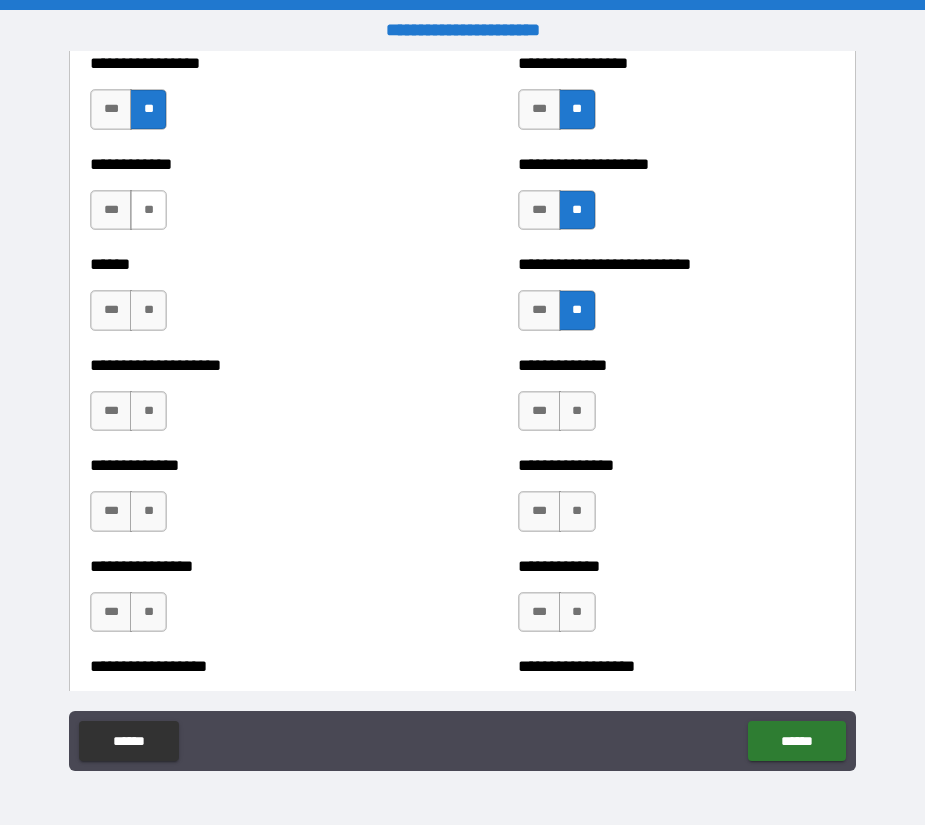 click on "**" at bounding box center [148, 210] 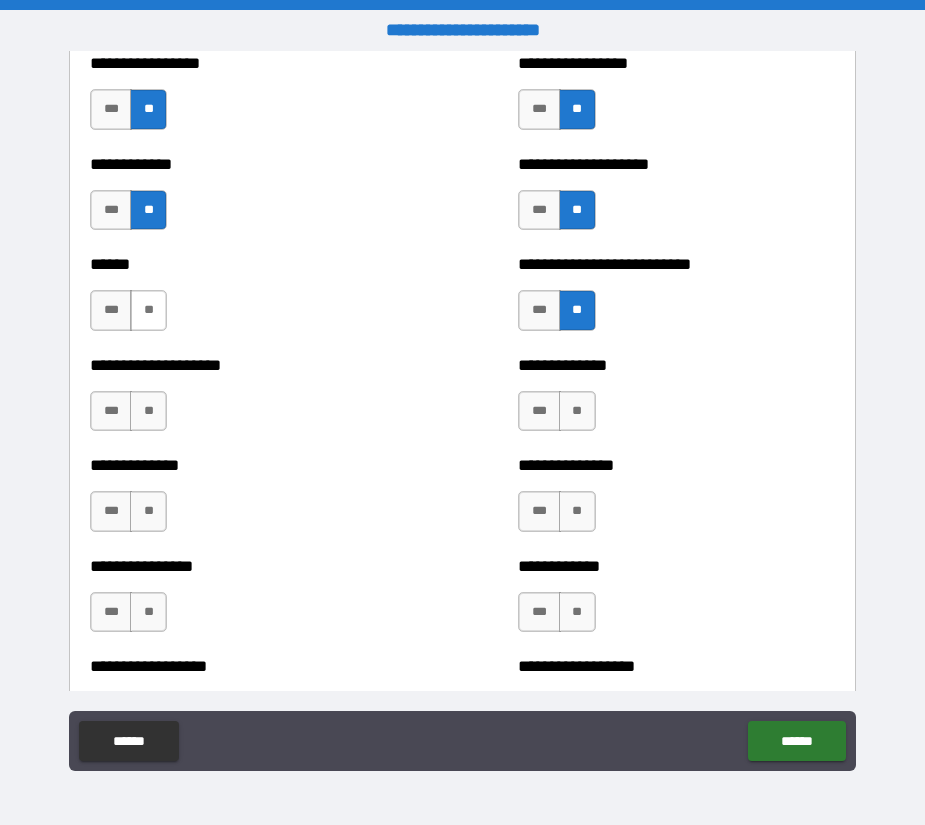 drag, startPoint x: 155, startPoint y: 310, endPoint x: 155, endPoint y: 325, distance: 15 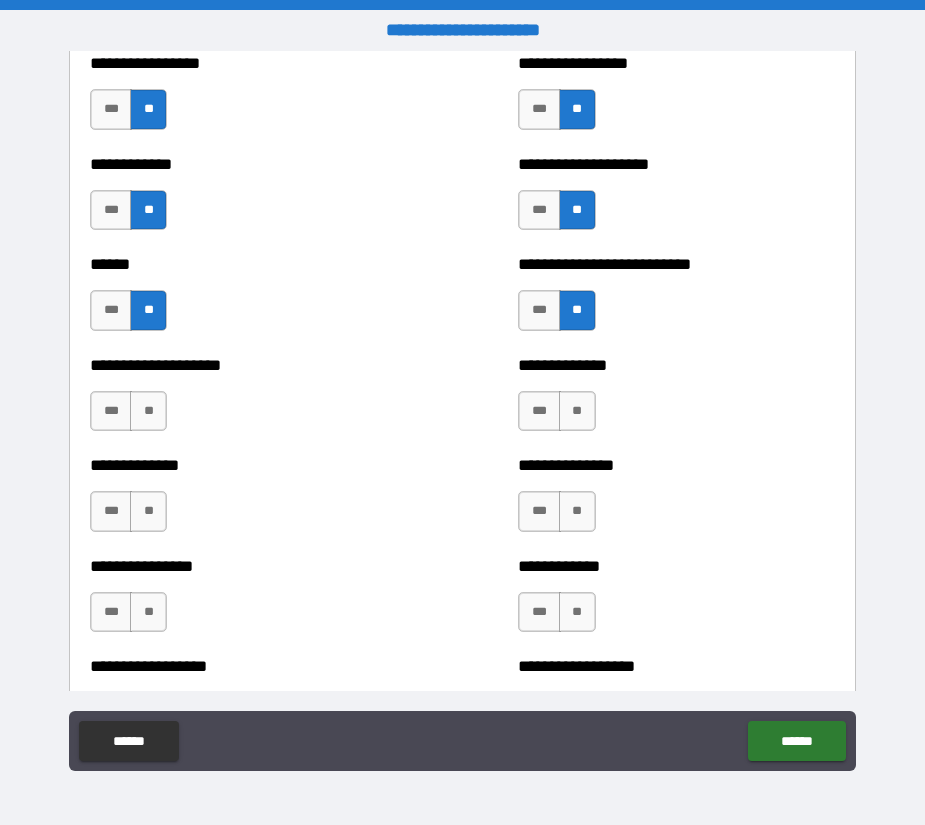 click on "*** **" at bounding box center [128, 411] 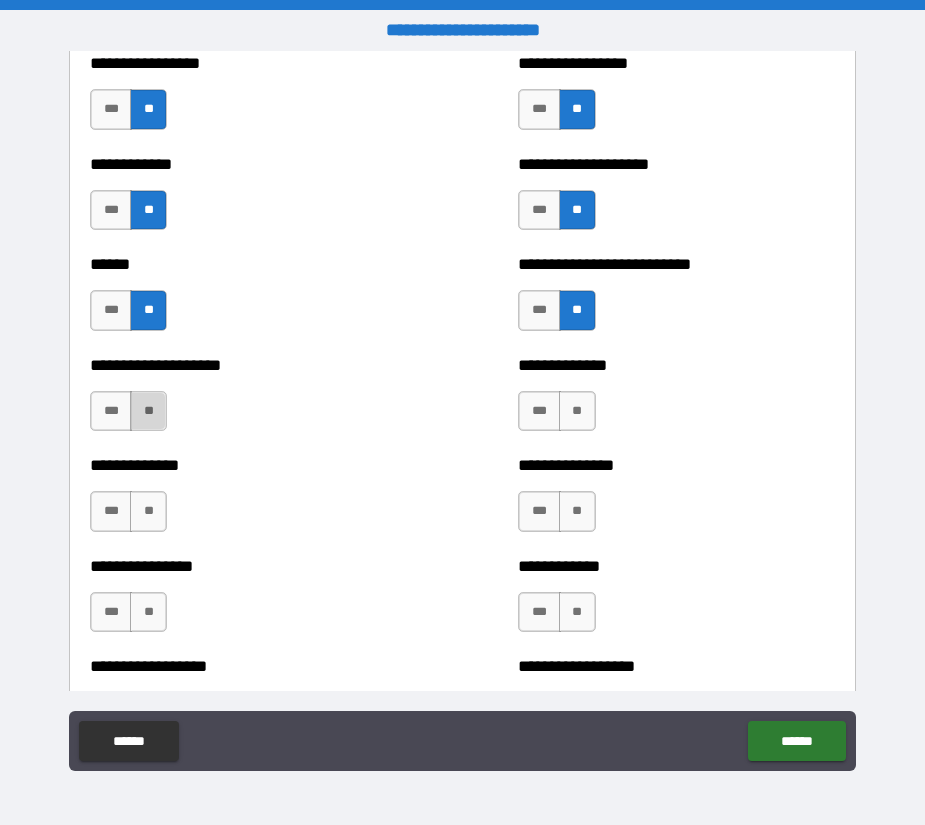 click on "**" at bounding box center (148, 411) 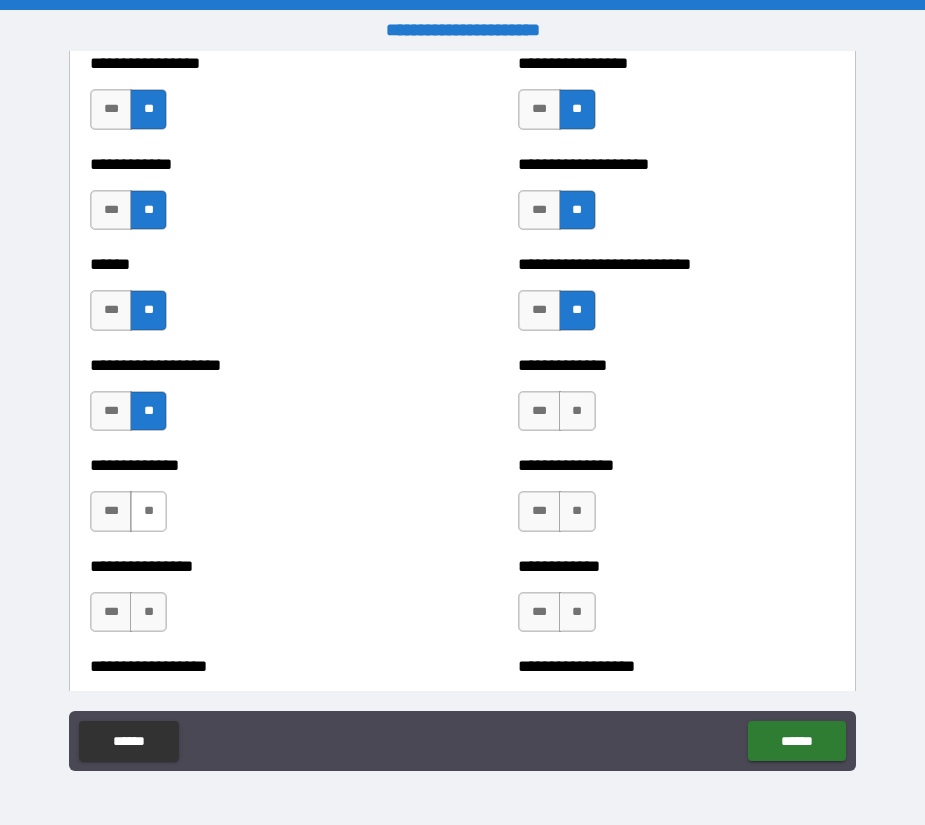 click on "**" at bounding box center [148, 511] 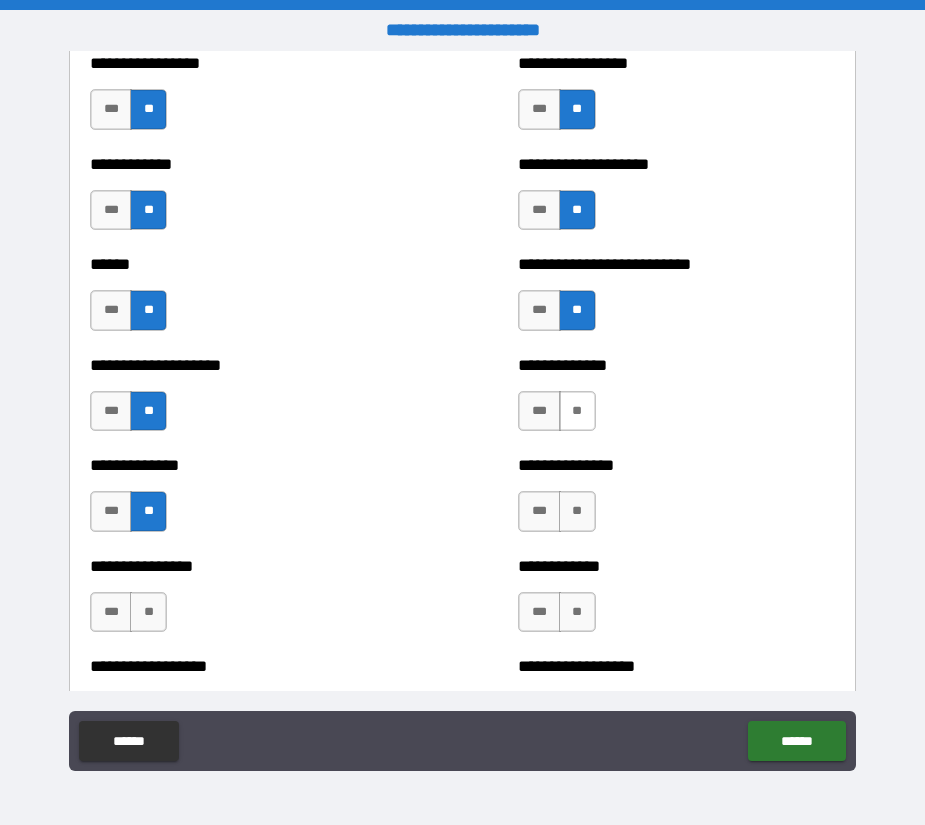 click on "**" at bounding box center (577, 411) 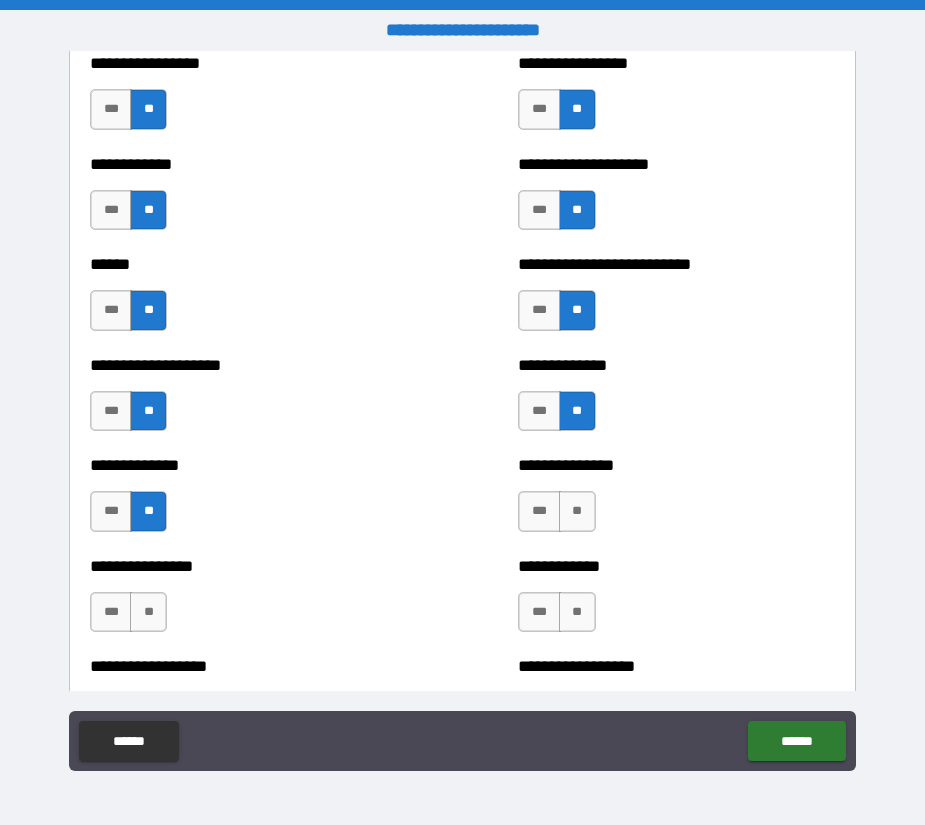 click on "*** **" at bounding box center [559, 516] 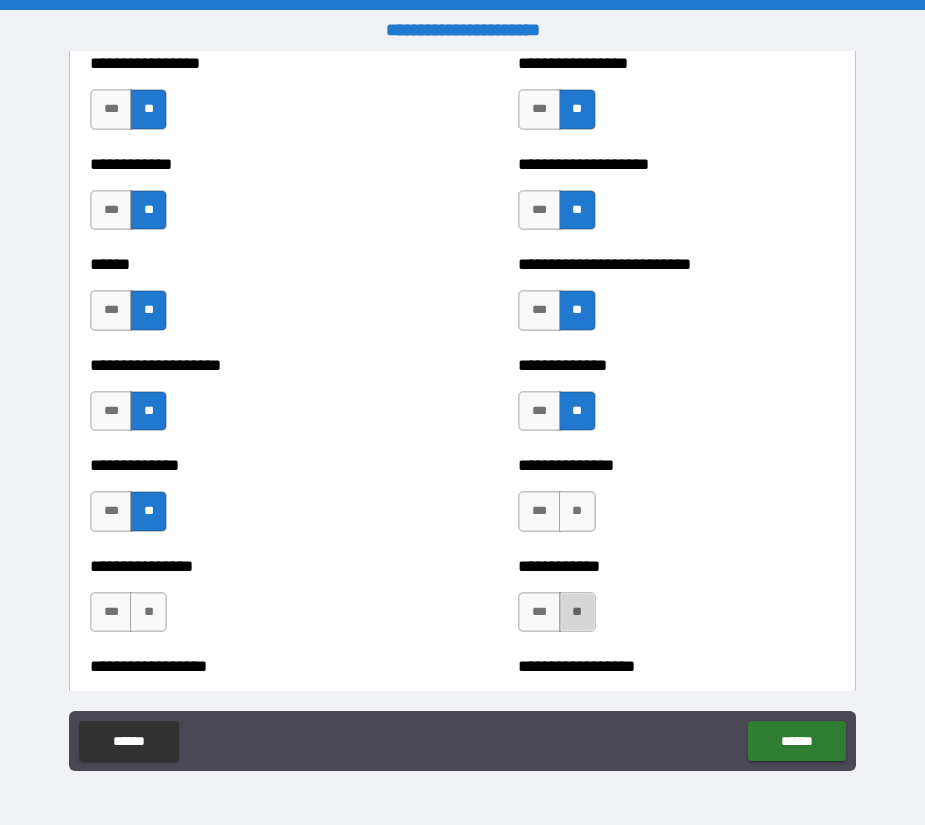 drag, startPoint x: 570, startPoint y: 623, endPoint x: 570, endPoint y: 608, distance: 15 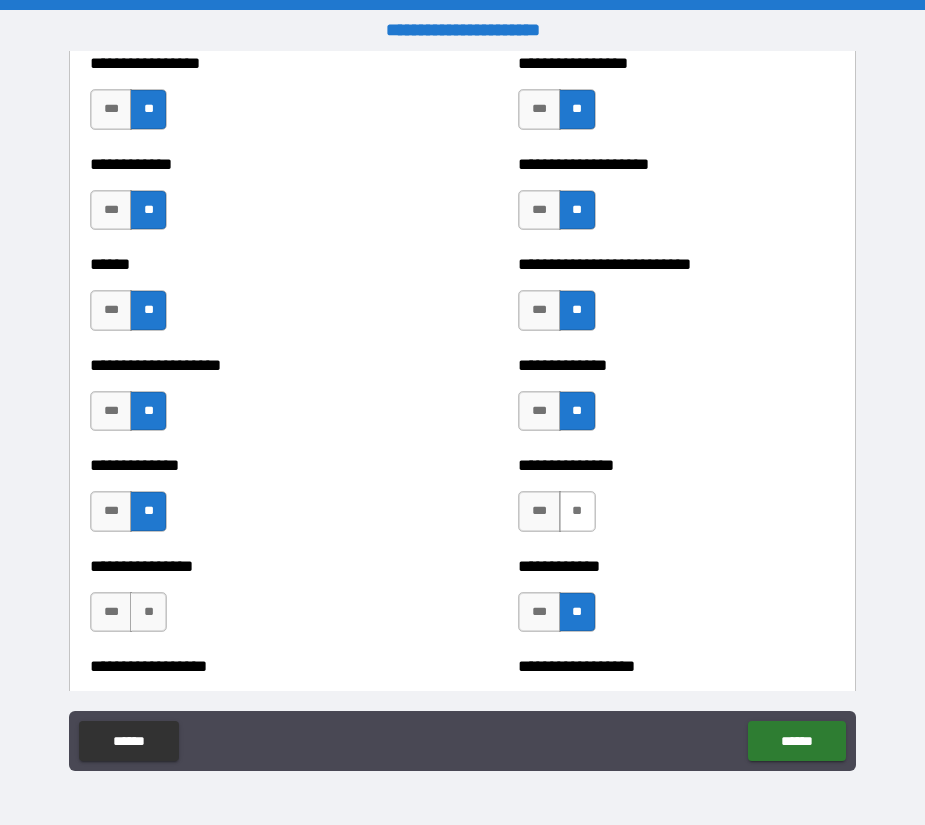 click on "**" at bounding box center [577, 511] 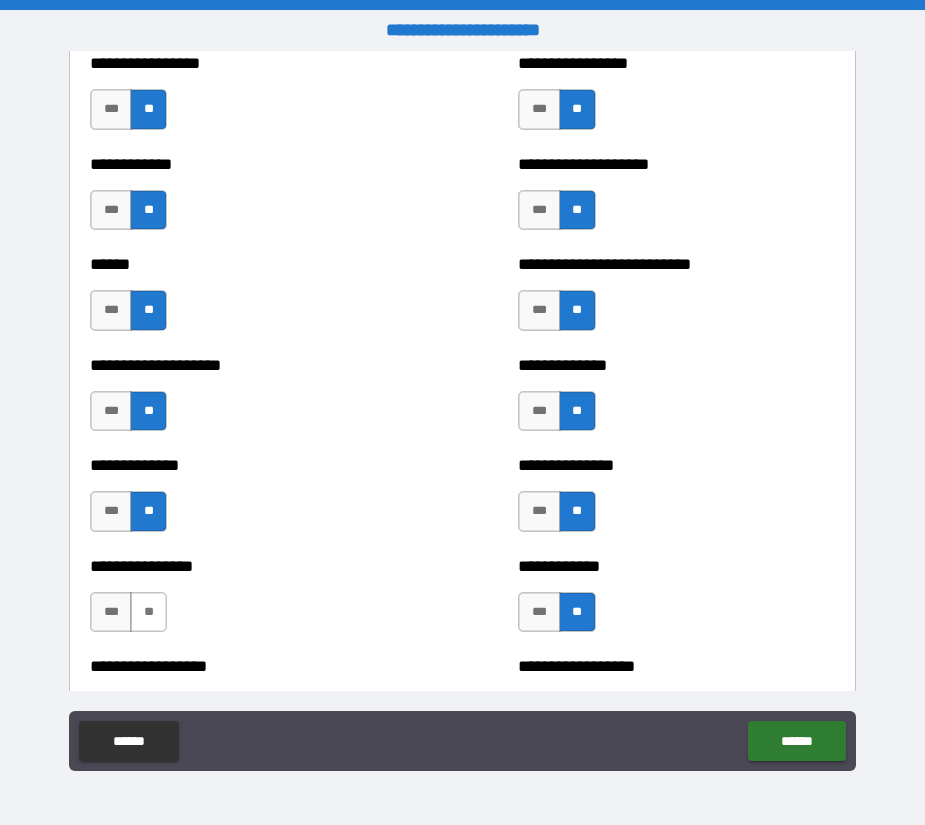 click on "**" at bounding box center [148, 612] 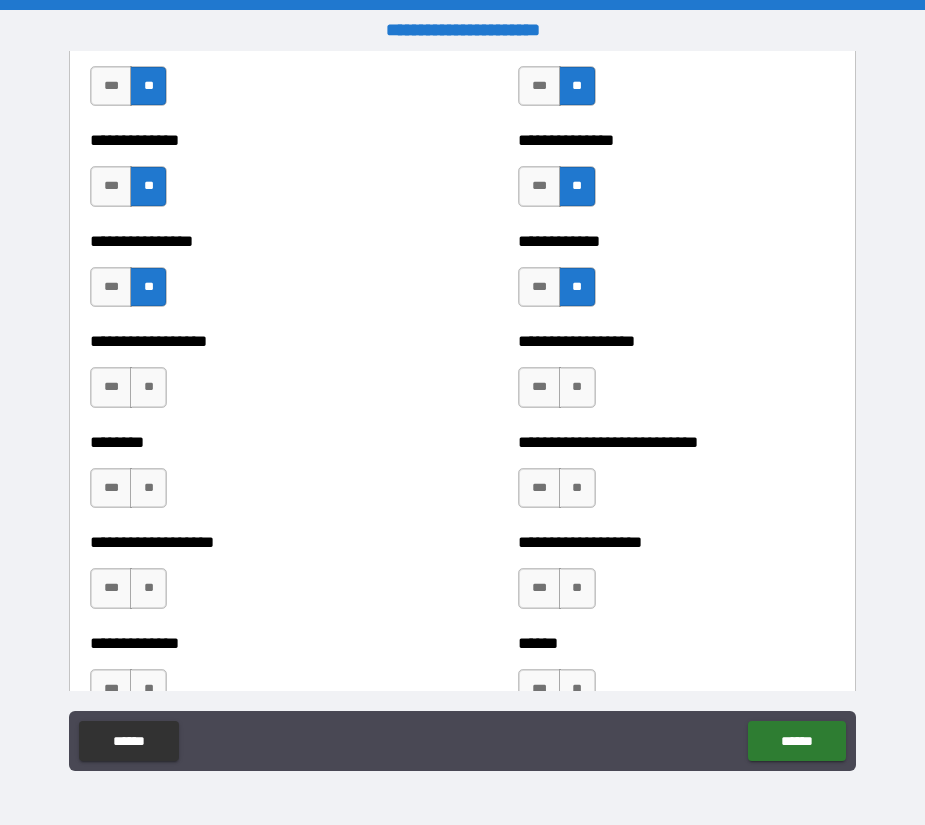 scroll, scrollTop: 4300, scrollLeft: 0, axis: vertical 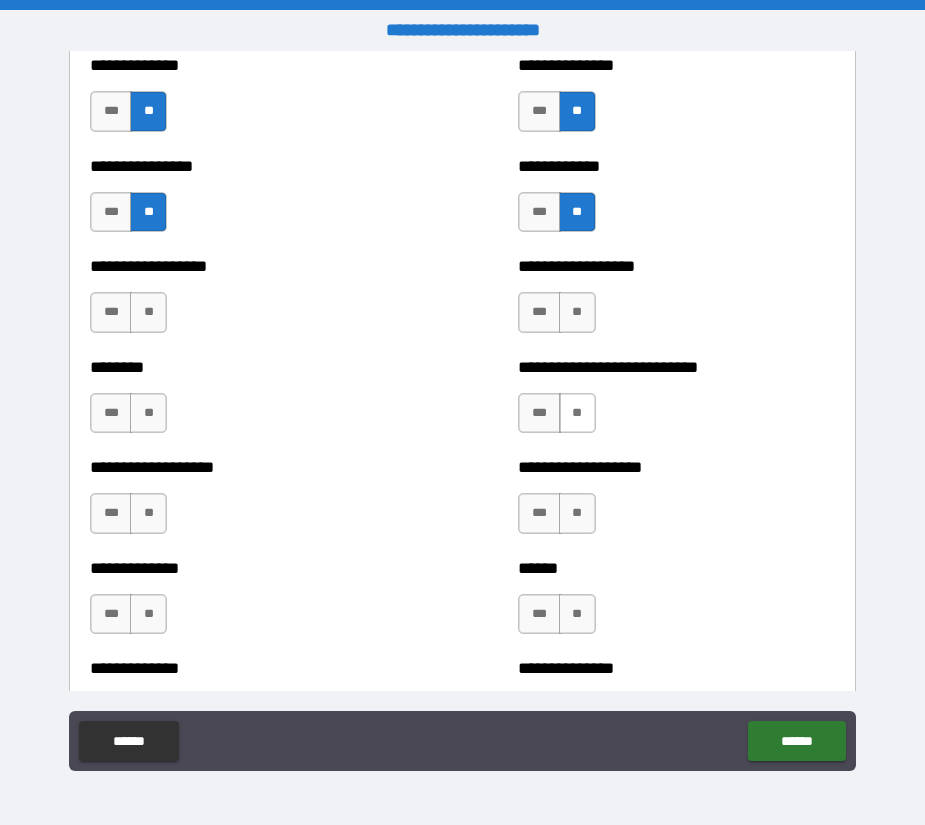 drag, startPoint x: 569, startPoint y: 307, endPoint x: 575, endPoint y: 395, distance: 88.20431 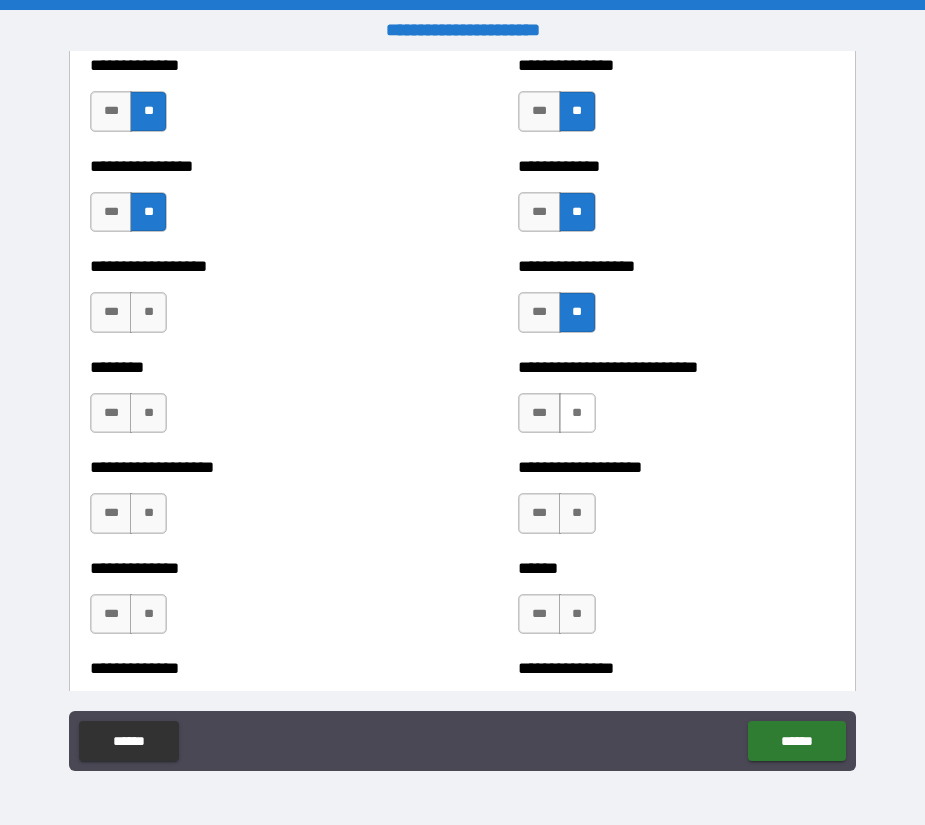 click on "**" at bounding box center [577, 413] 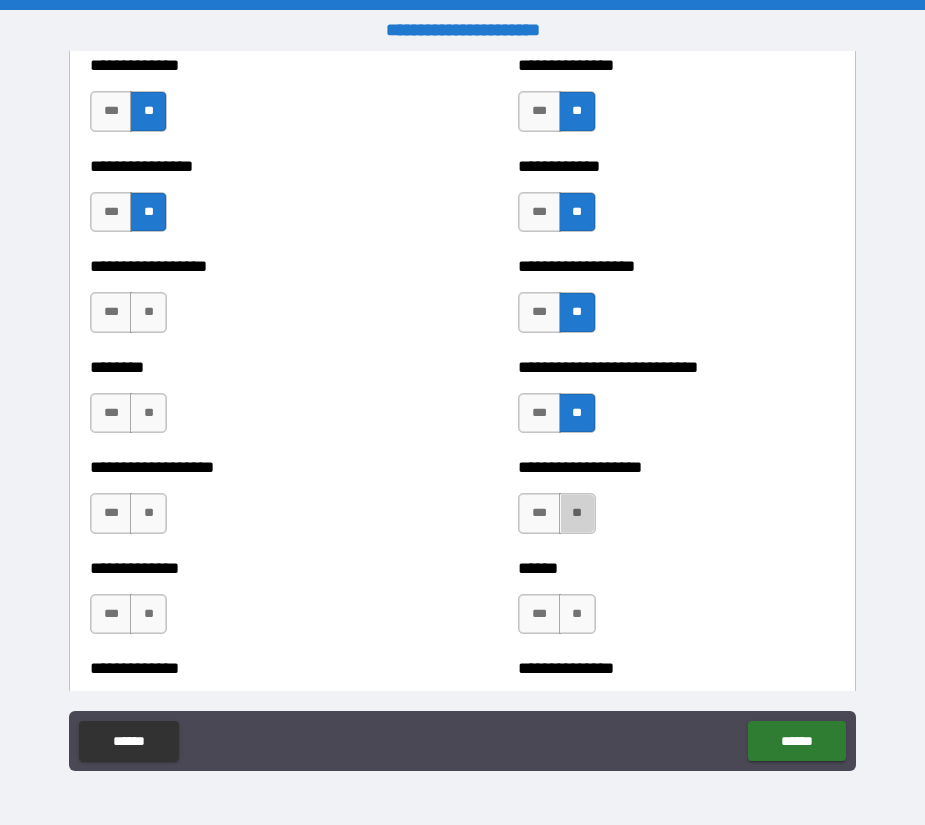 drag, startPoint x: 564, startPoint y: 519, endPoint x: 574, endPoint y: 586, distance: 67.74216 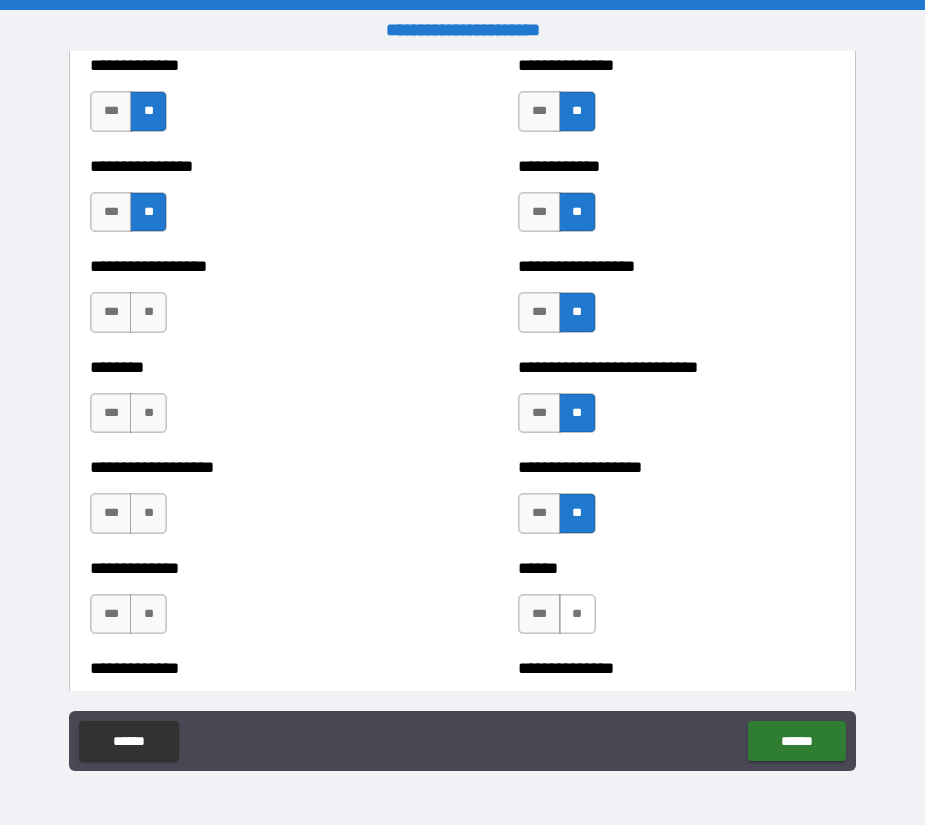 click on "**" at bounding box center [577, 614] 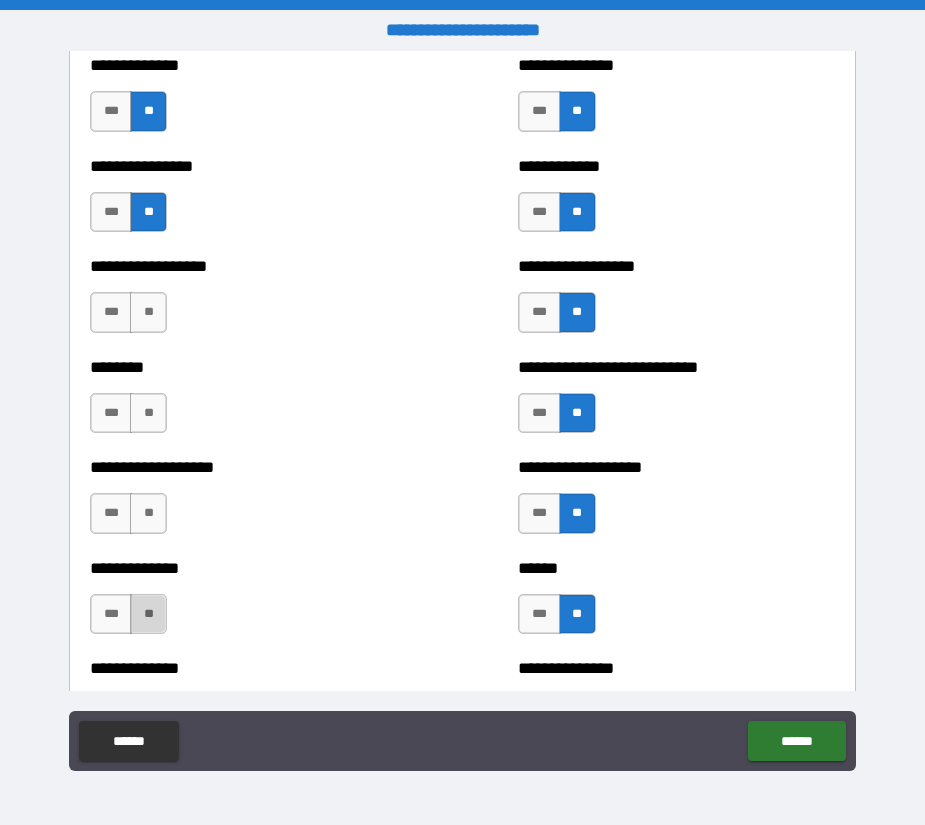 click on "**" at bounding box center (148, 614) 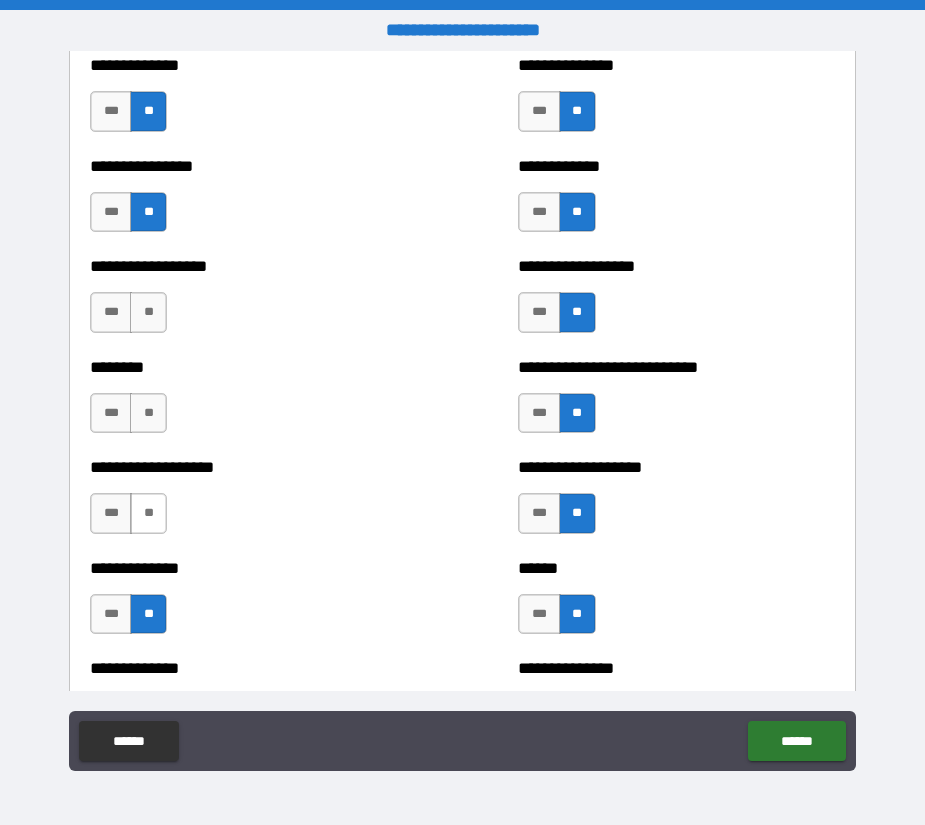 click on "**" at bounding box center (148, 513) 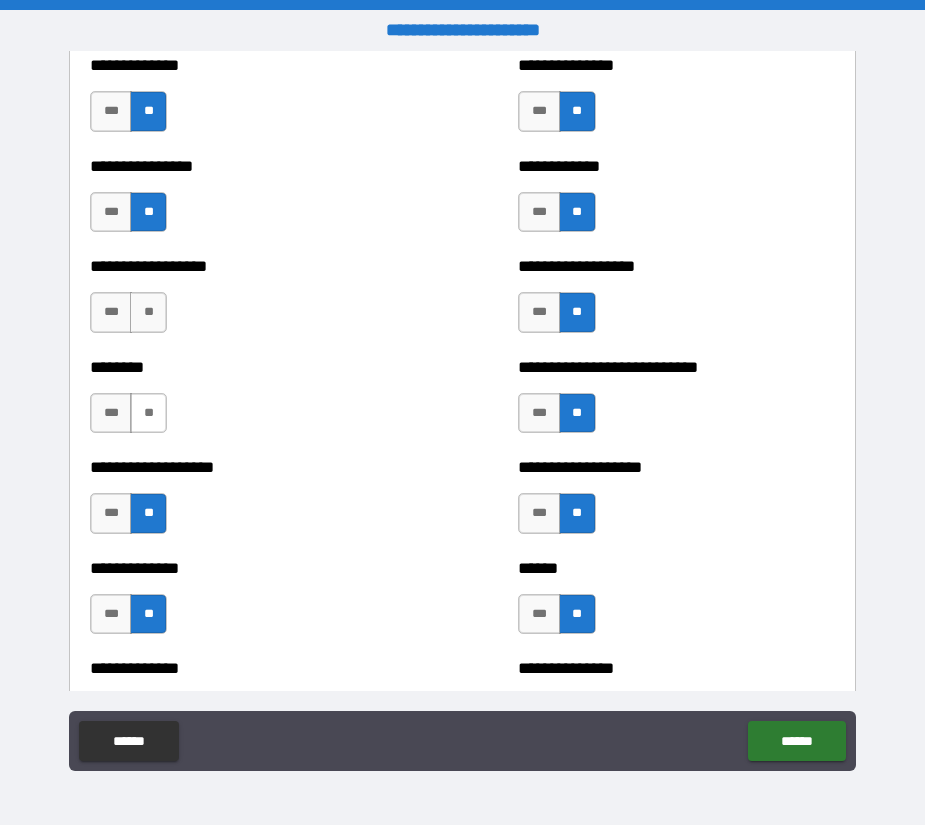 click on "**" at bounding box center (148, 413) 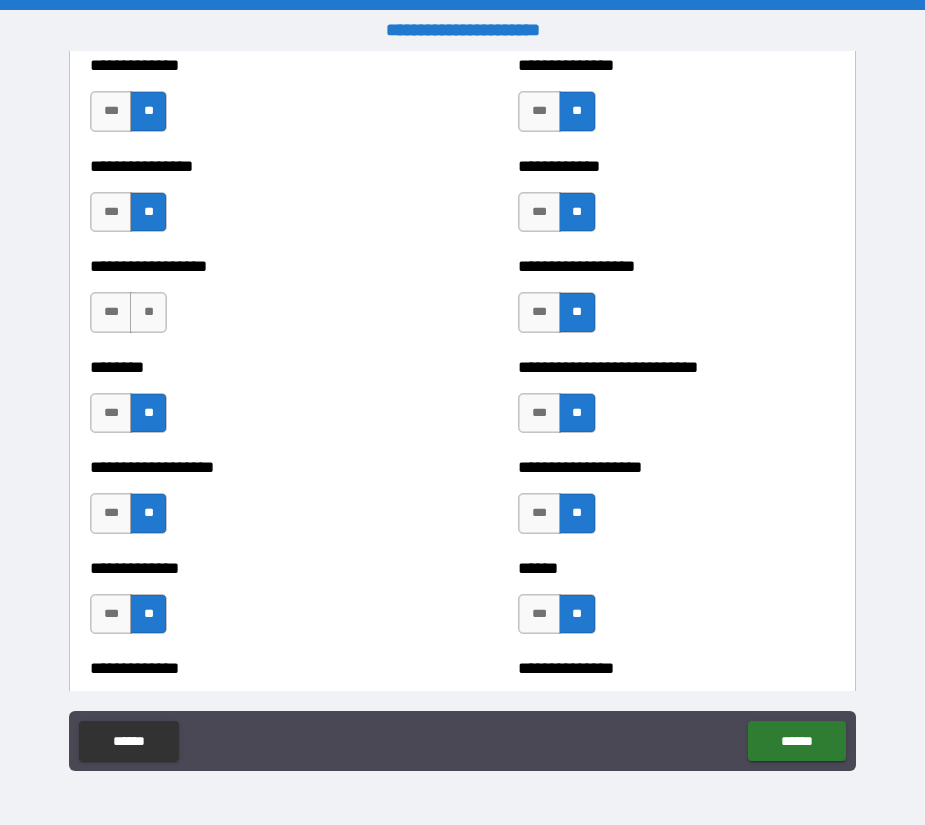 click on "**********" at bounding box center [248, 302] 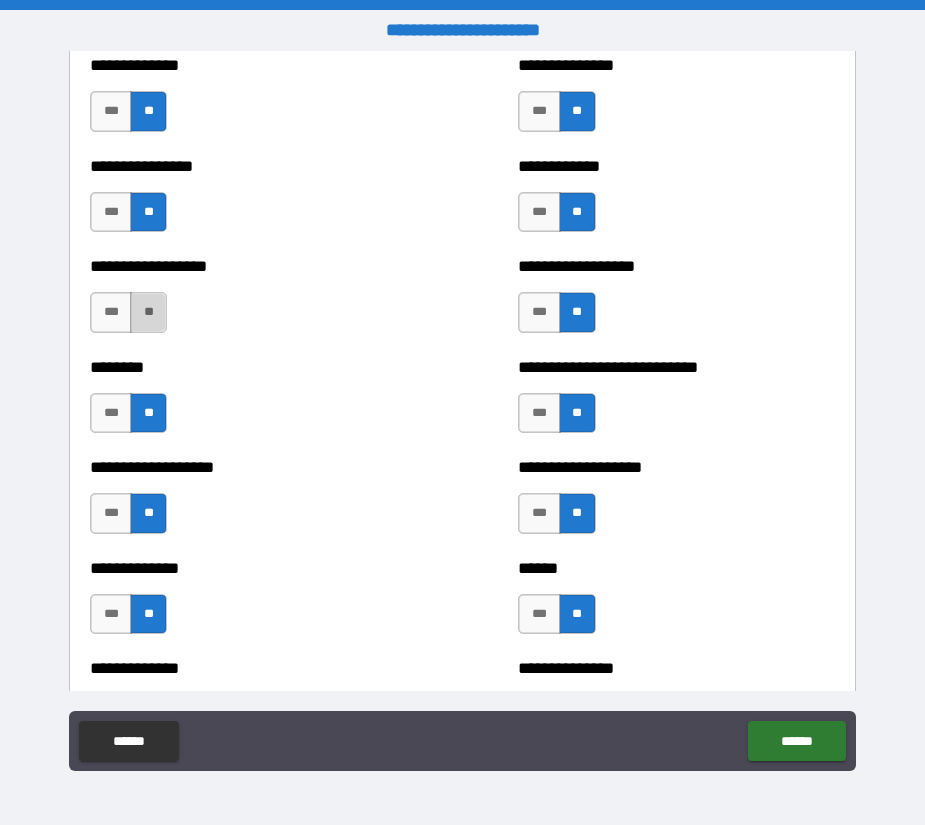 click on "**" at bounding box center [148, 312] 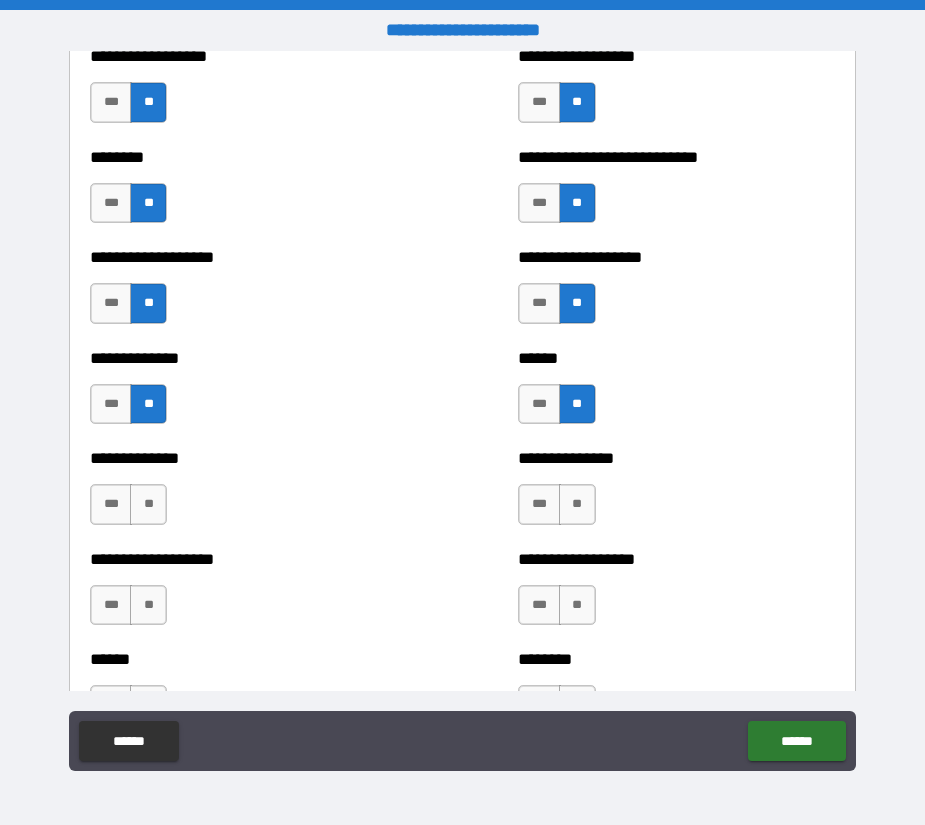 scroll, scrollTop: 4800, scrollLeft: 0, axis: vertical 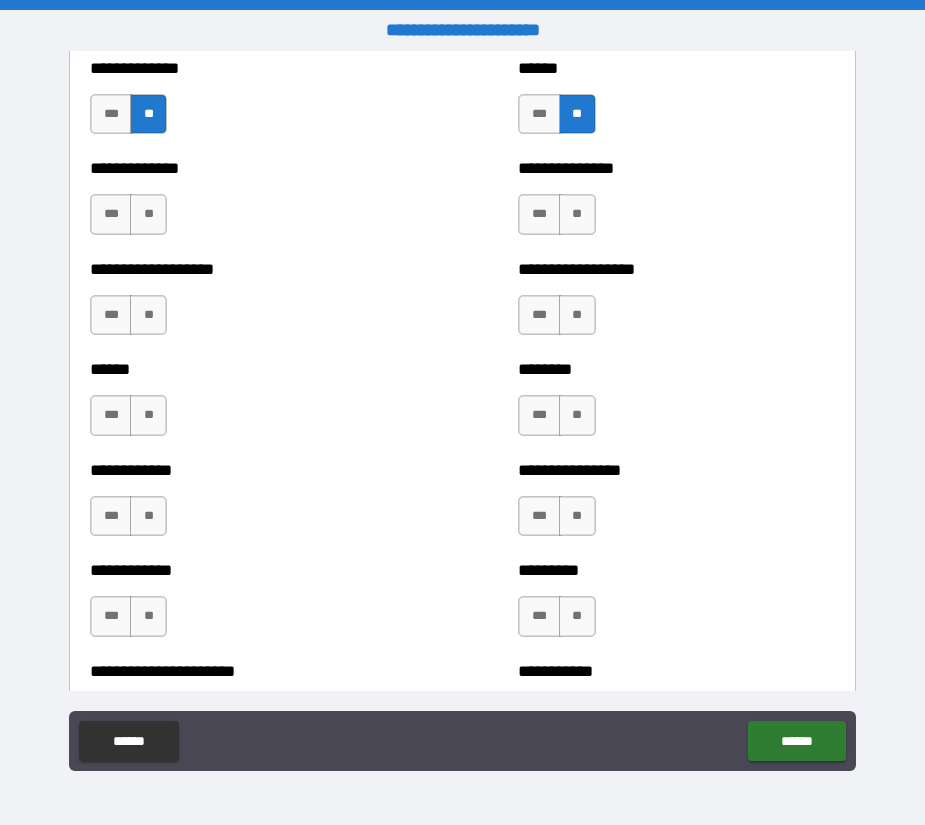 drag, startPoint x: 154, startPoint y: 216, endPoint x: 154, endPoint y: 250, distance: 34 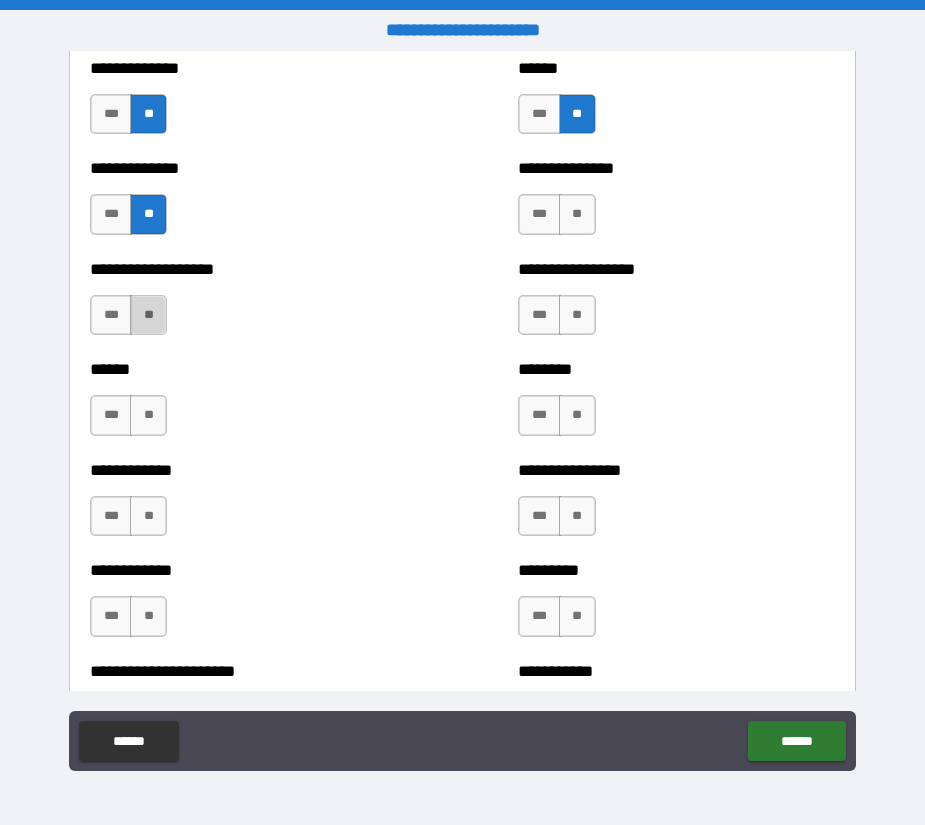 click on "**" at bounding box center (148, 315) 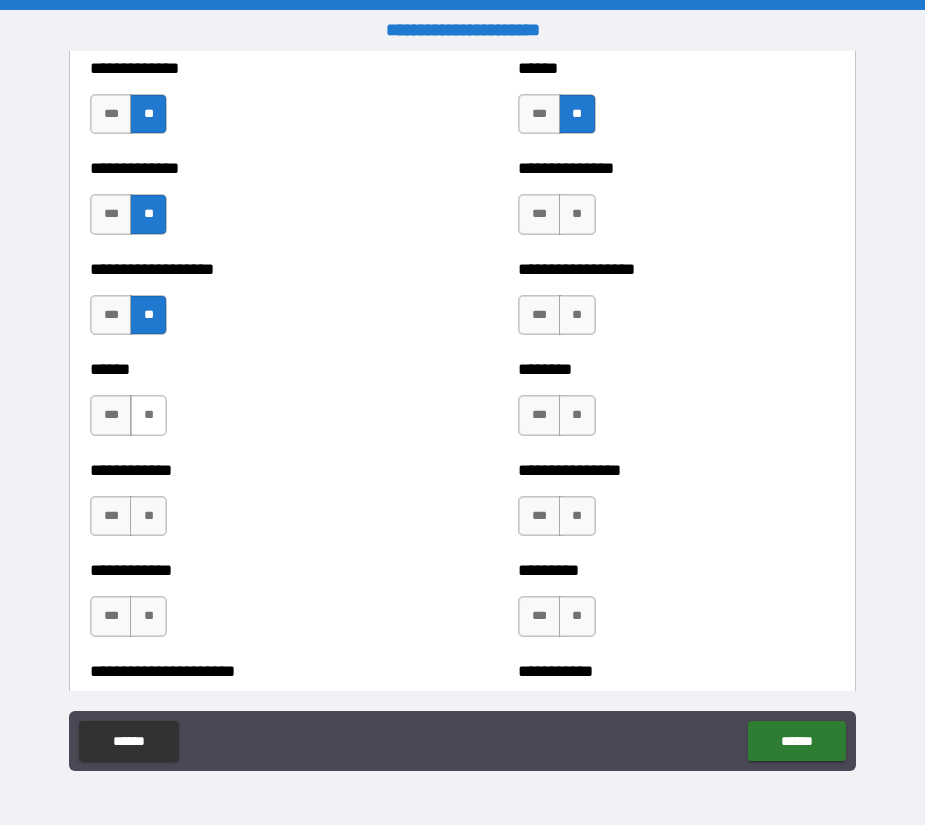 click on "**" at bounding box center [148, 415] 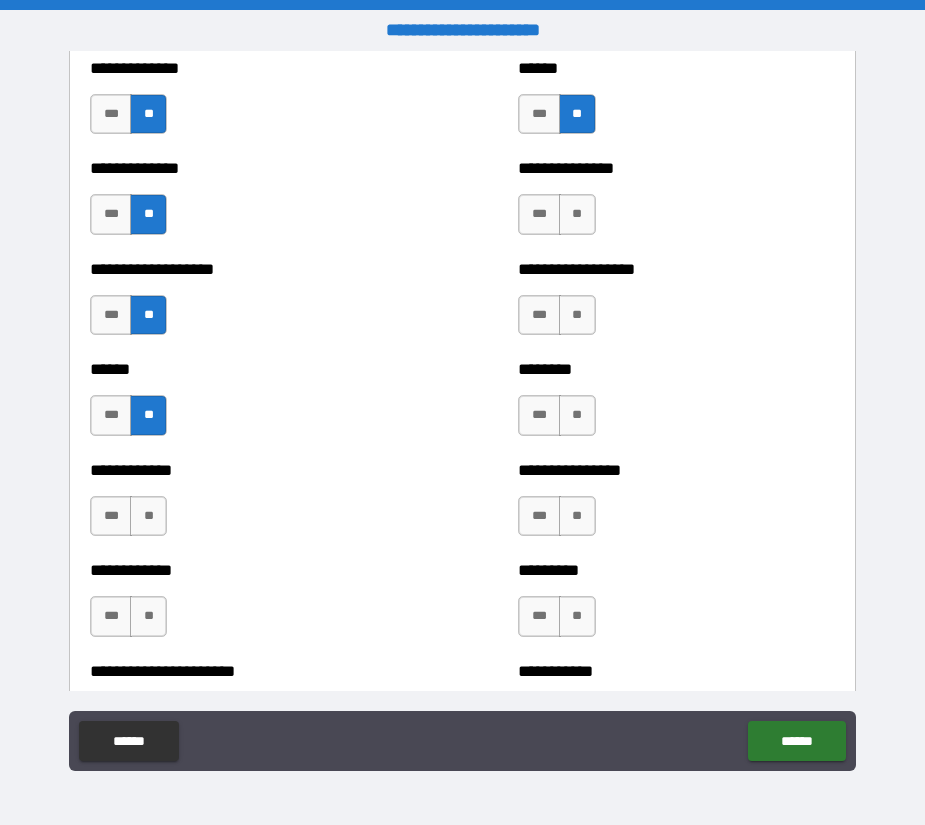 click on "**********" at bounding box center (246, 471) 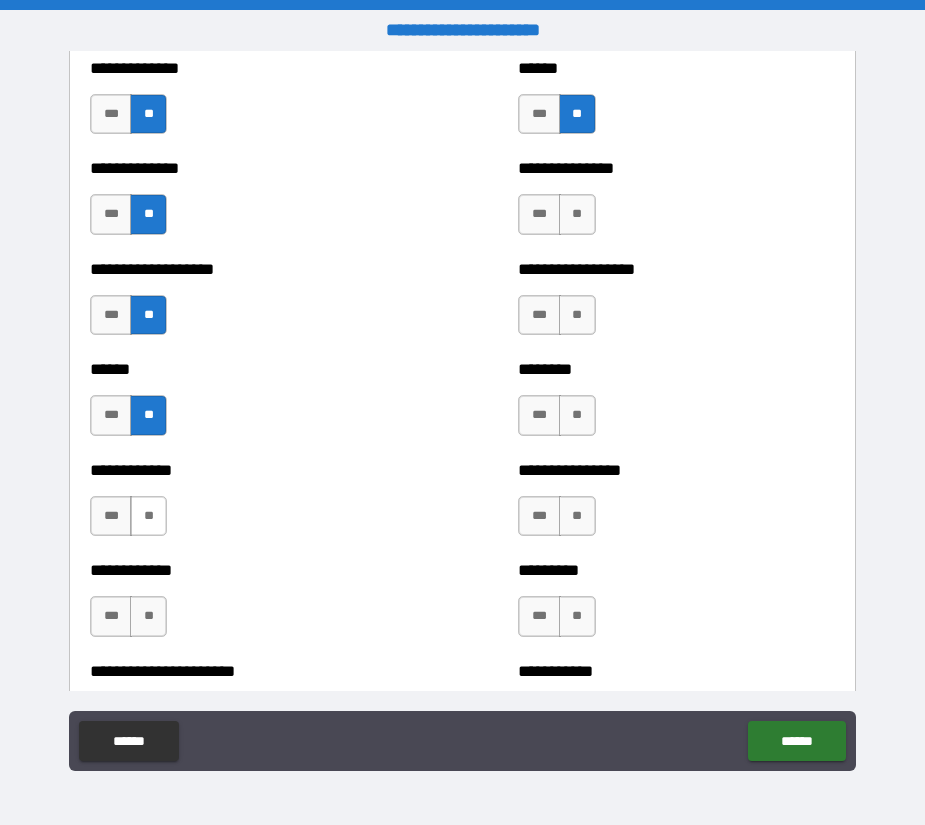 click on "**" at bounding box center (148, 516) 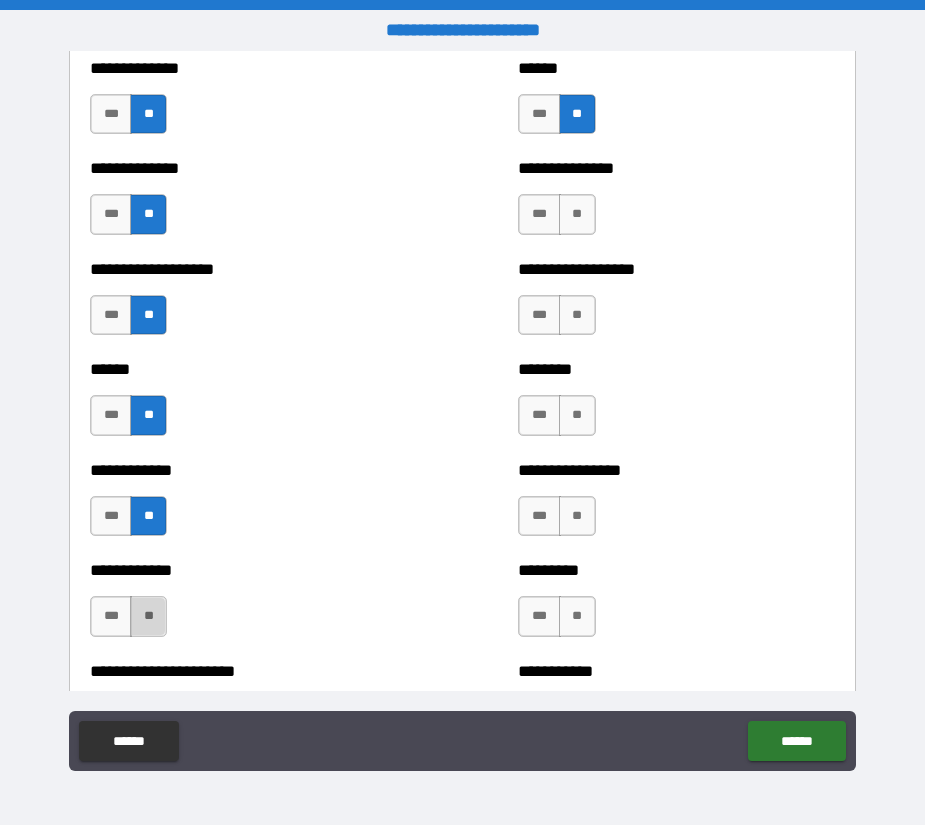 drag, startPoint x: 140, startPoint y: 612, endPoint x: 150, endPoint y: 609, distance: 10.440307 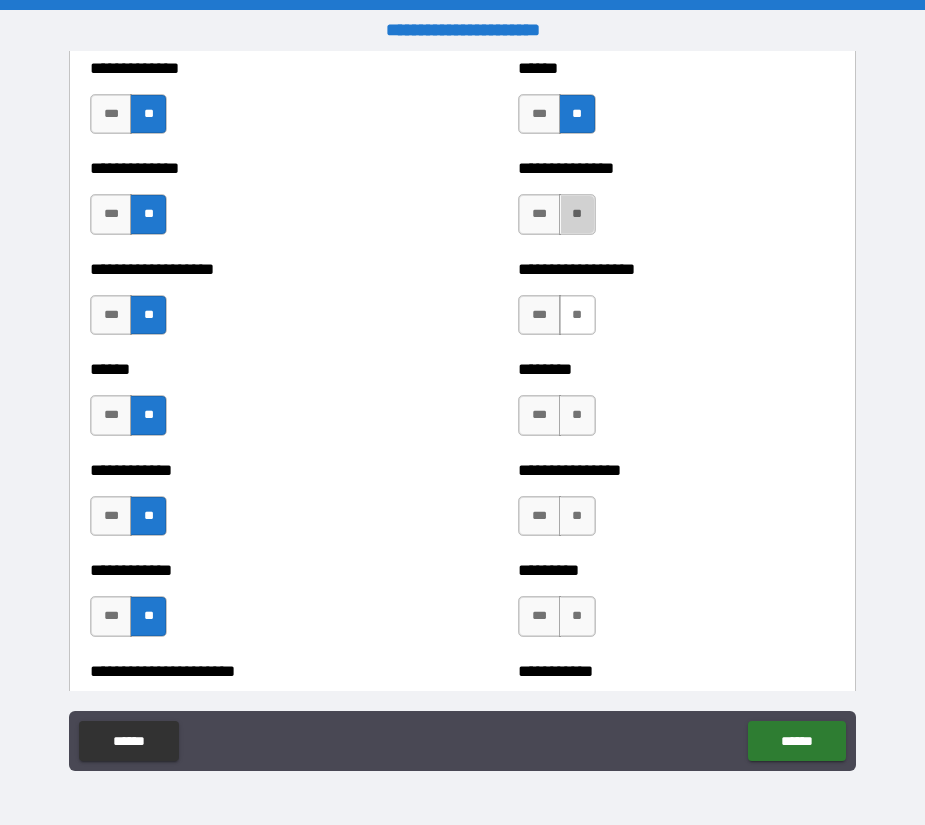 drag, startPoint x: 580, startPoint y: 209, endPoint x: 581, endPoint y: 323, distance: 114.00439 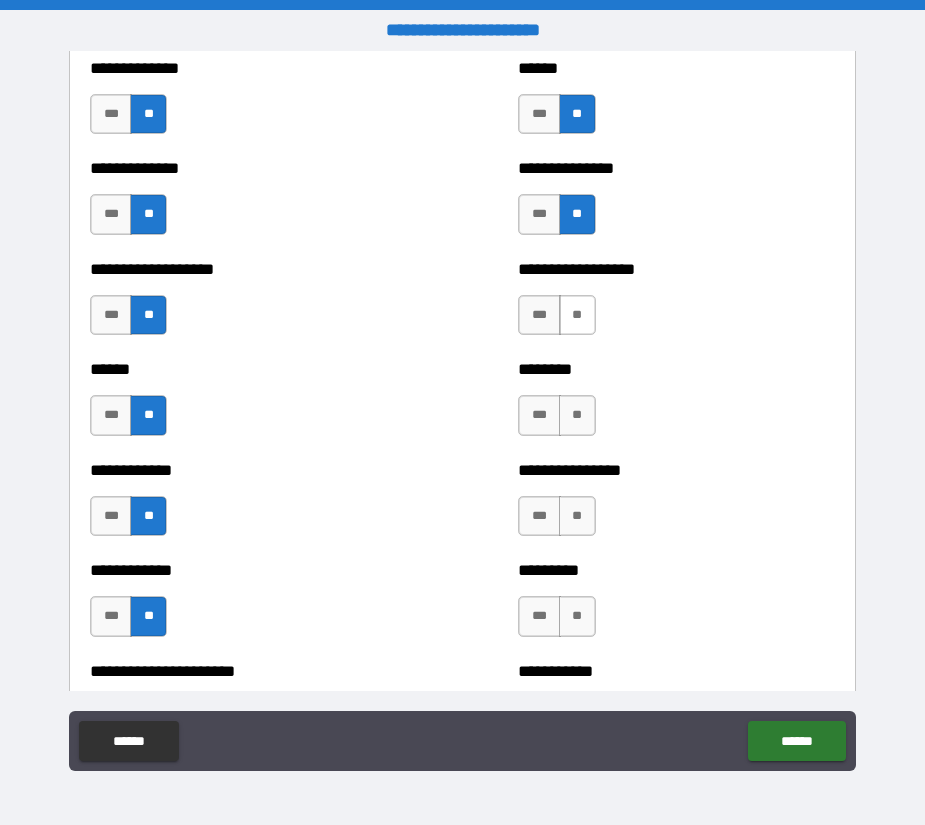 click on "**" at bounding box center [577, 315] 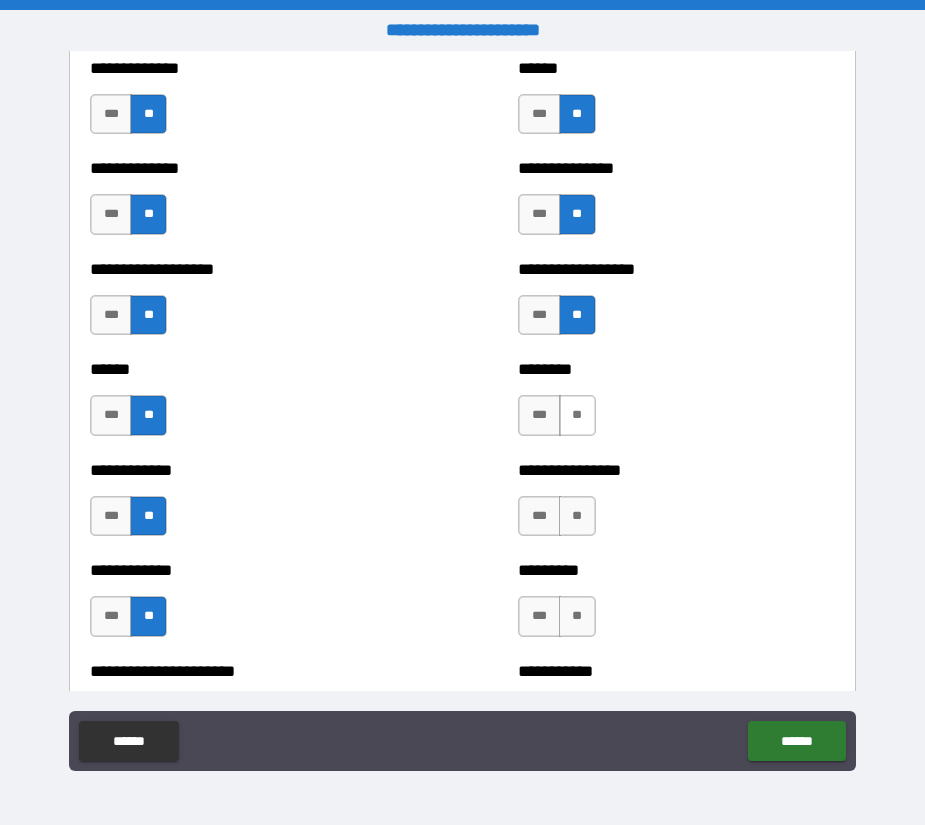 click on "**" at bounding box center [577, 415] 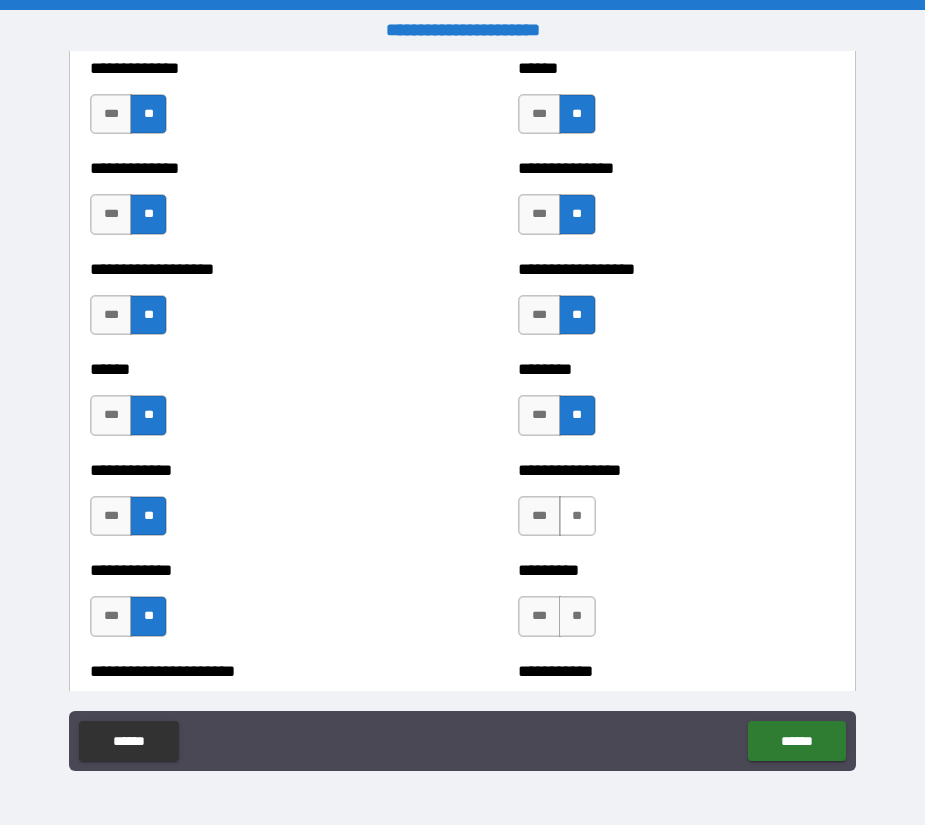click on "**" at bounding box center [577, 516] 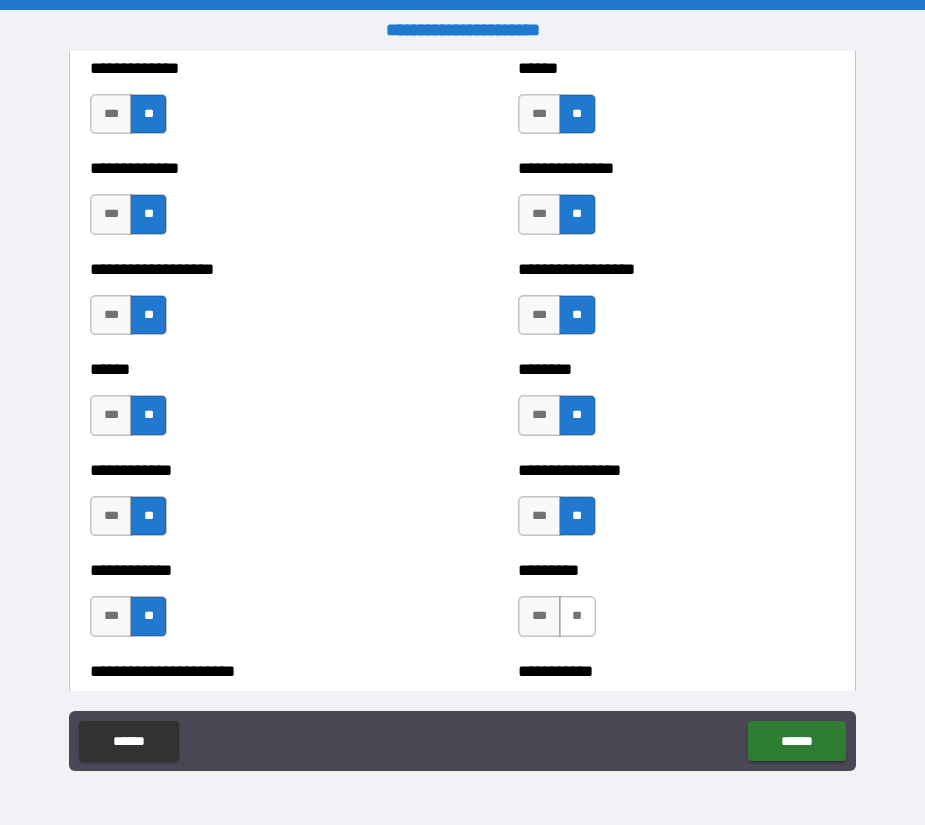 click on "**" at bounding box center [577, 616] 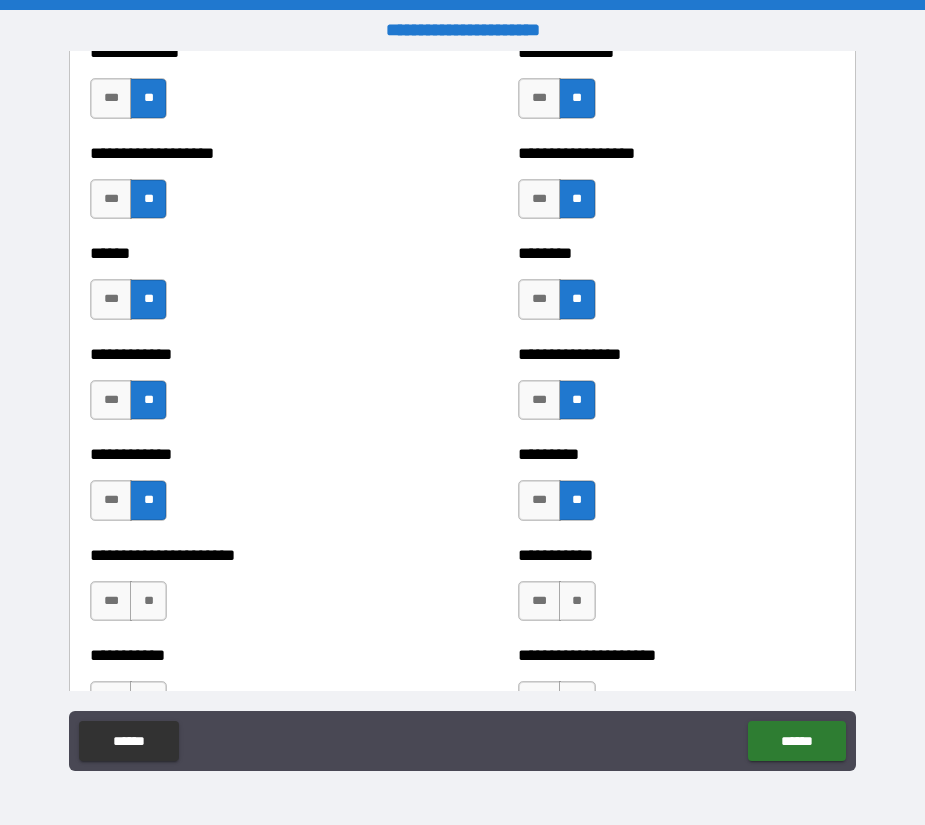 scroll, scrollTop: 5200, scrollLeft: 0, axis: vertical 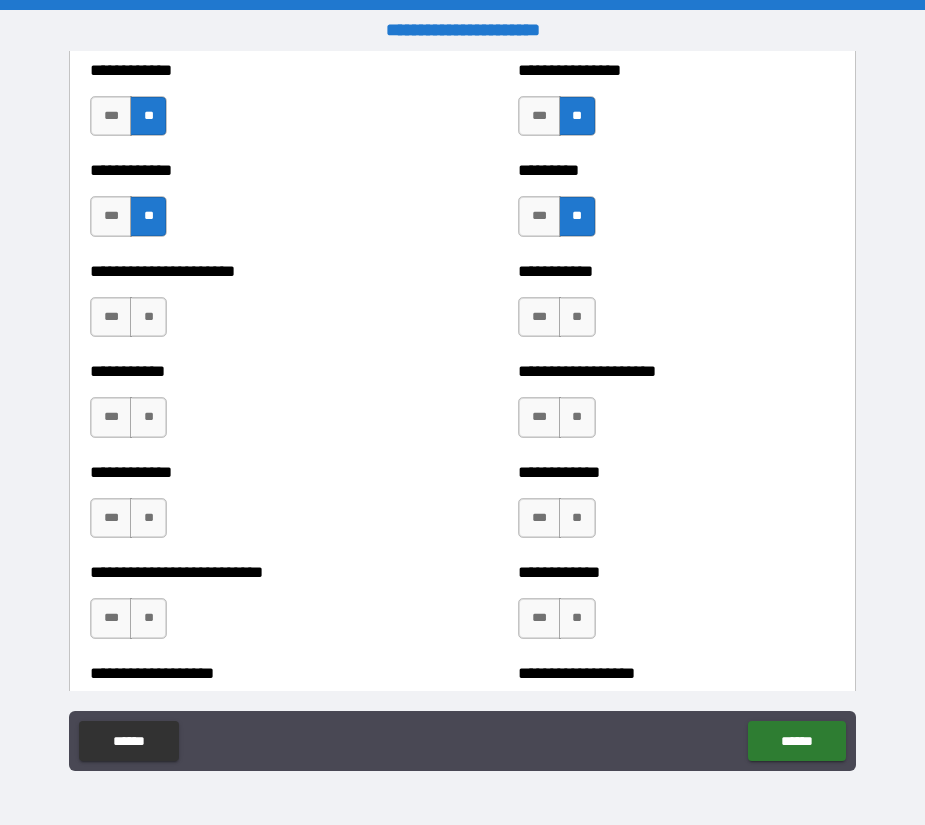click on "**" at bounding box center (577, 317) 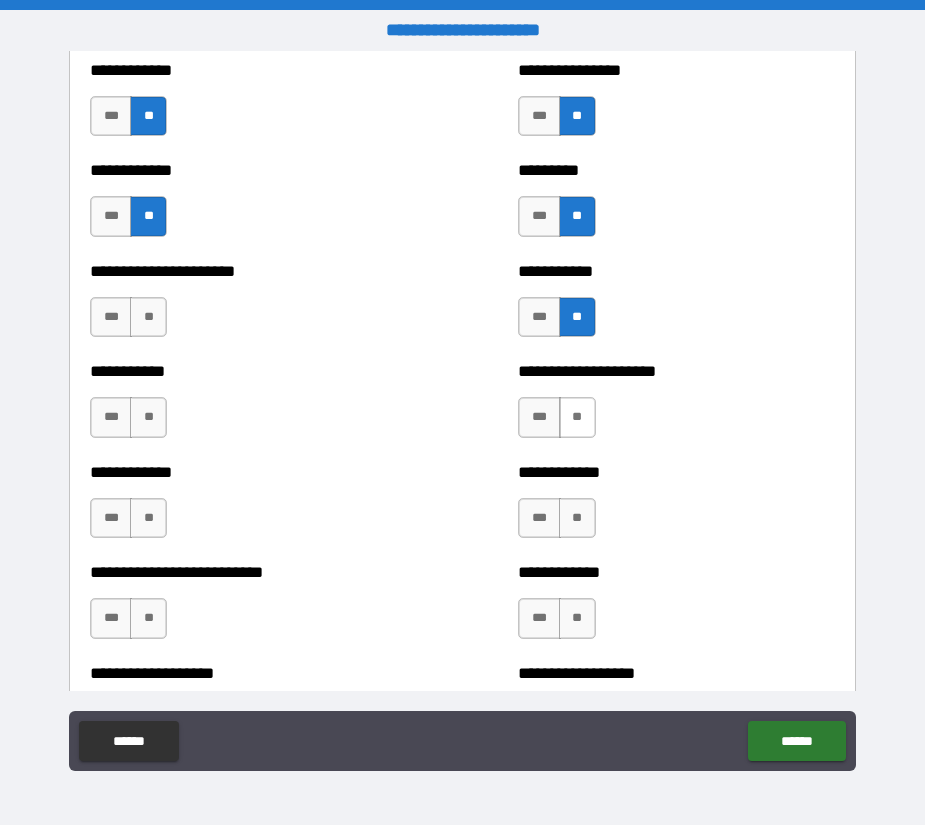 click on "**" at bounding box center (577, 417) 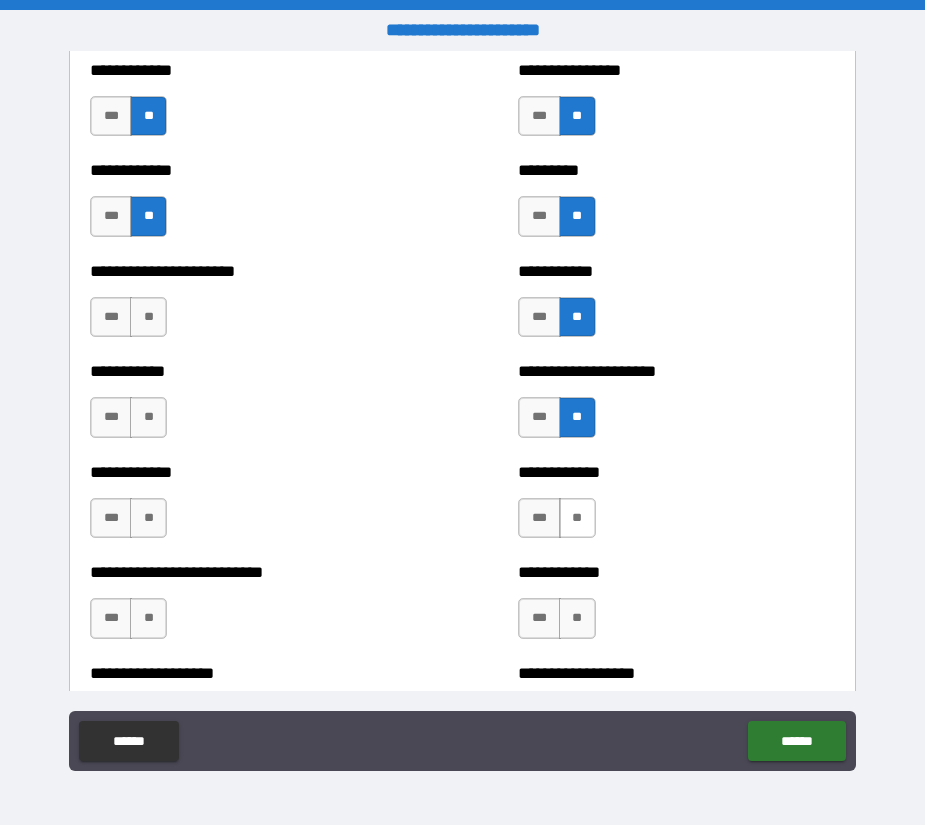 click on "**" at bounding box center [577, 518] 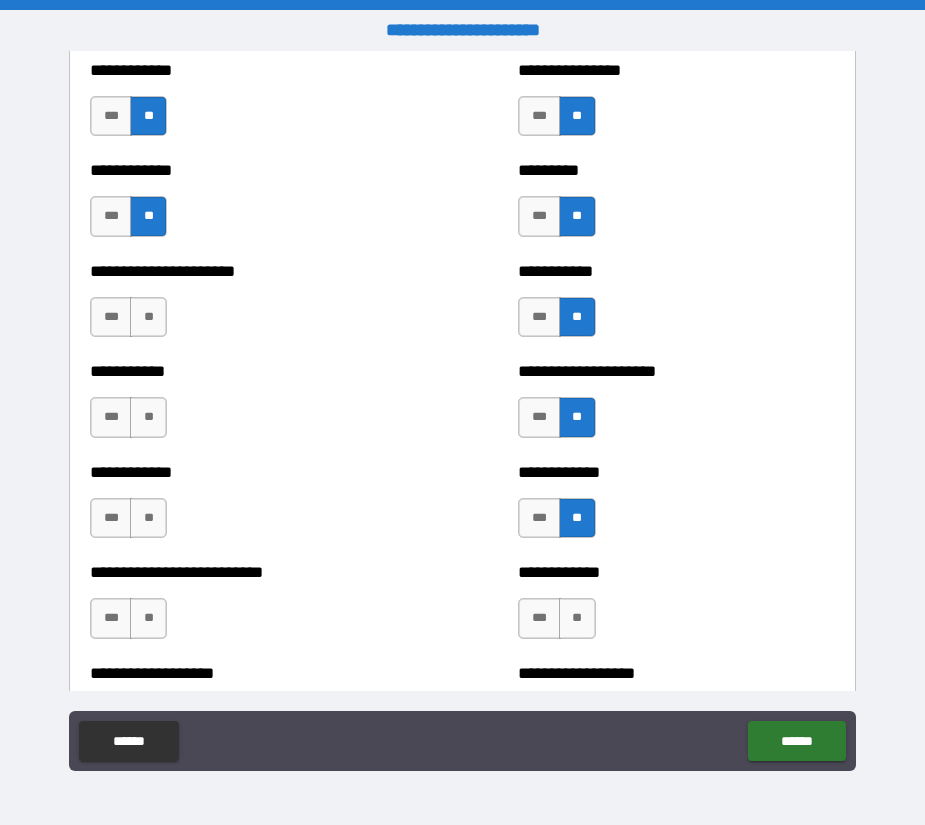 click on "**********" at bounding box center (676, 608) 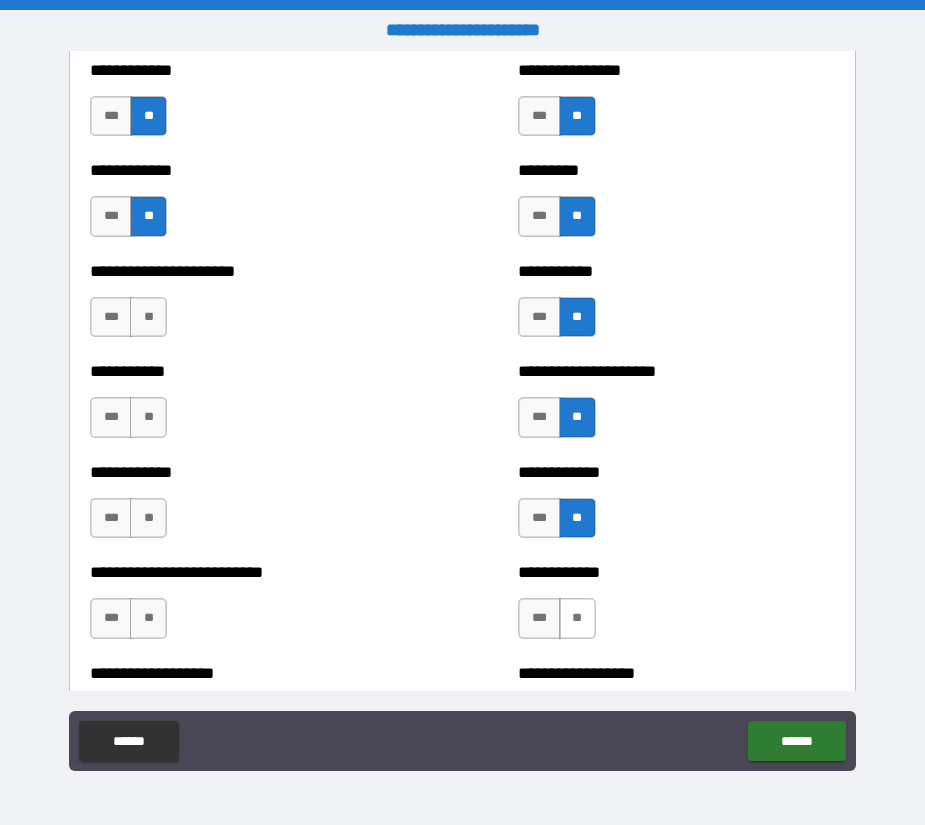 click on "**" at bounding box center [577, 618] 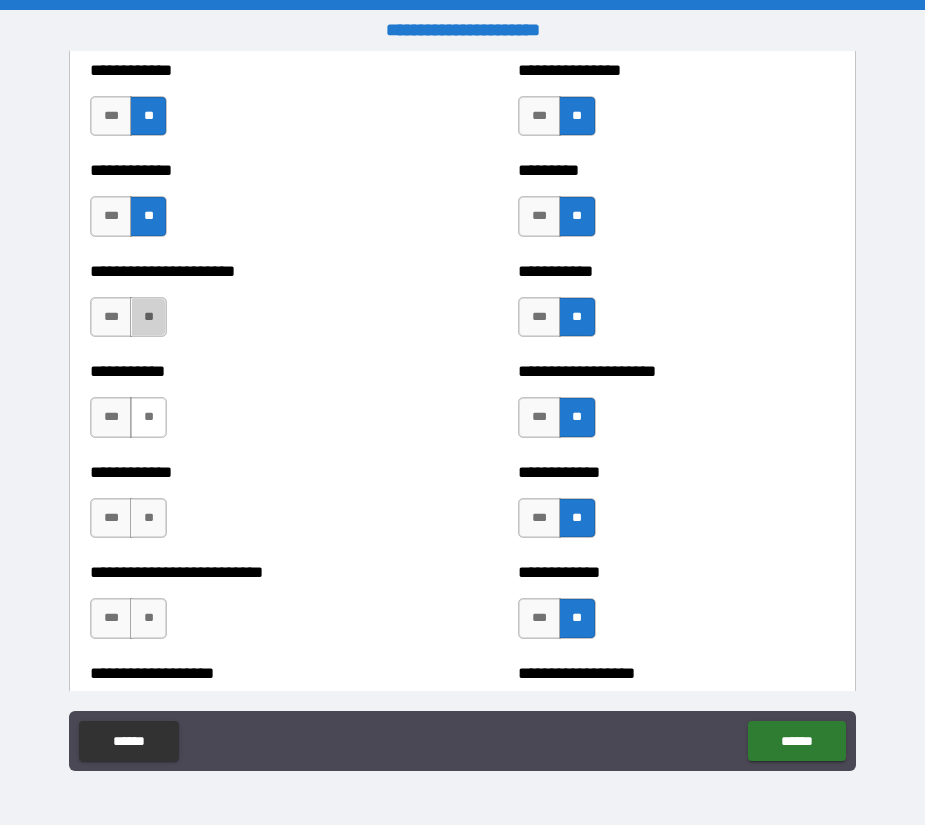 drag, startPoint x: 159, startPoint y: 316, endPoint x: 150, endPoint y: 411, distance: 95.42536 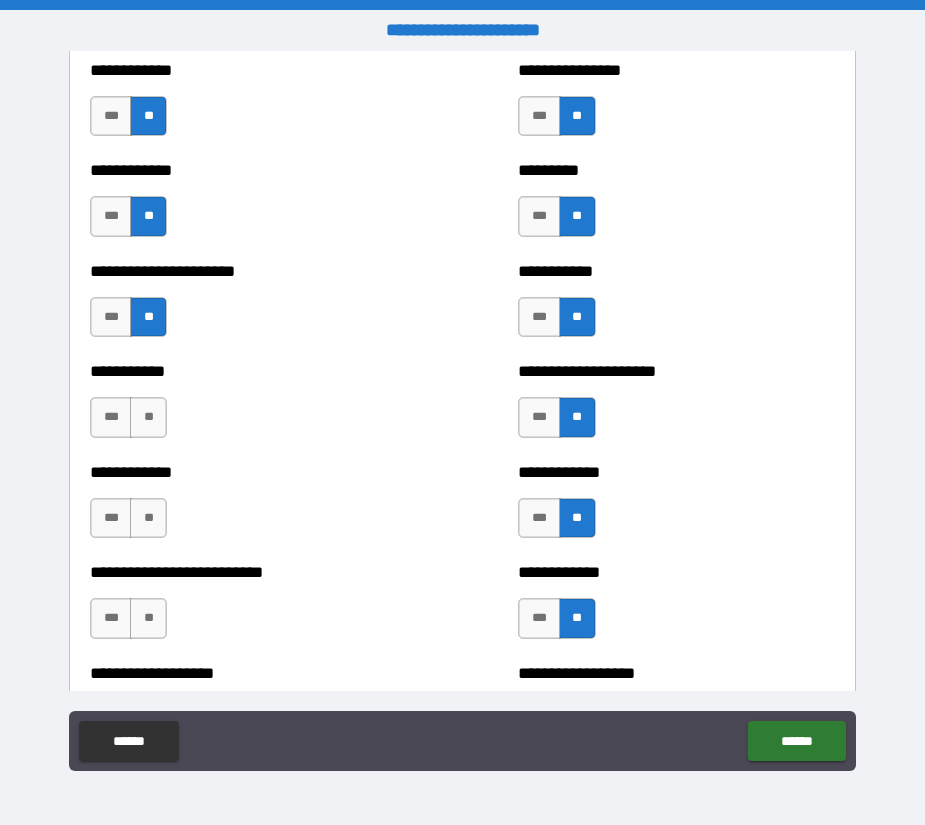 drag, startPoint x: 149, startPoint y: 411, endPoint x: 150, endPoint y: 492, distance: 81.00617 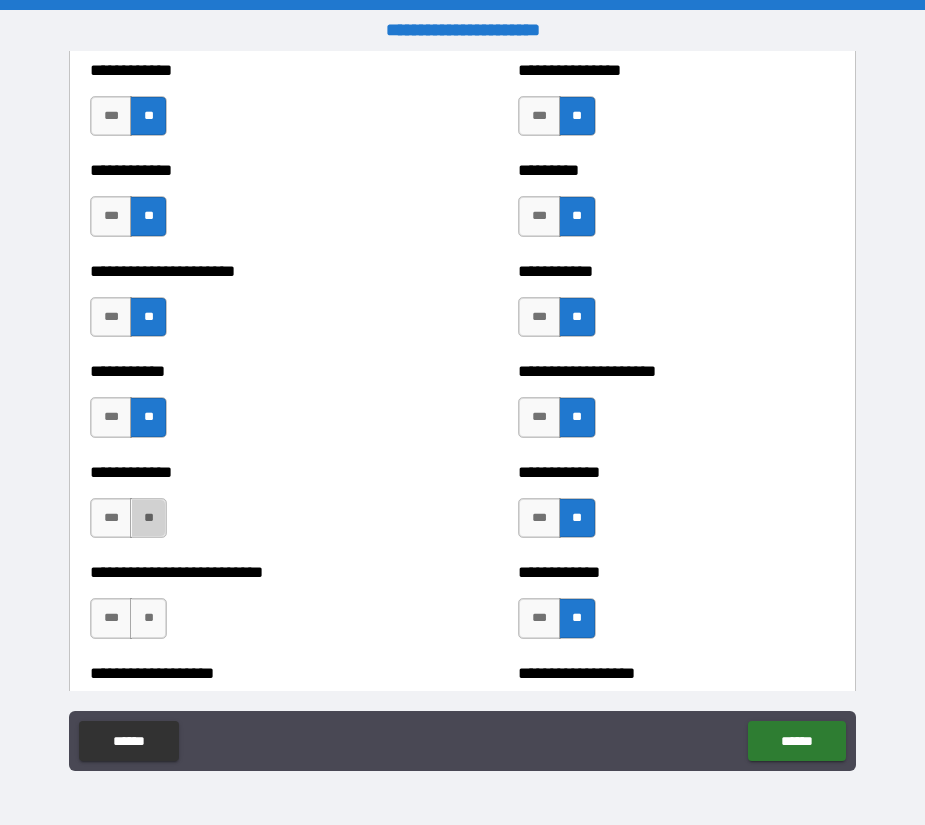 drag, startPoint x: 151, startPoint y: 516, endPoint x: 152, endPoint y: 567, distance: 51.009804 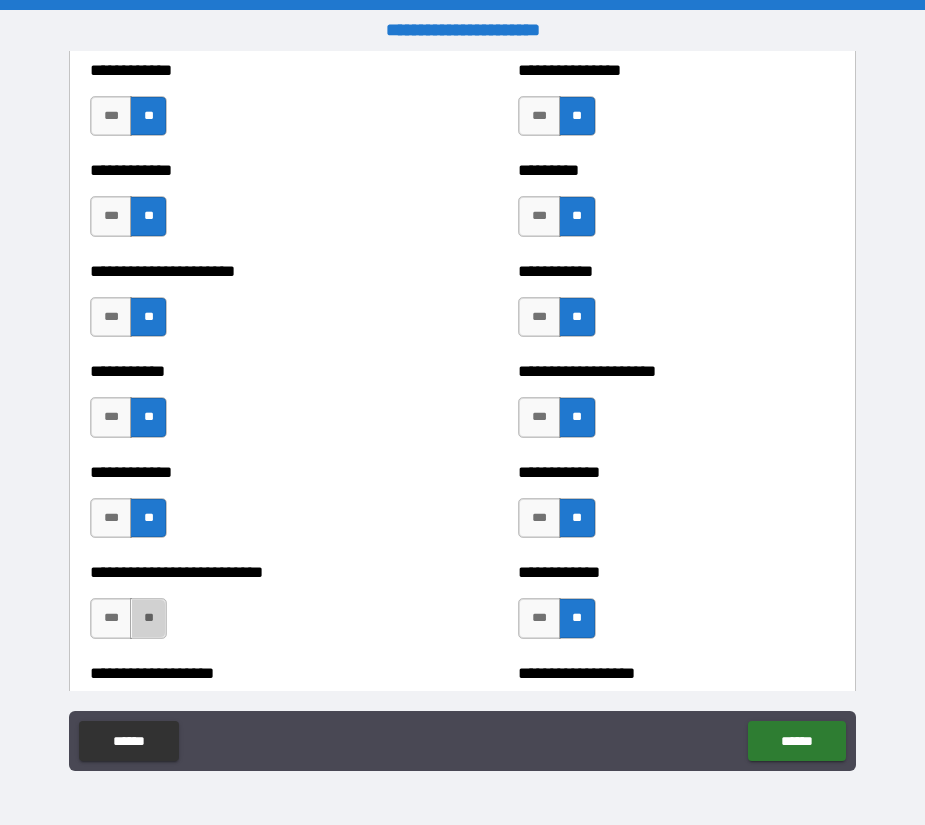 drag, startPoint x: 158, startPoint y: 607, endPoint x: 189, endPoint y: 578, distance: 42.44997 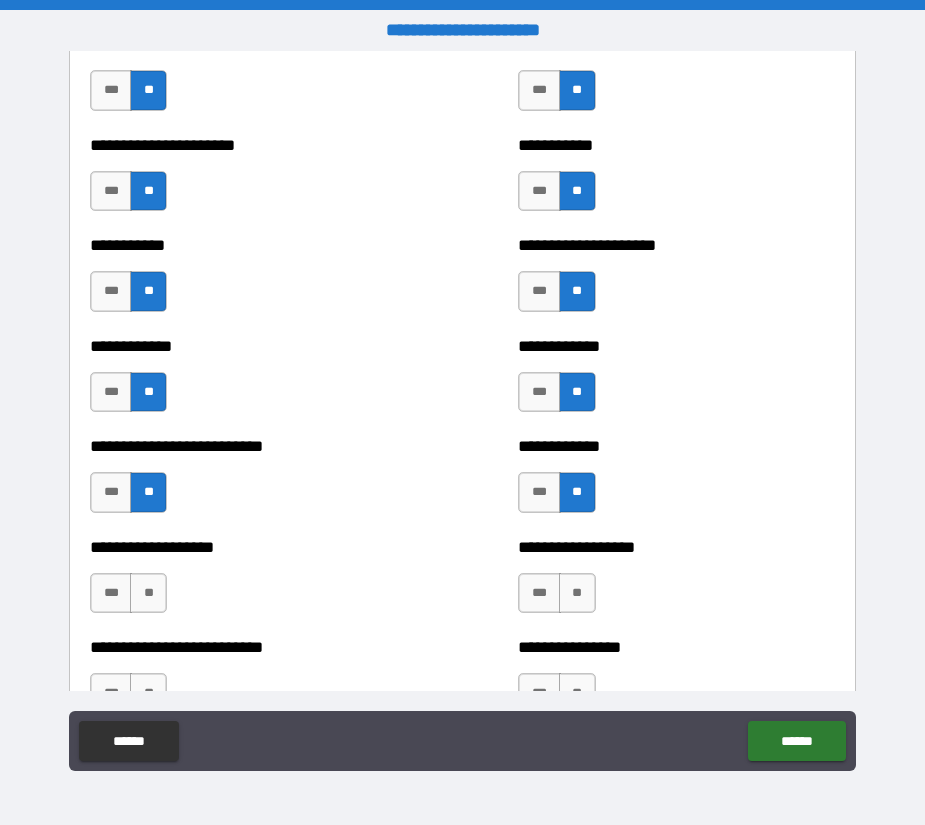 scroll, scrollTop: 5600, scrollLeft: 0, axis: vertical 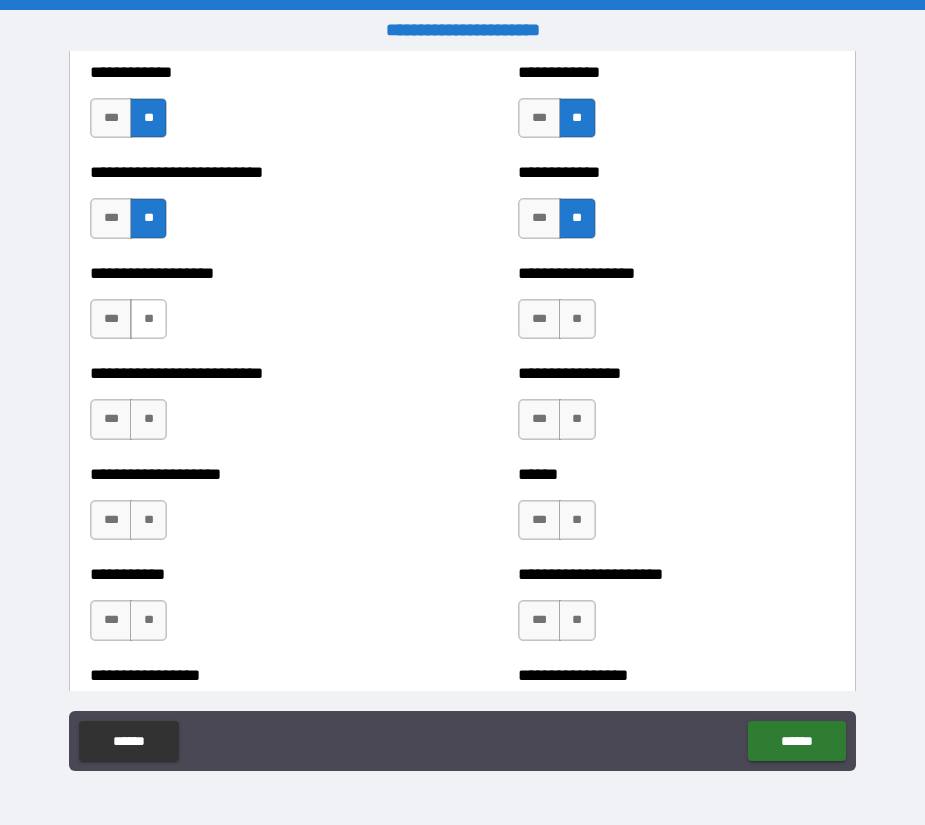 click on "**" at bounding box center (148, 319) 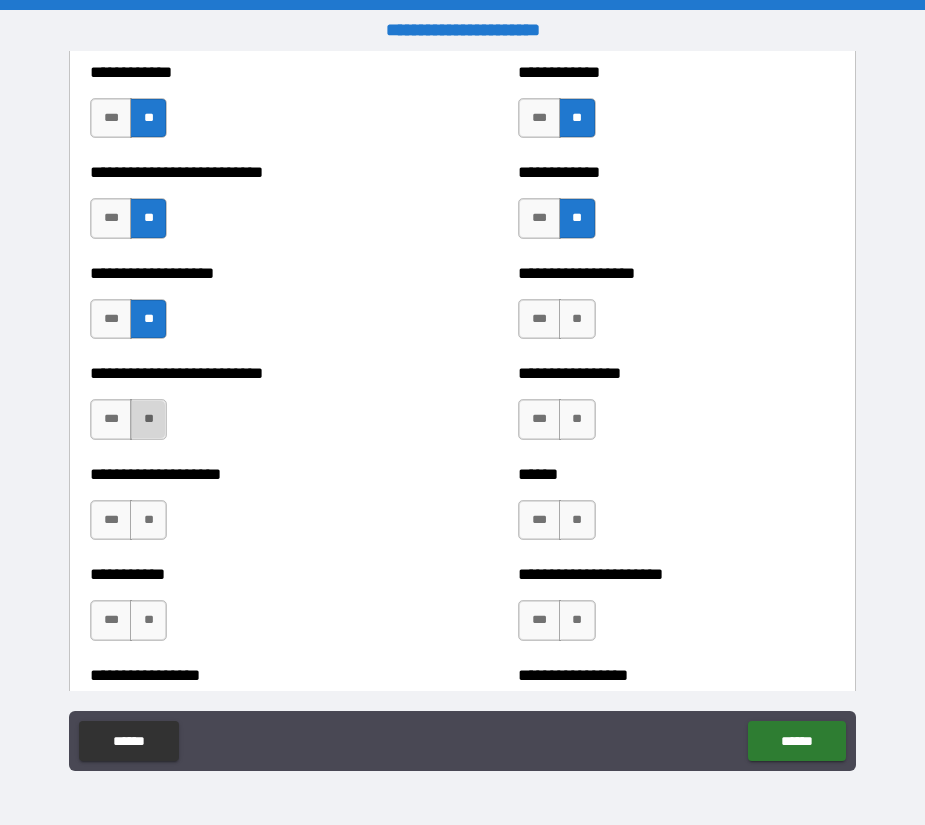 click on "**" at bounding box center (148, 419) 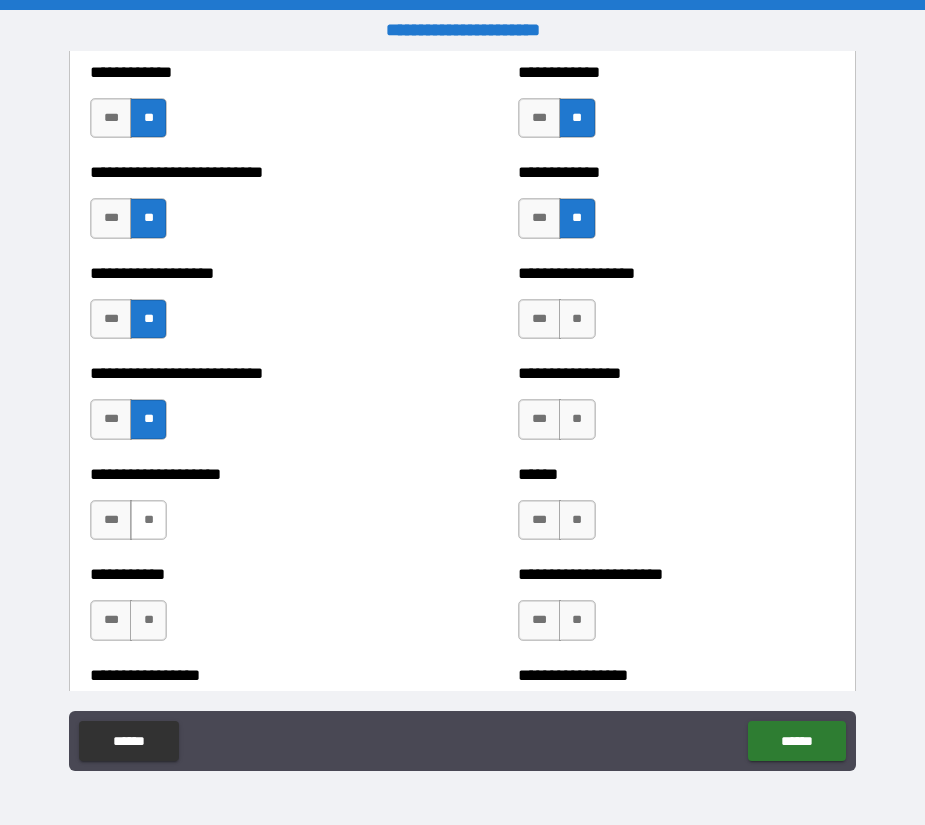 click on "**" at bounding box center (148, 520) 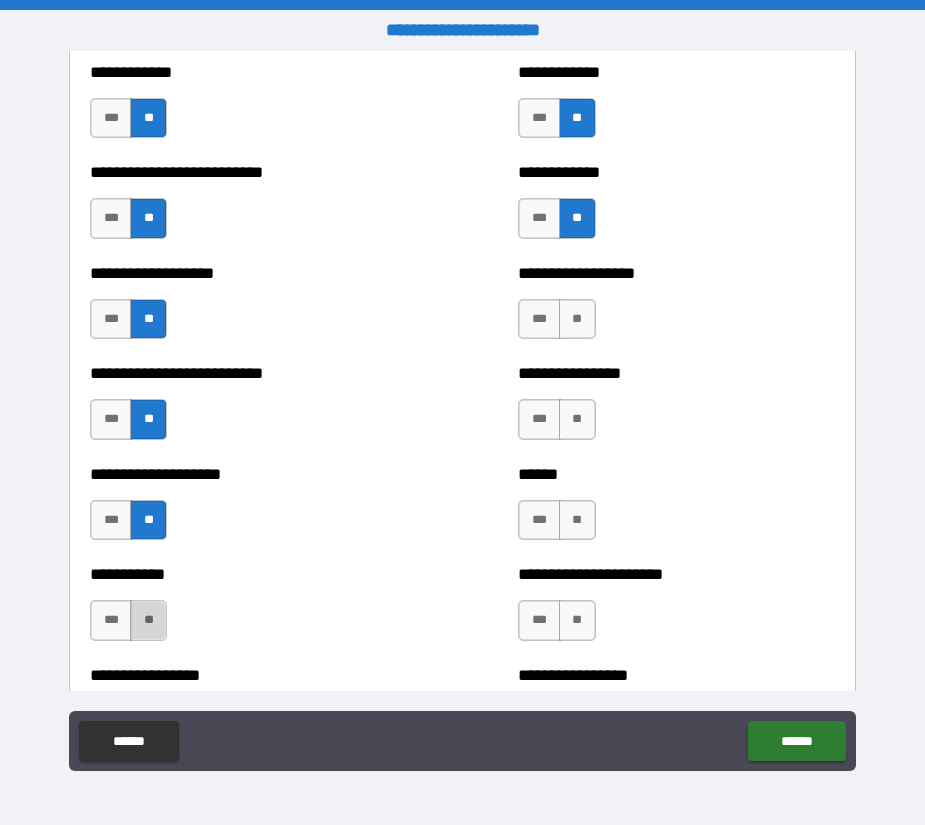 click on "**" at bounding box center (148, 620) 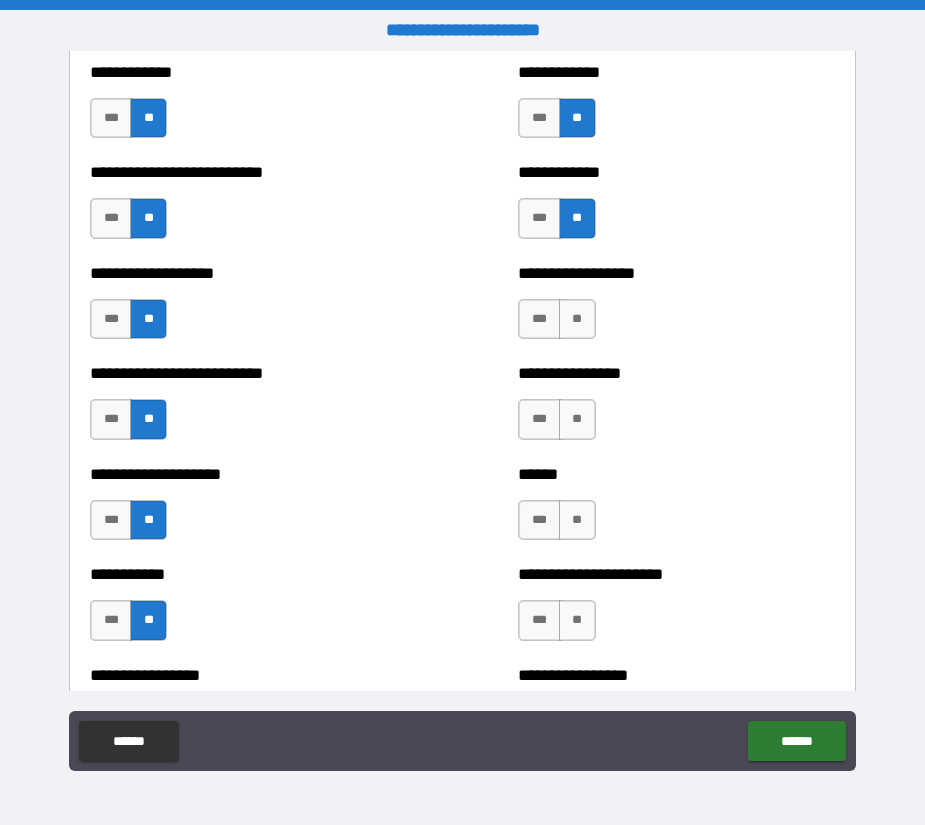 drag, startPoint x: 581, startPoint y: 618, endPoint x: 577, endPoint y: 591, distance: 27.294687 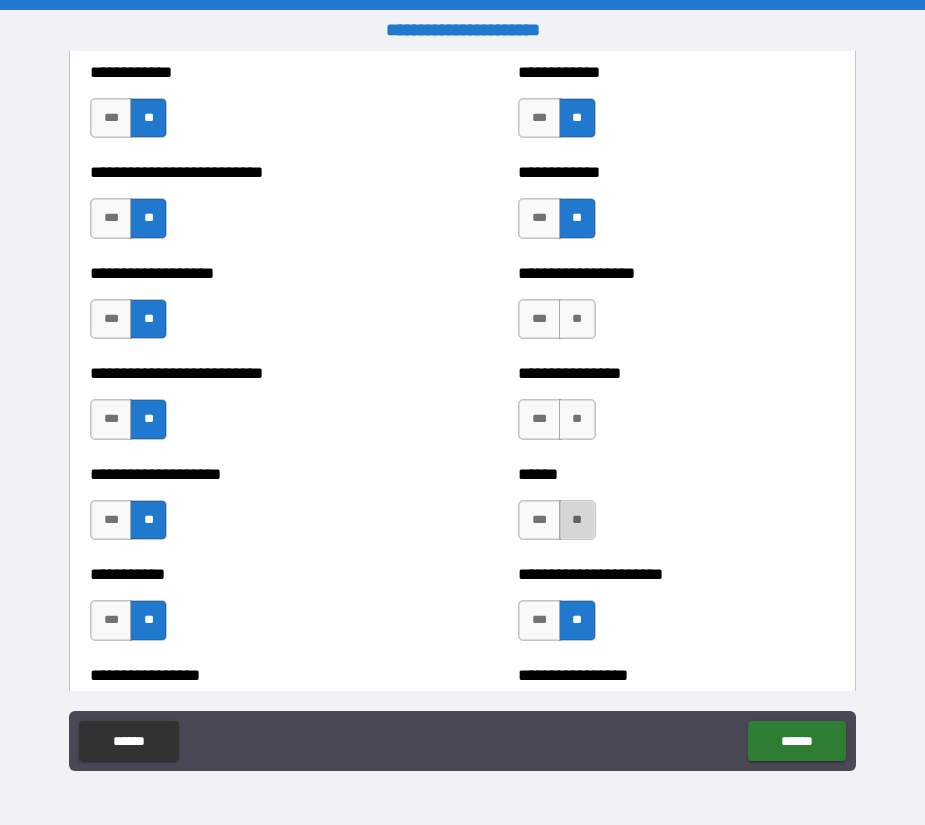 click on "**" at bounding box center (577, 520) 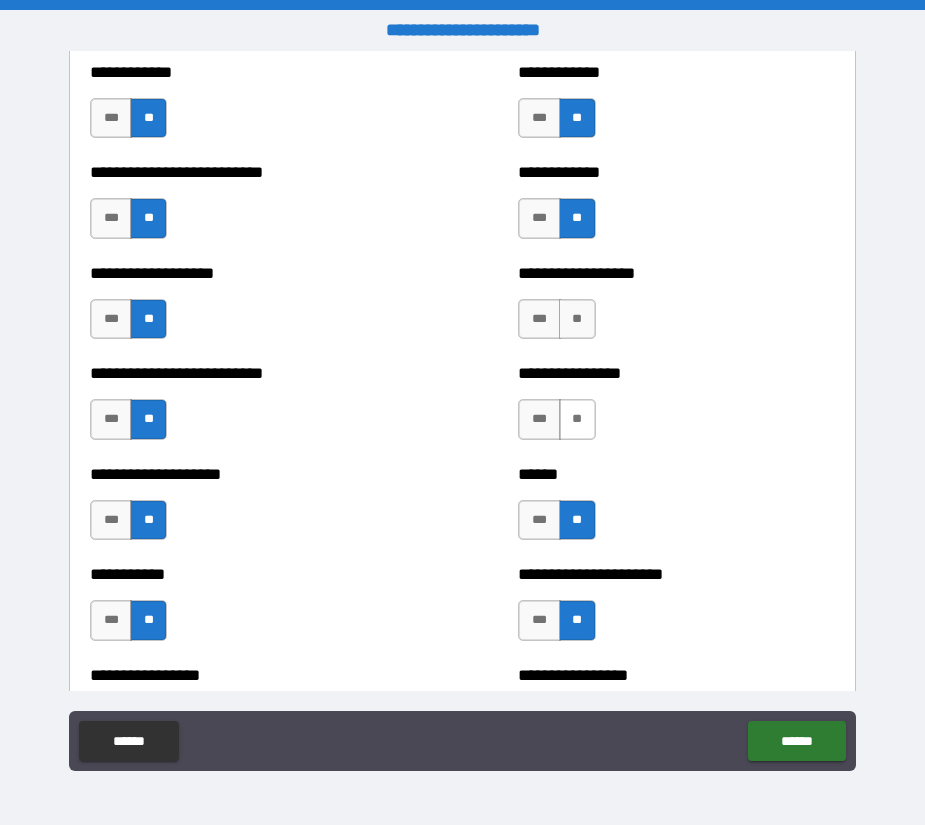 click on "**" at bounding box center (577, 419) 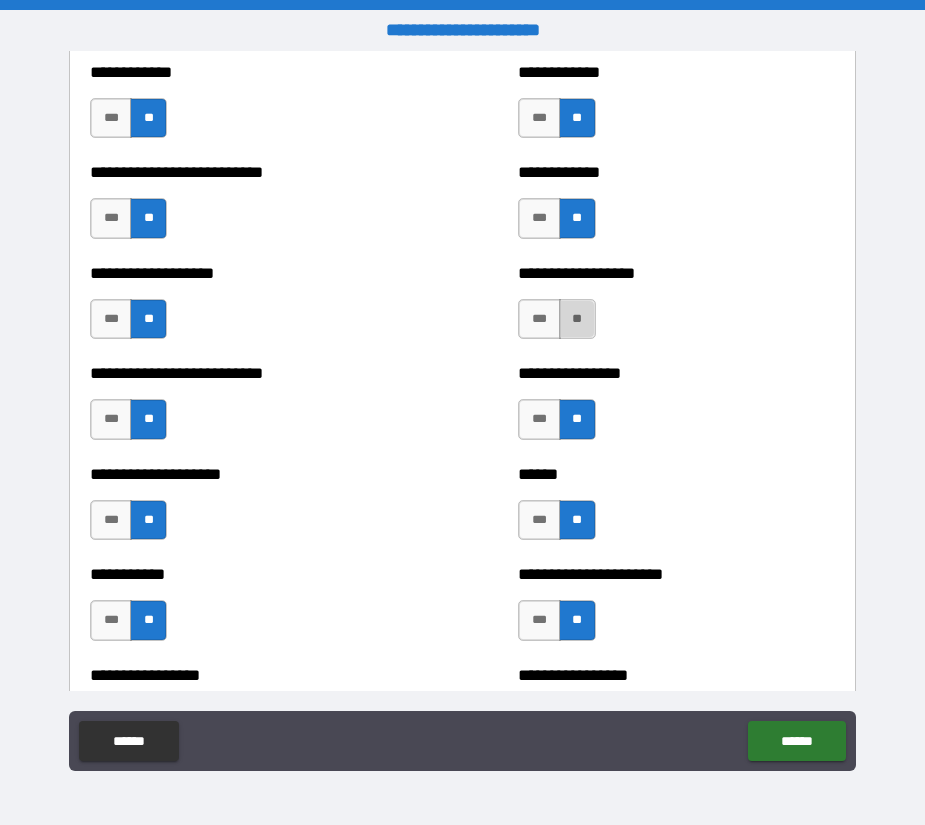 click on "**" at bounding box center [577, 319] 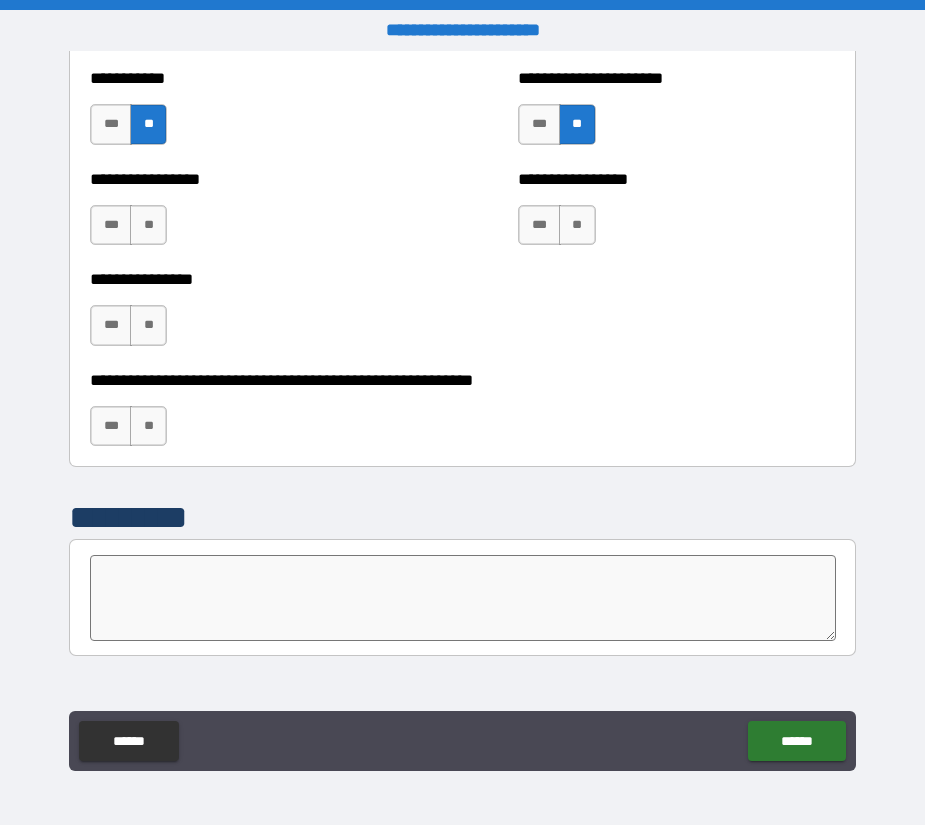 scroll, scrollTop: 6100, scrollLeft: 0, axis: vertical 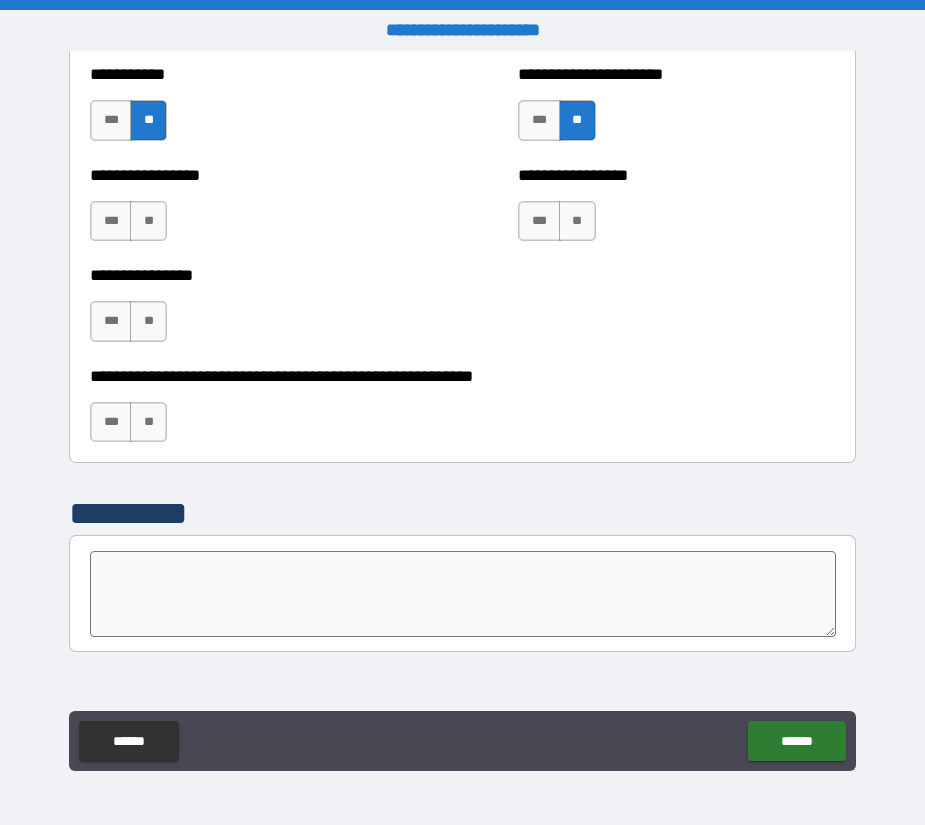 drag, startPoint x: 575, startPoint y: 226, endPoint x: 448, endPoint y: 252, distance: 129.6341 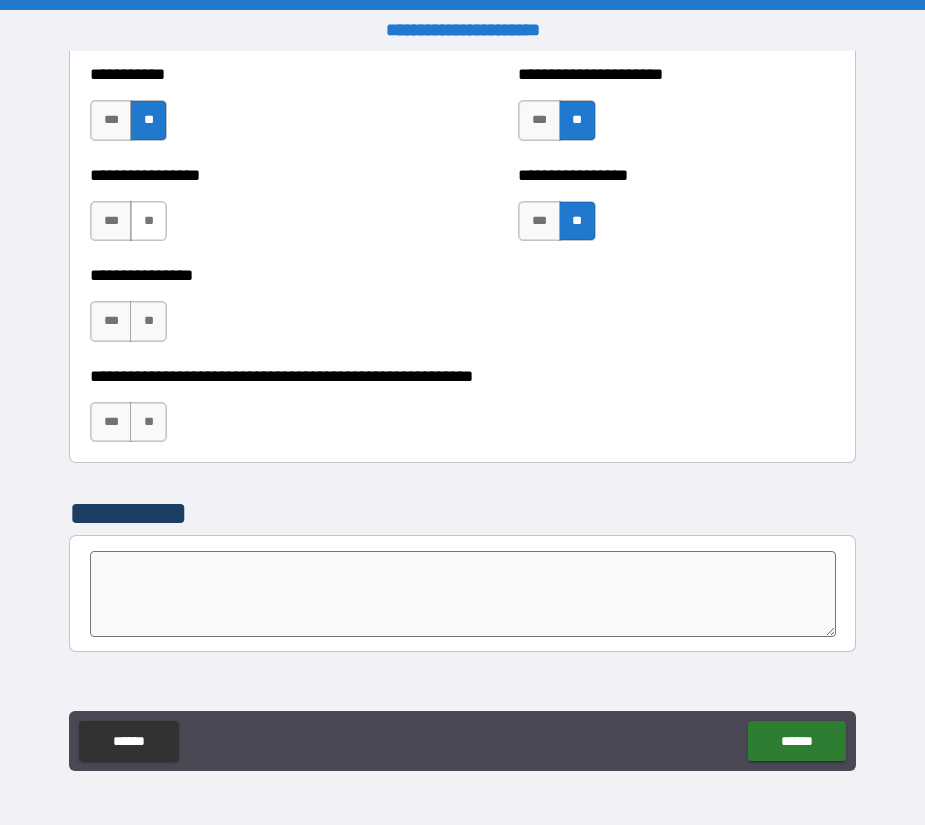 click on "**" at bounding box center [148, 221] 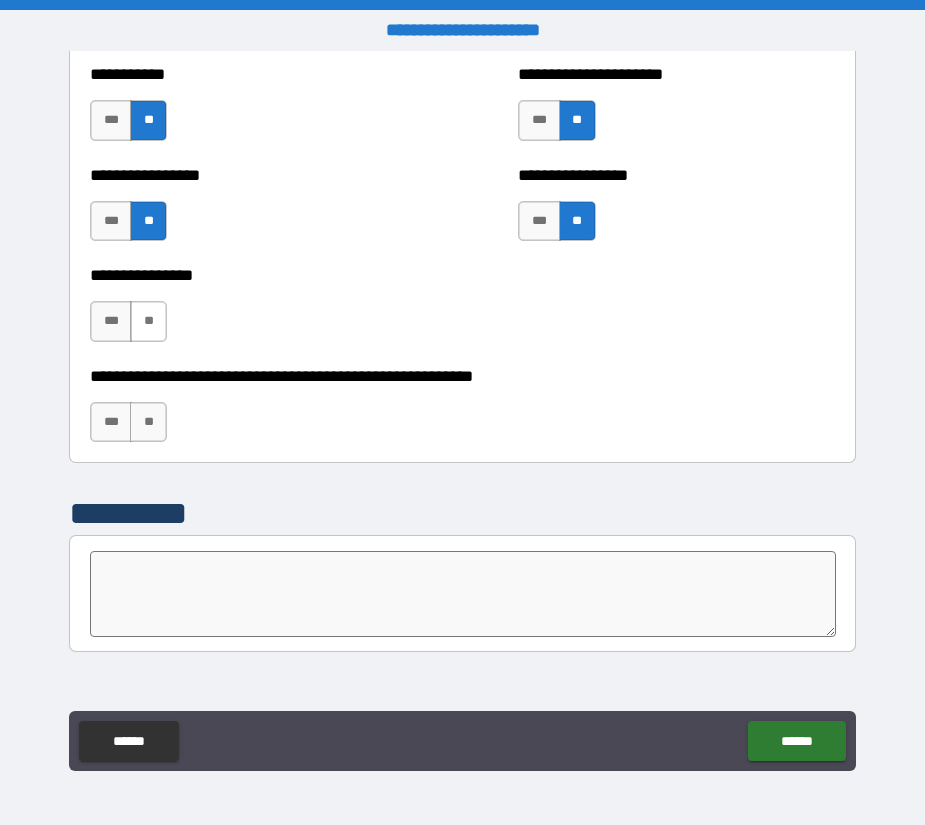 click on "**" at bounding box center [148, 321] 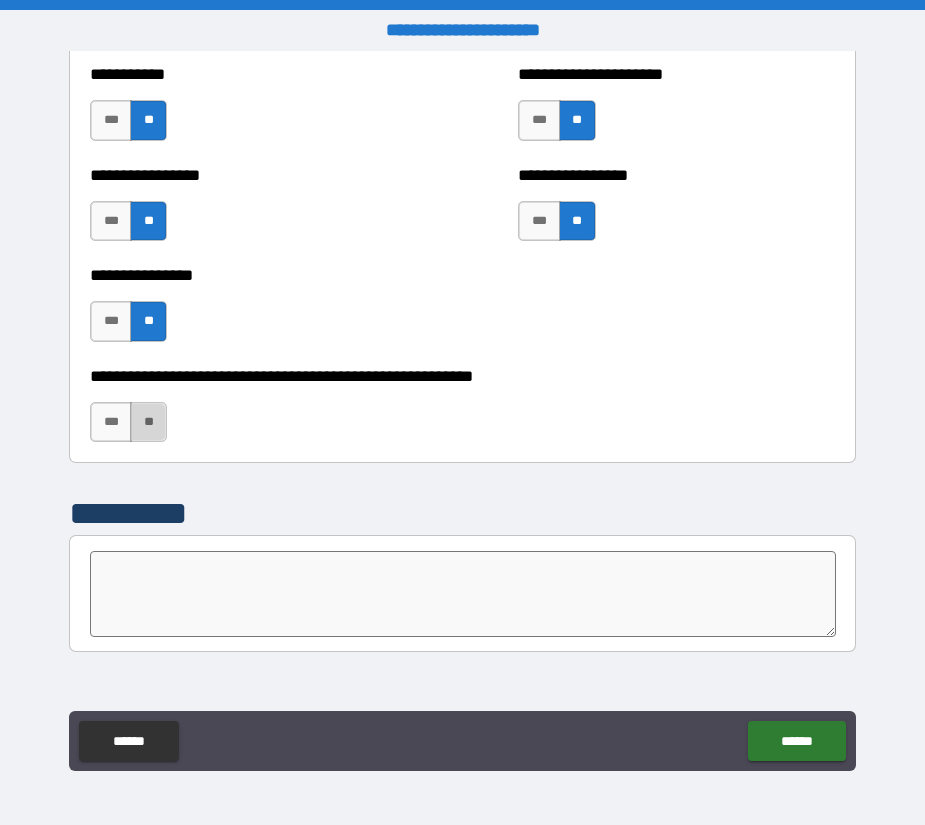 click on "**" at bounding box center [148, 422] 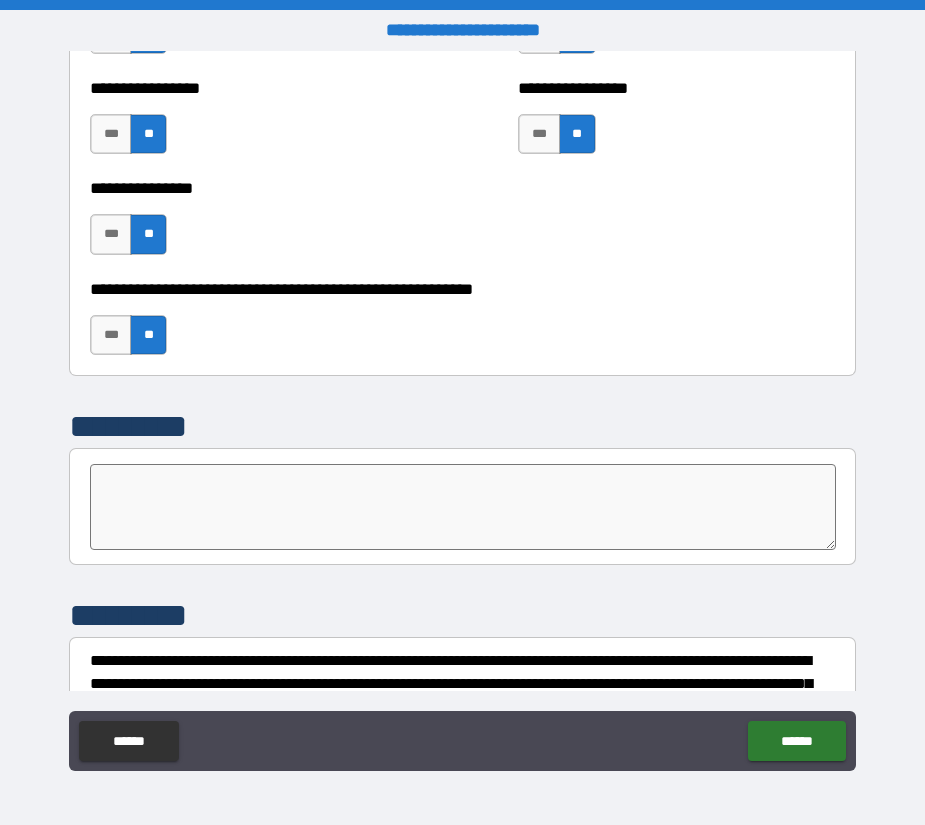 scroll, scrollTop: 6275, scrollLeft: 0, axis: vertical 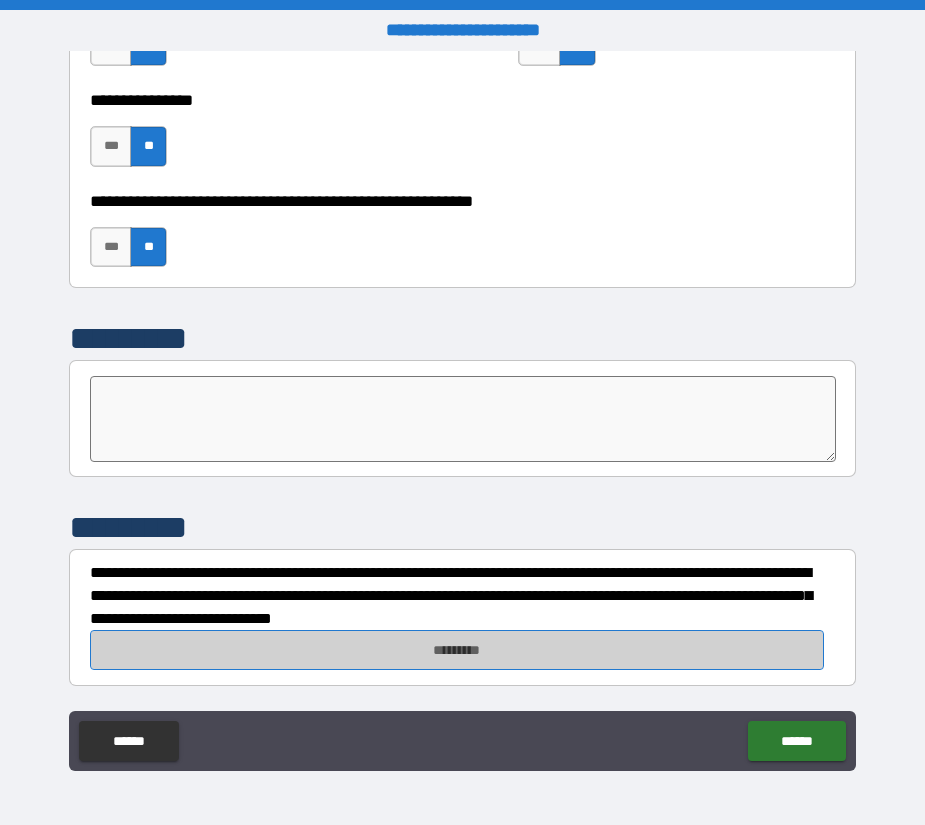 click on "*********" at bounding box center (457, 650) 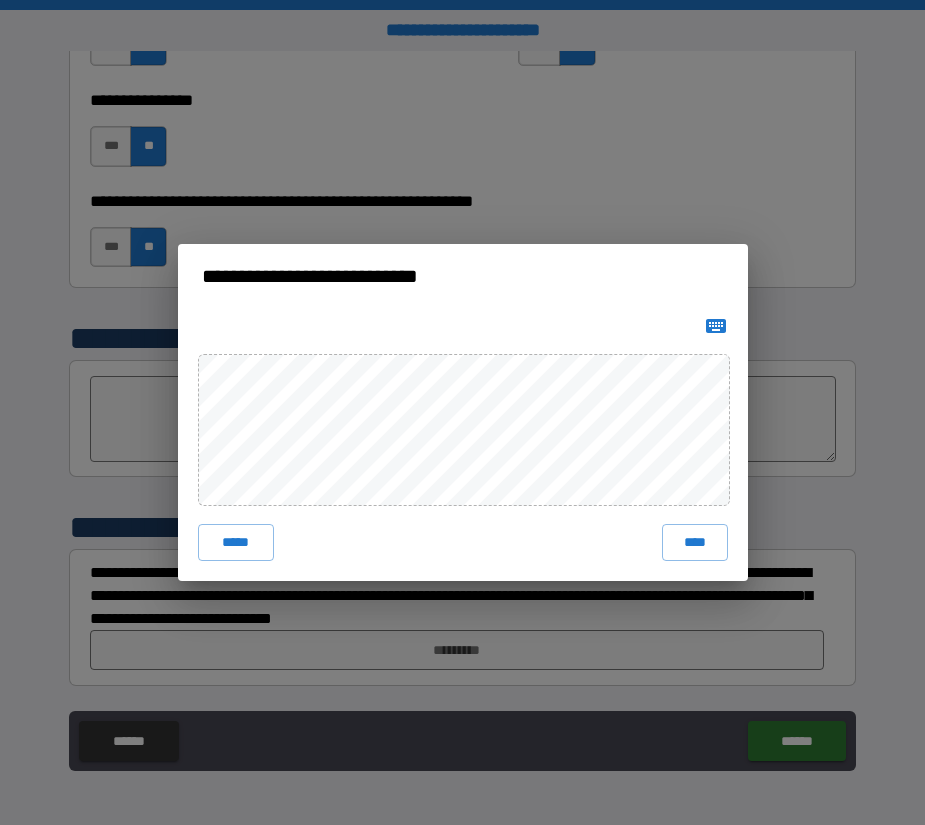 click on "**********" at bounding box center (462, 412) 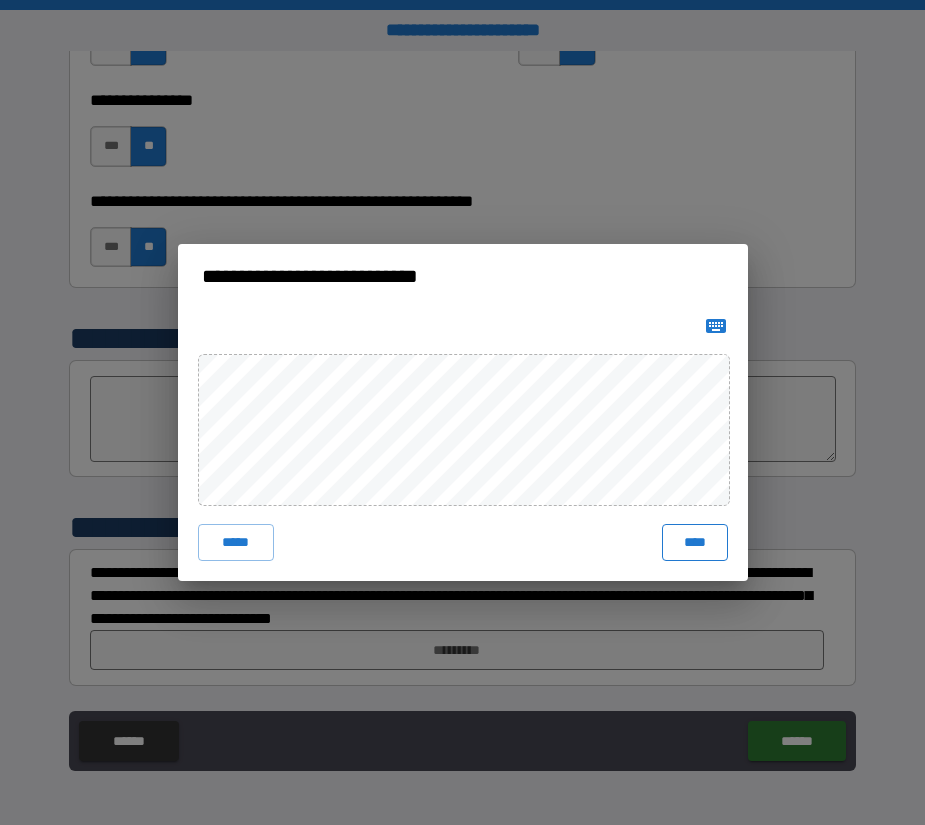 click on "****" at bounding box center [695, 542] 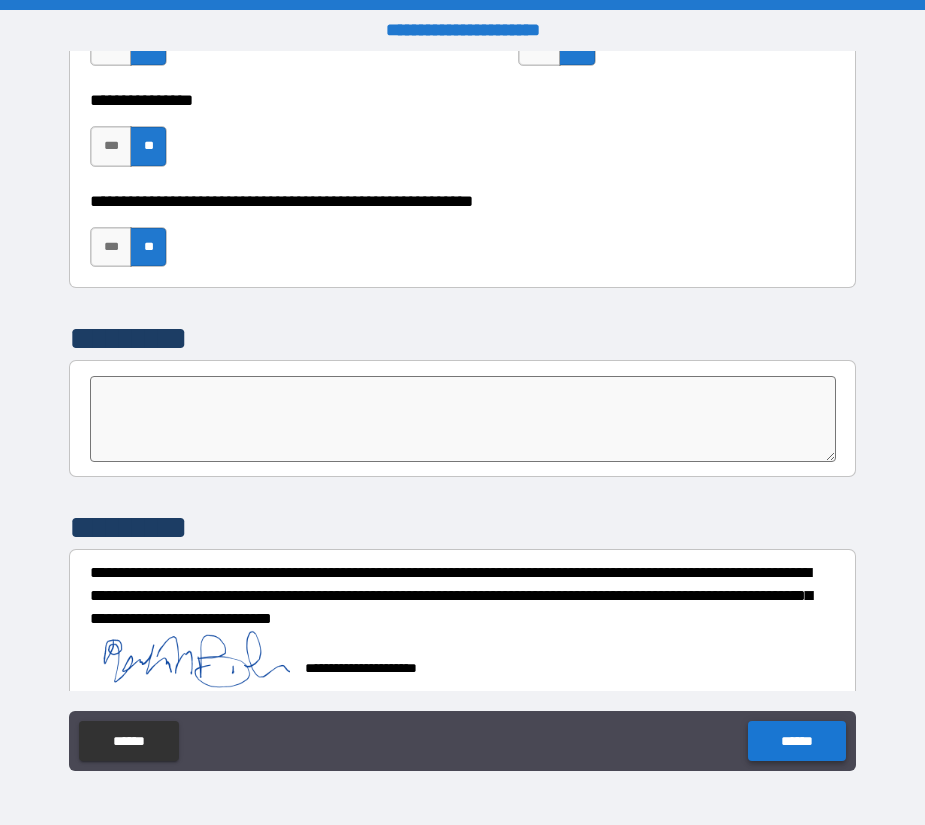 click on "******" at bounding box center [796, 741] 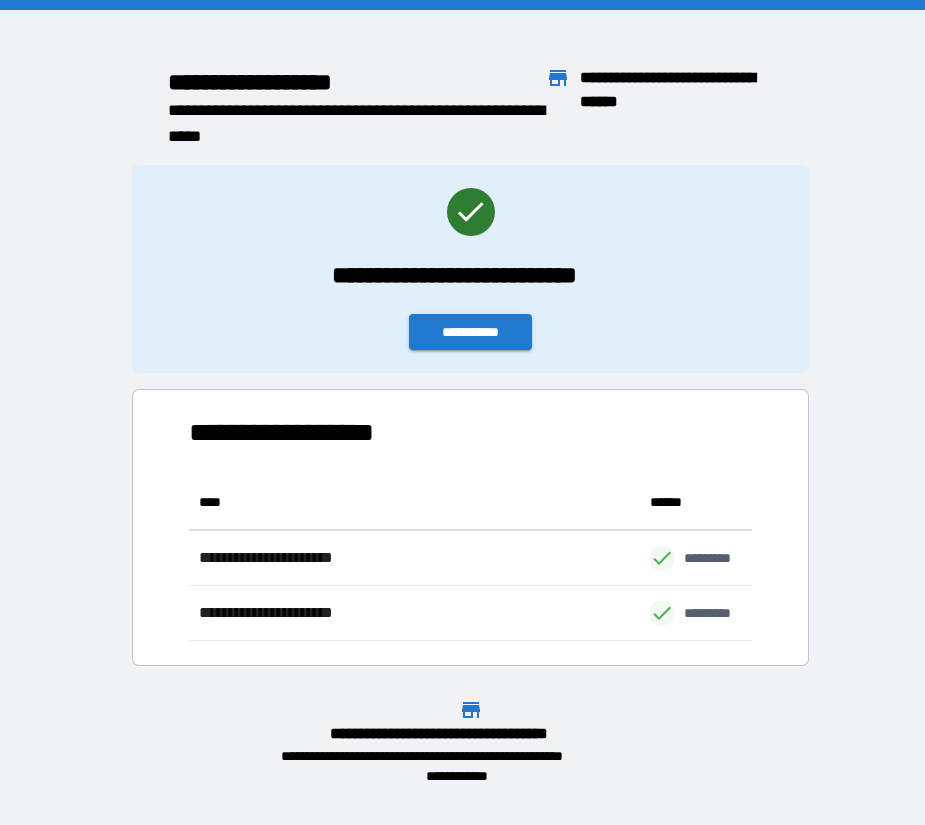 scroll, scrollTop: 16, scrollLeft: 16, axis: both 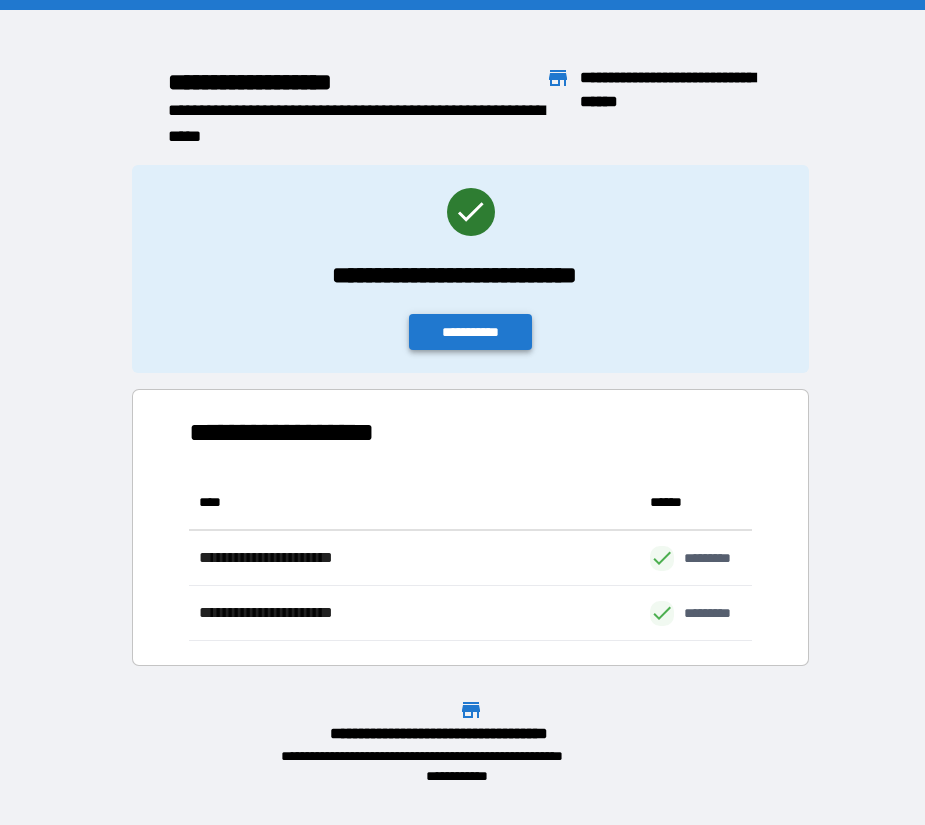click on "**********" at bounding box center [471, 332] 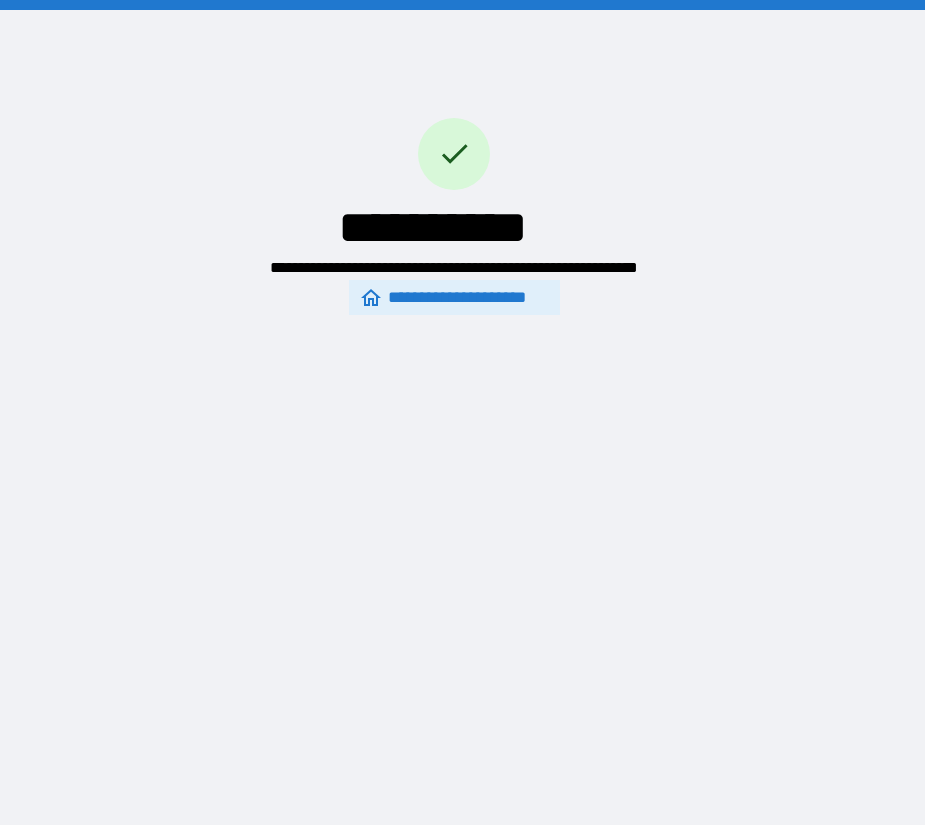 click on "**********" at bounding box center (454, 298) 